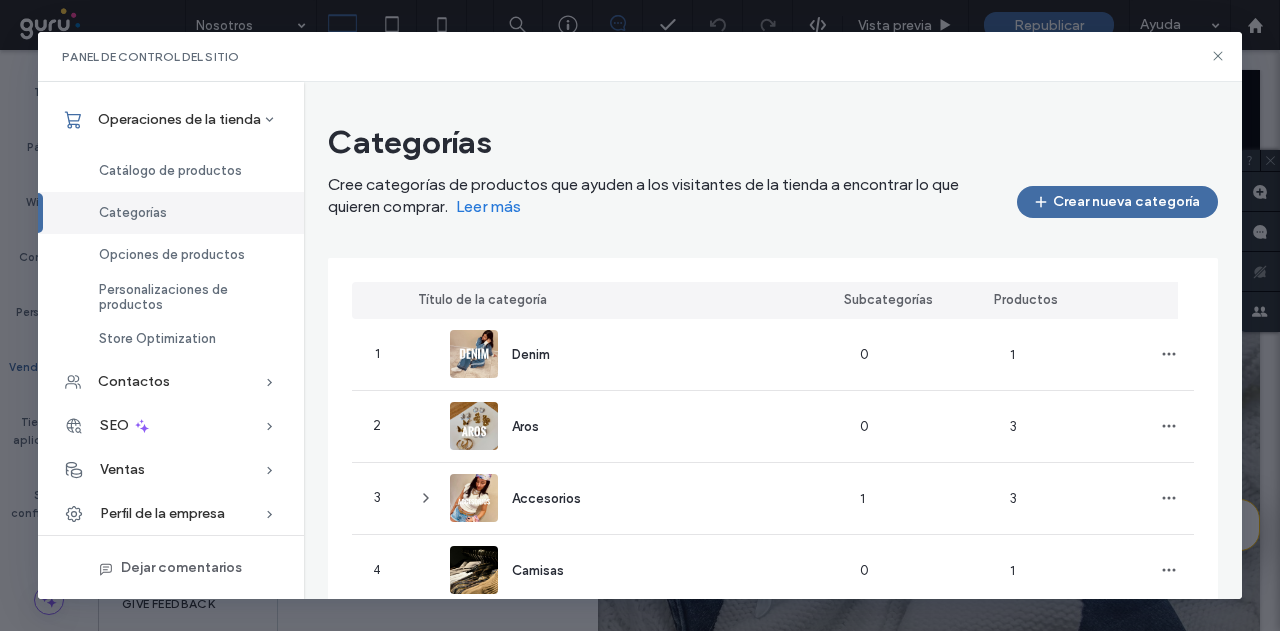 scroll, scrollTop: 0, scrollLeft: 0, axis: both 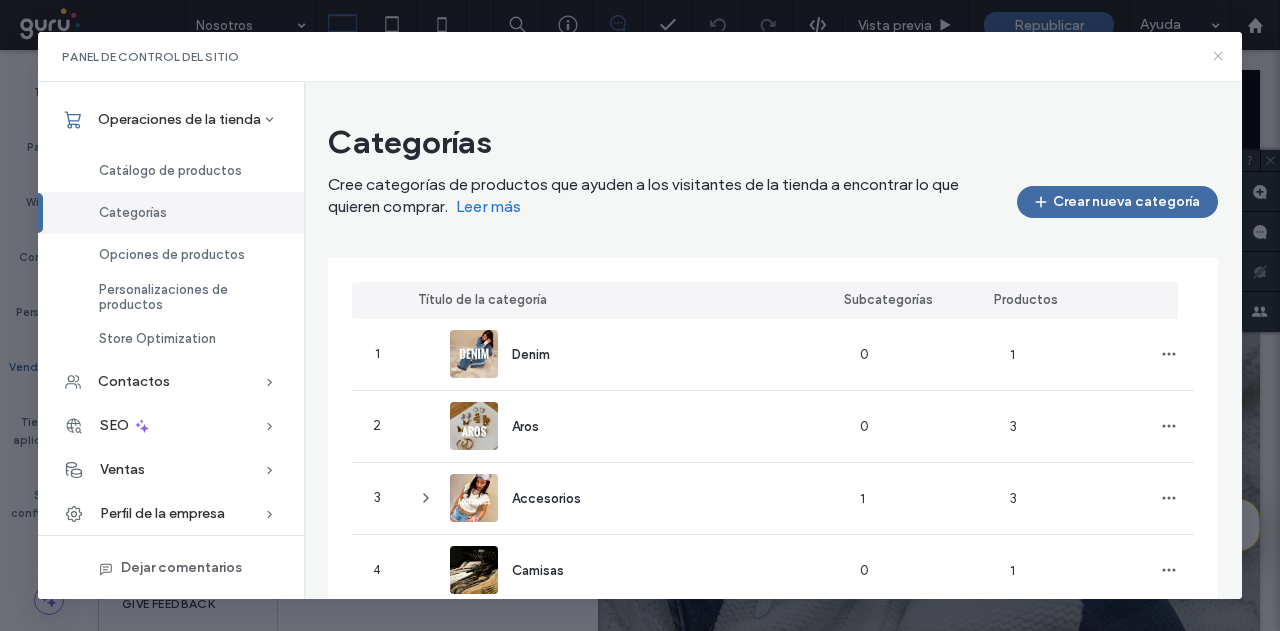 click 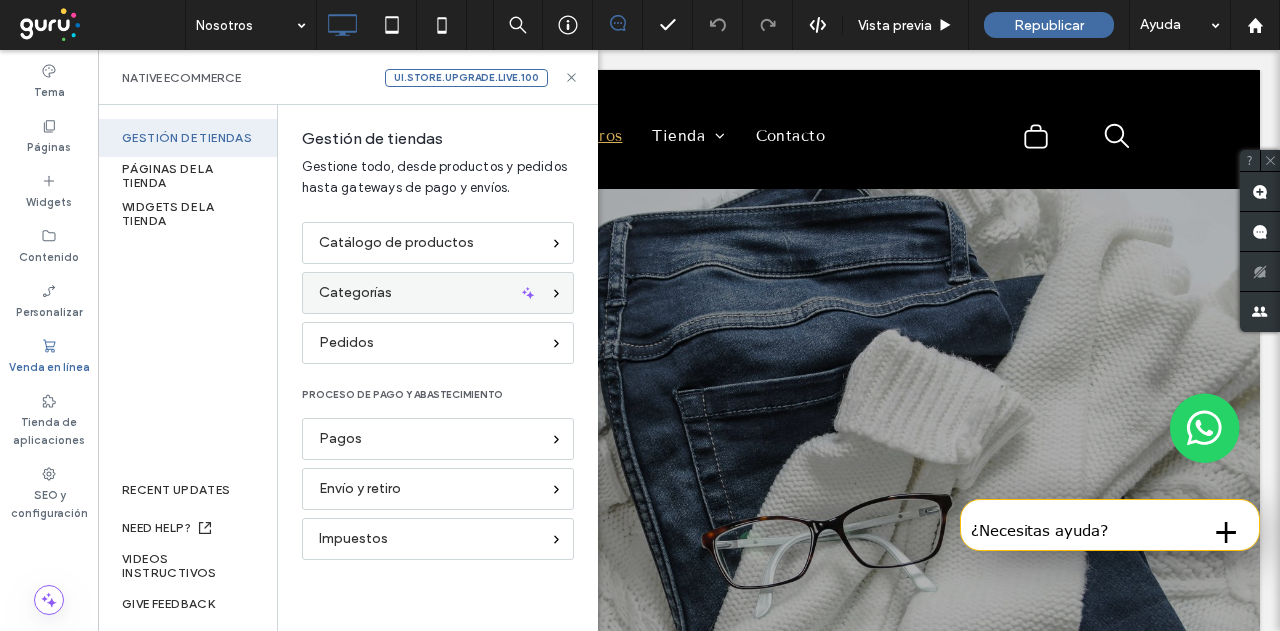 click on "Categorías" at bounding box center (429, 293) 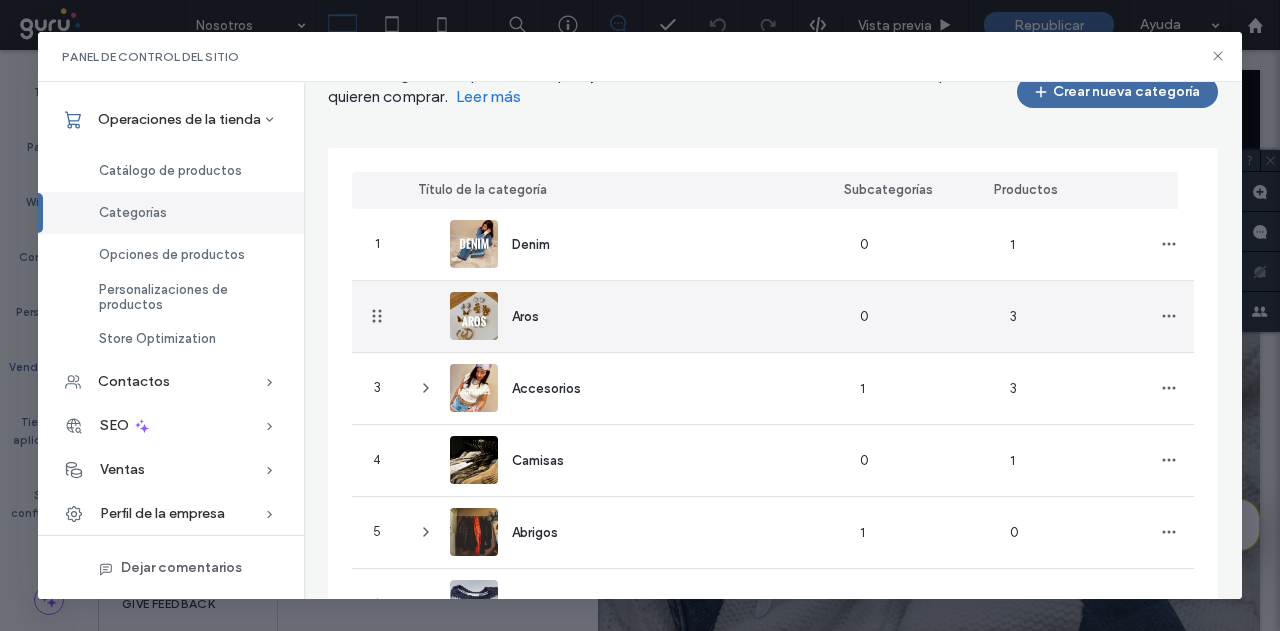 scroll, scrollTop: 0, scrollLeft: 0, axis: both 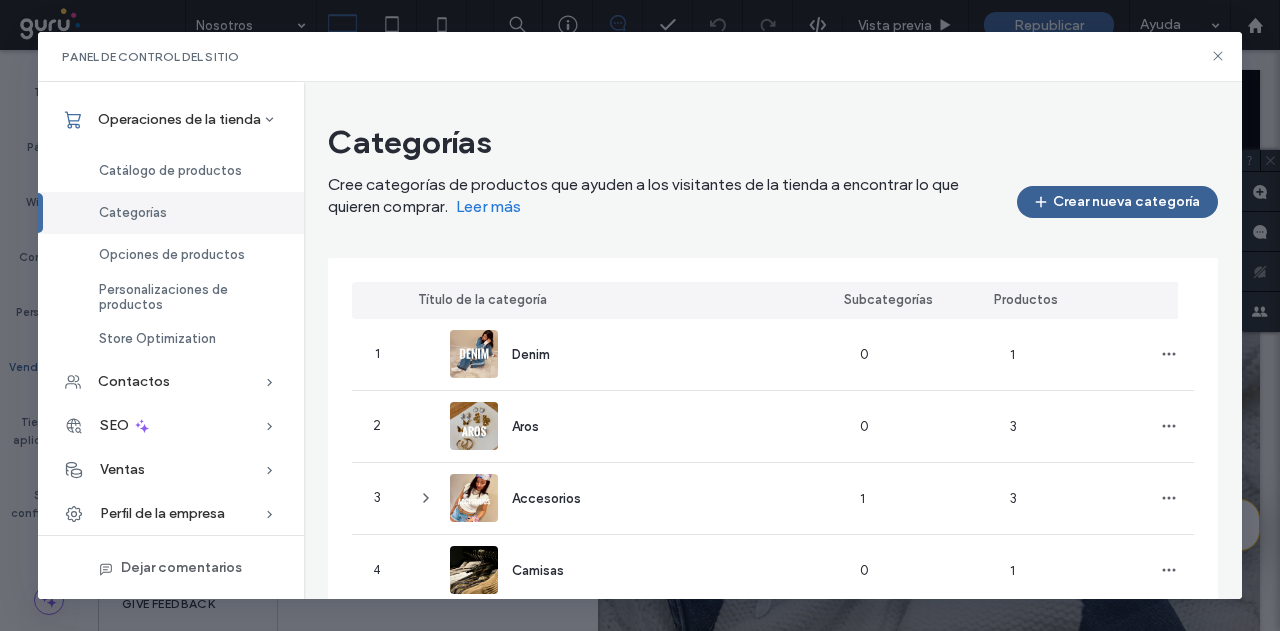 click on "Crear nueva categoría" at bounding box center (1117, 202) 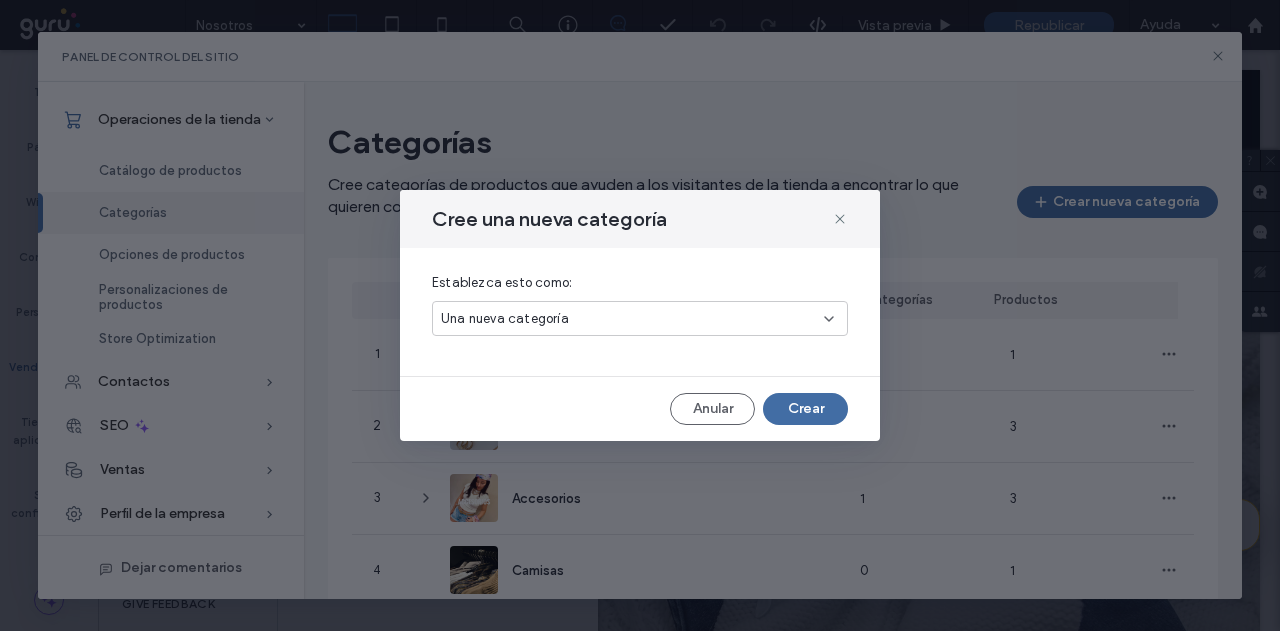 click on "Una nueva categoría" at bounding box center (640, 318) 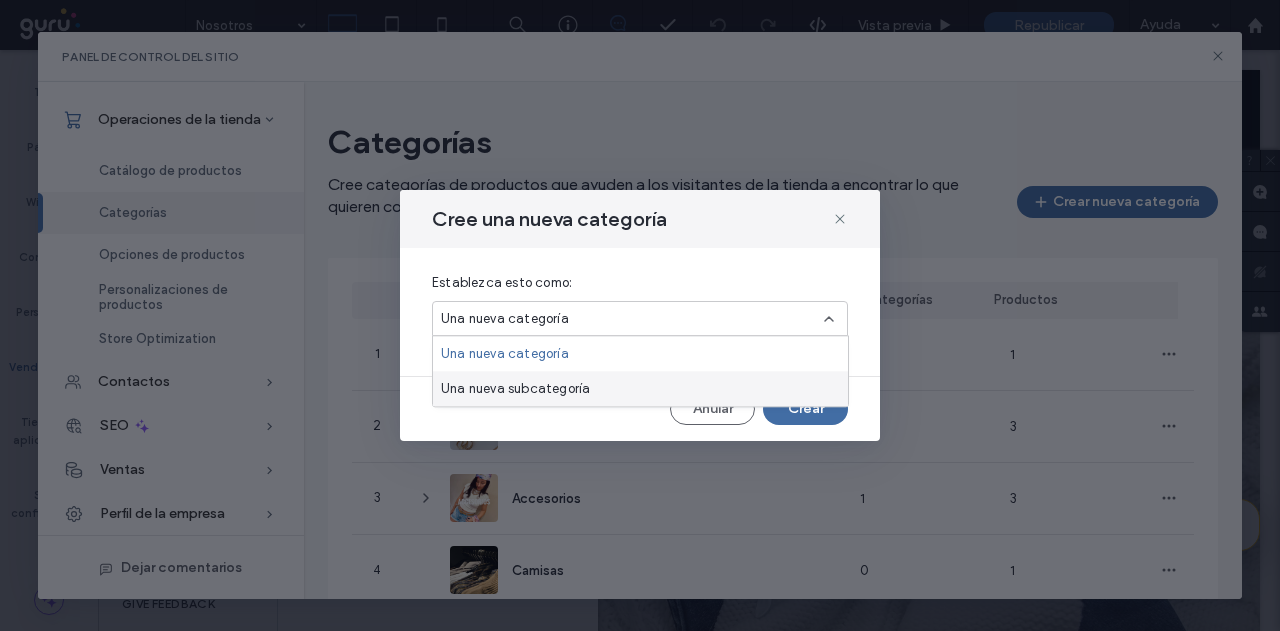 click on "Una nueva subcategoría" at bounding box center (640, 388) 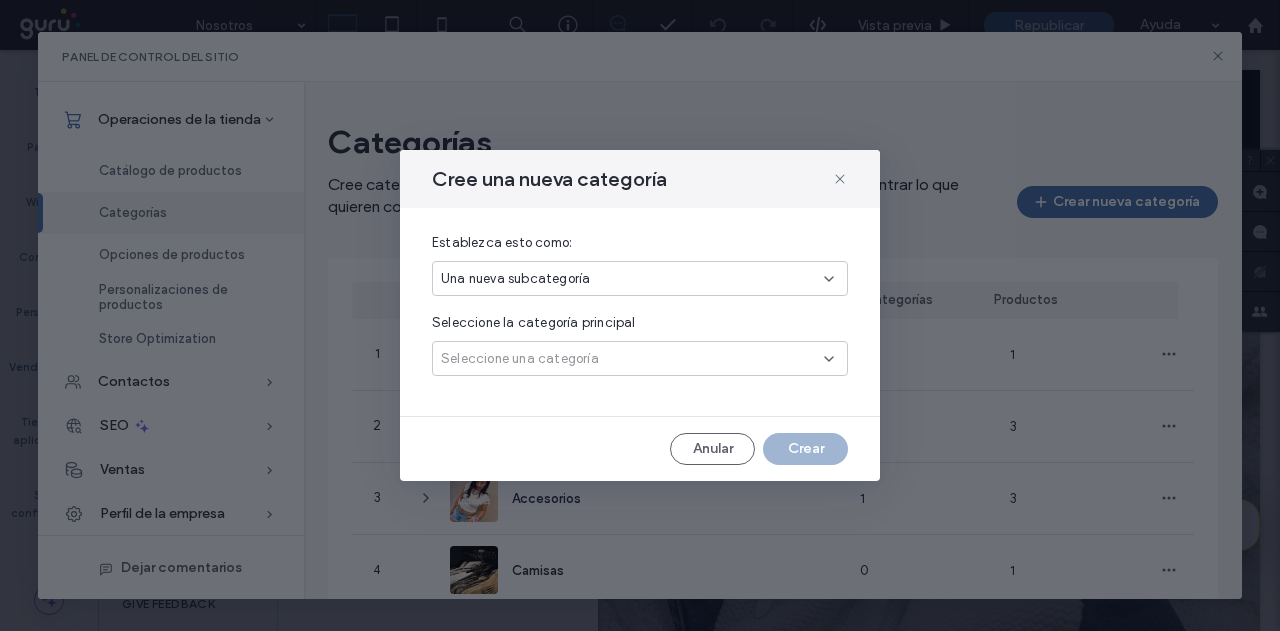 click on "Seleccione una categoría" at bounding box center [520, 359] 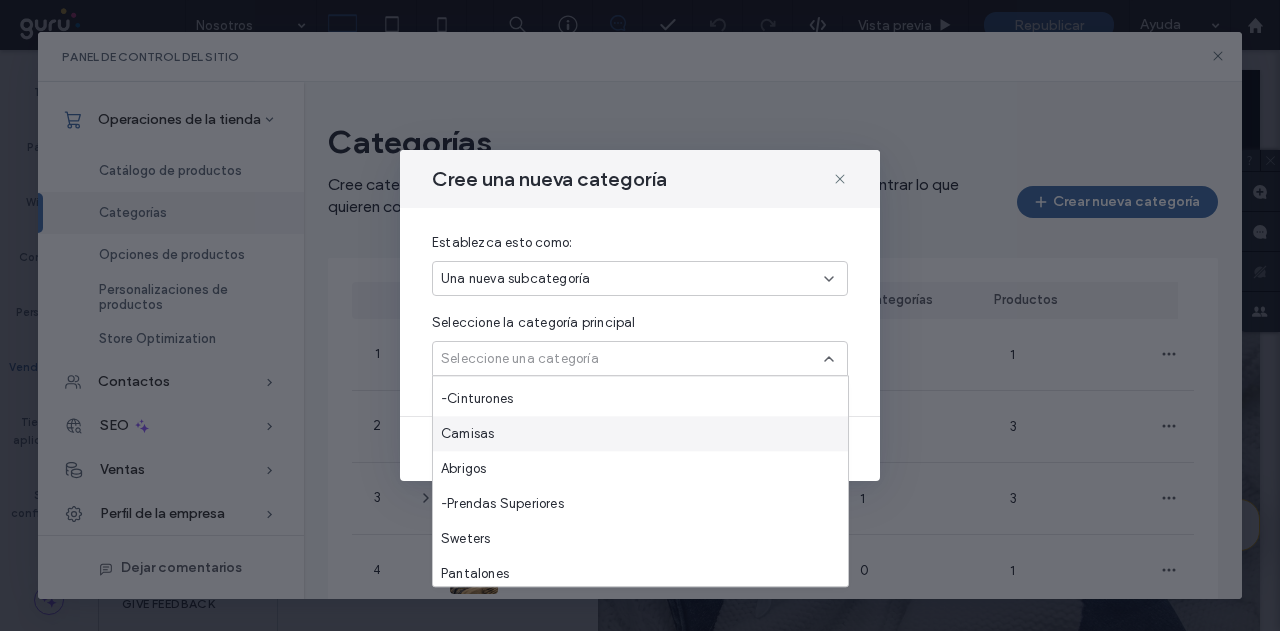 scroll, scrollTop: 175, scrollLeft: 0, axis: vertical 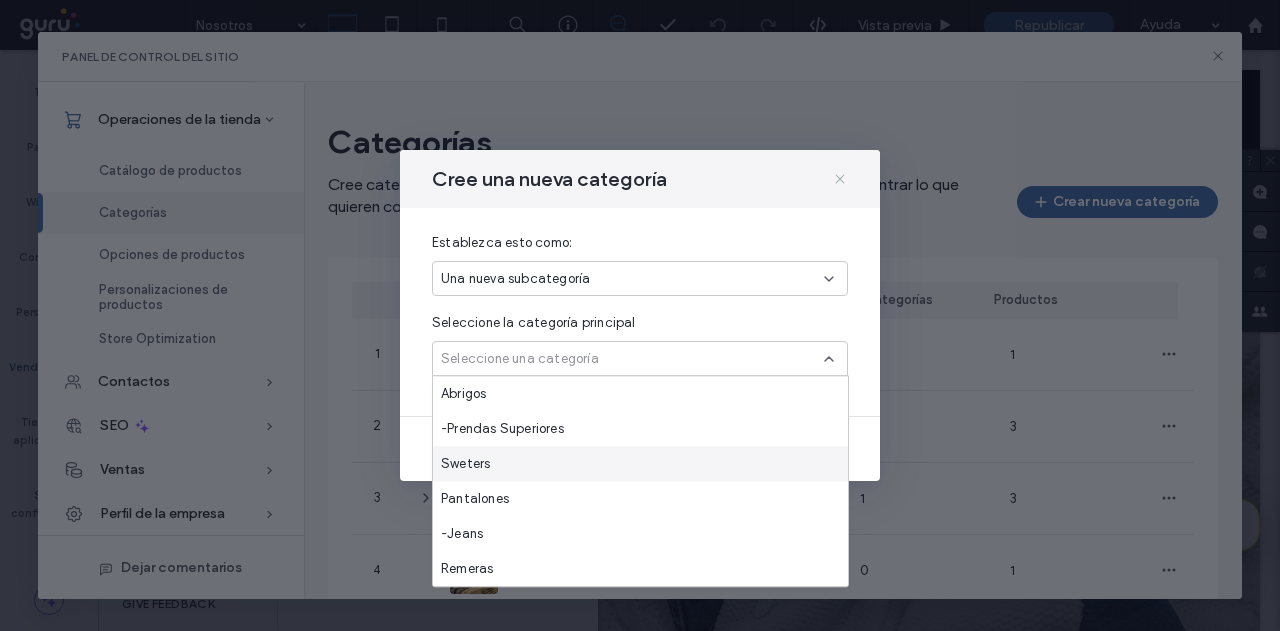 click on "Cree una nueva categoría" at bounding box center [640, 179] 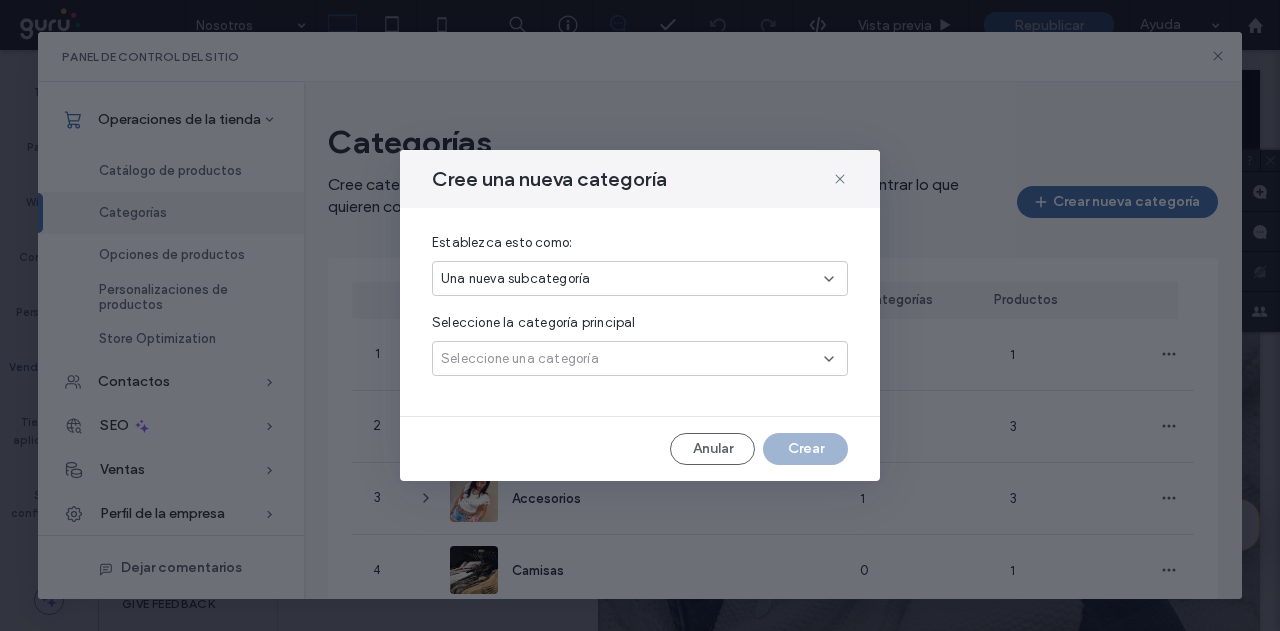 drag, startPoint x: 807, startPoint y: 183, endPoint x: 826, endPoint y: 185, distance: 19.104973 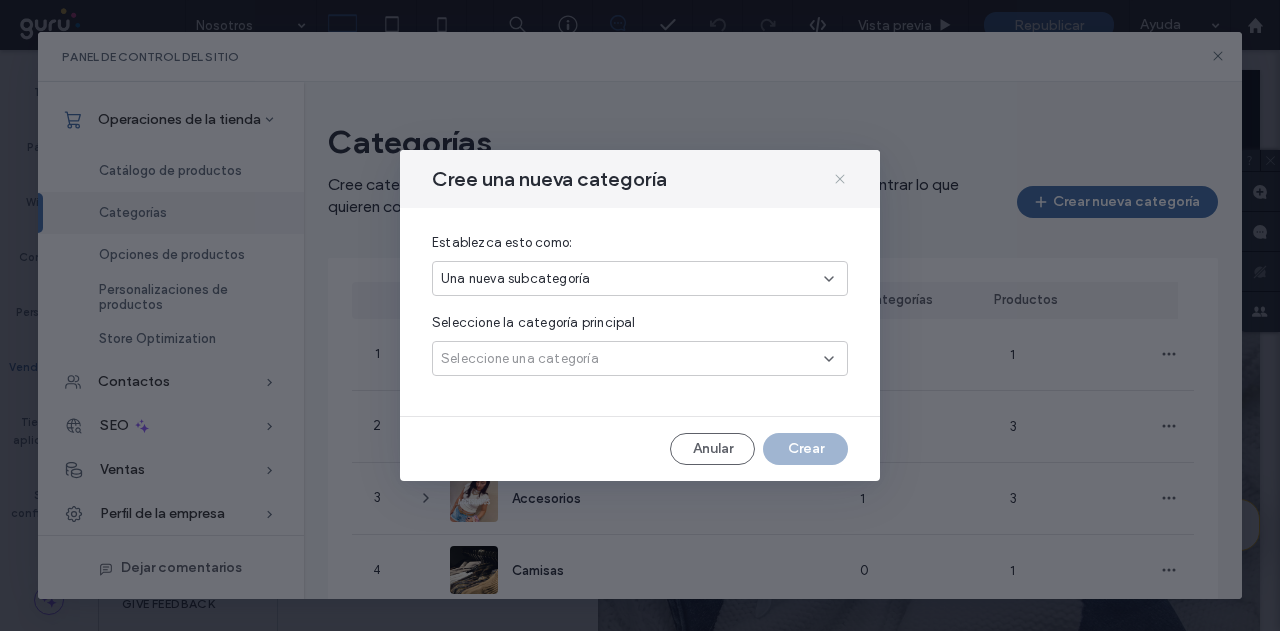 click 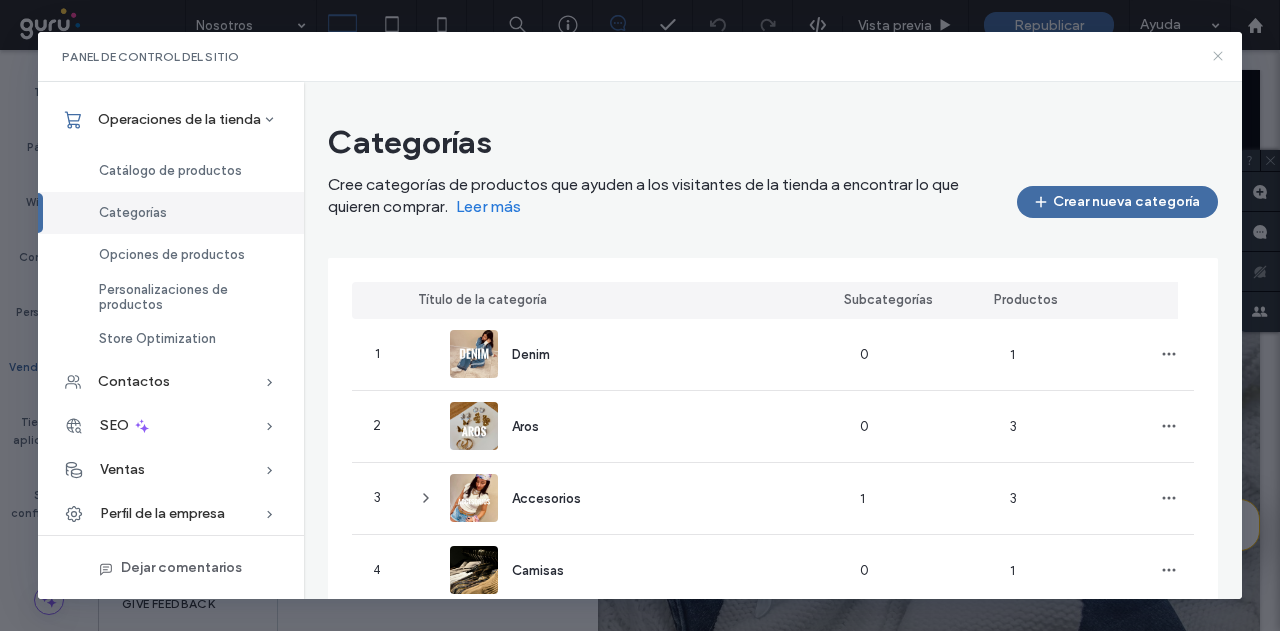 click 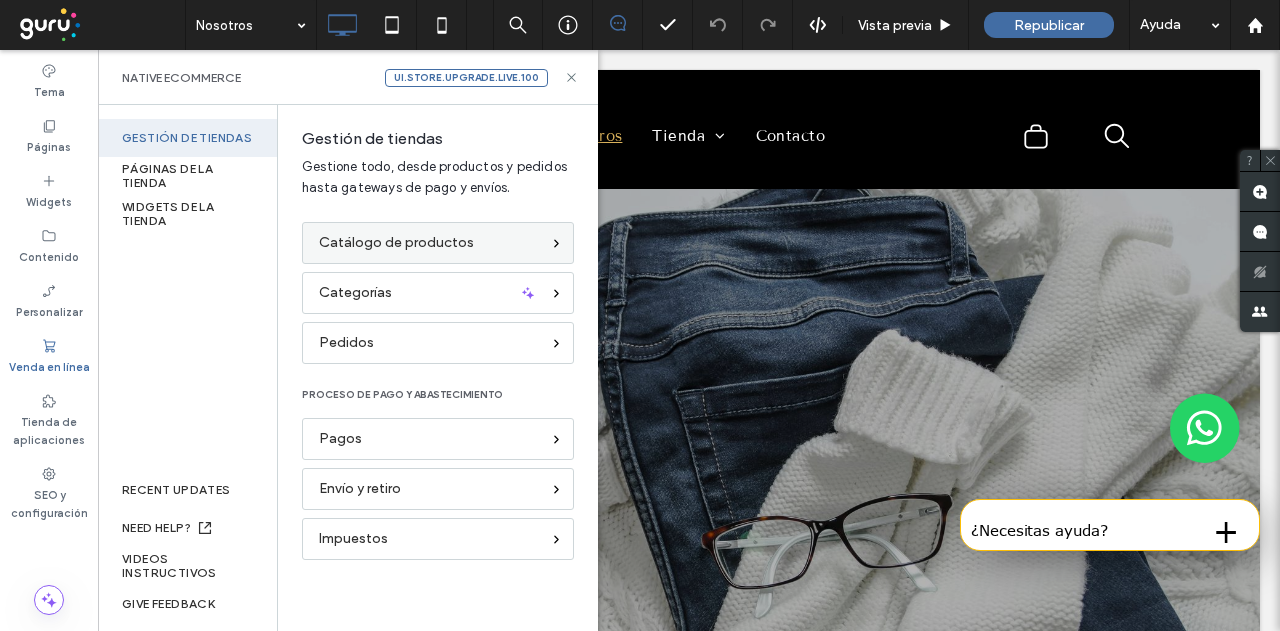 click on "Catálogo de productos" at bounding box center [396, 243] 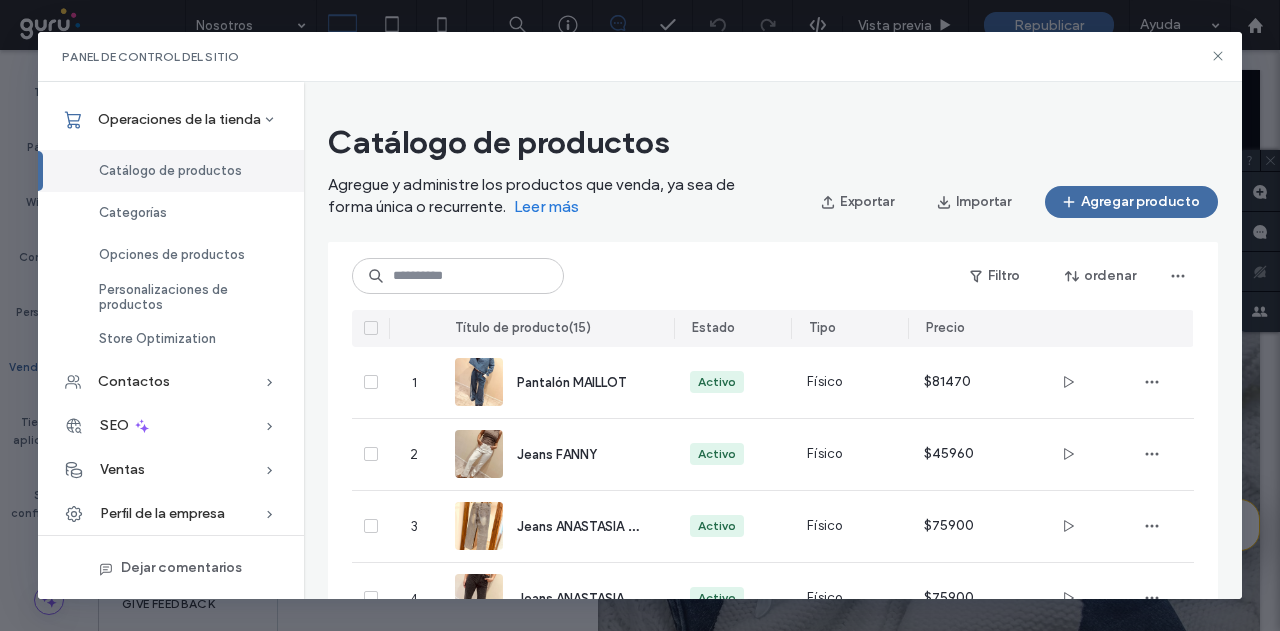 drag, startPoint x: 1114, startPoint y: 204, endPoint x: 1055, endPoint y: 224, distance: 62.297672 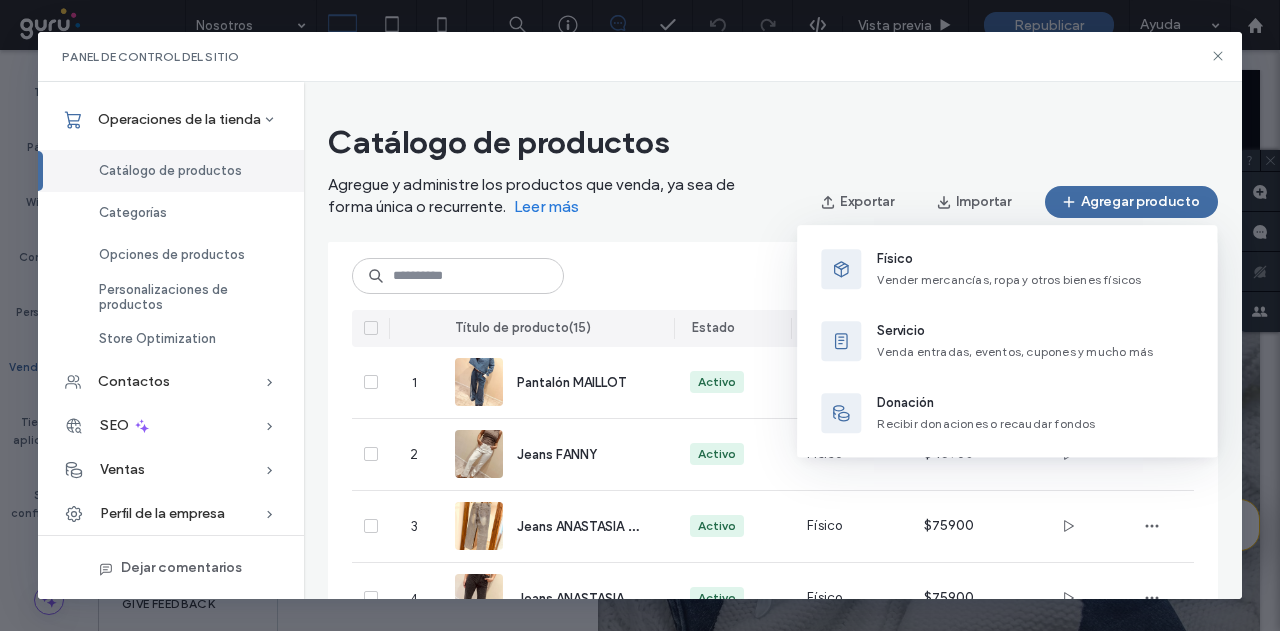 drag, startPoint x: 910, startPoint y: 283, endPoint x: 840, endPoint y: 283, distance: 70 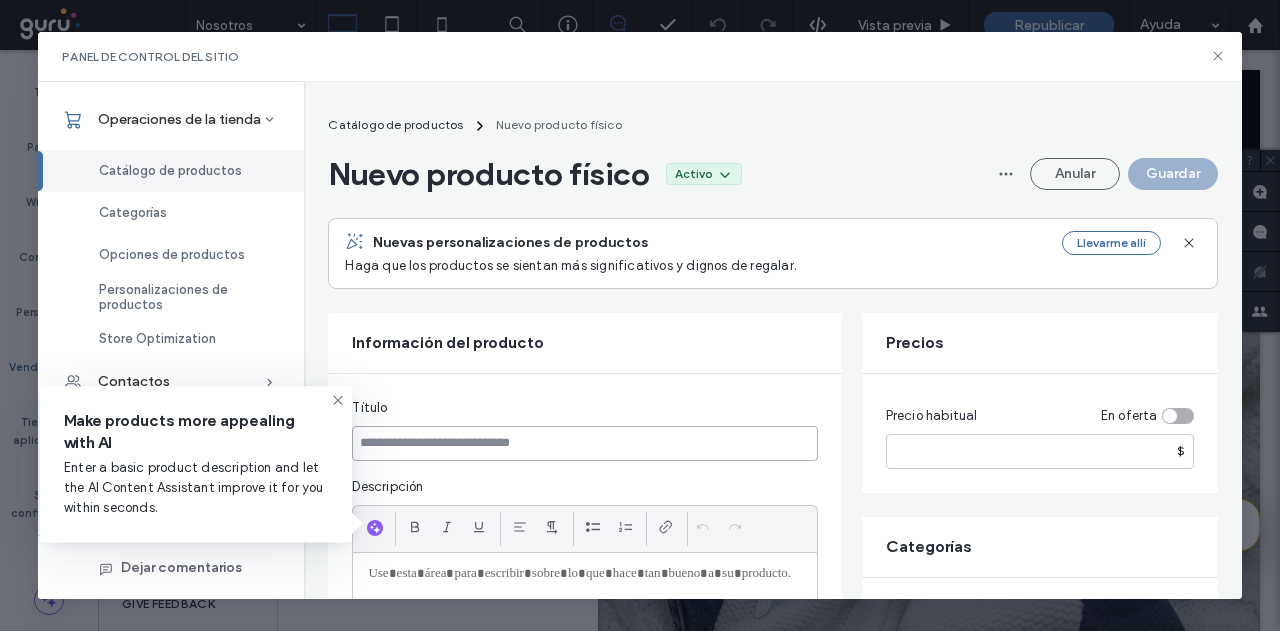 click at bounding box center (584, 443) 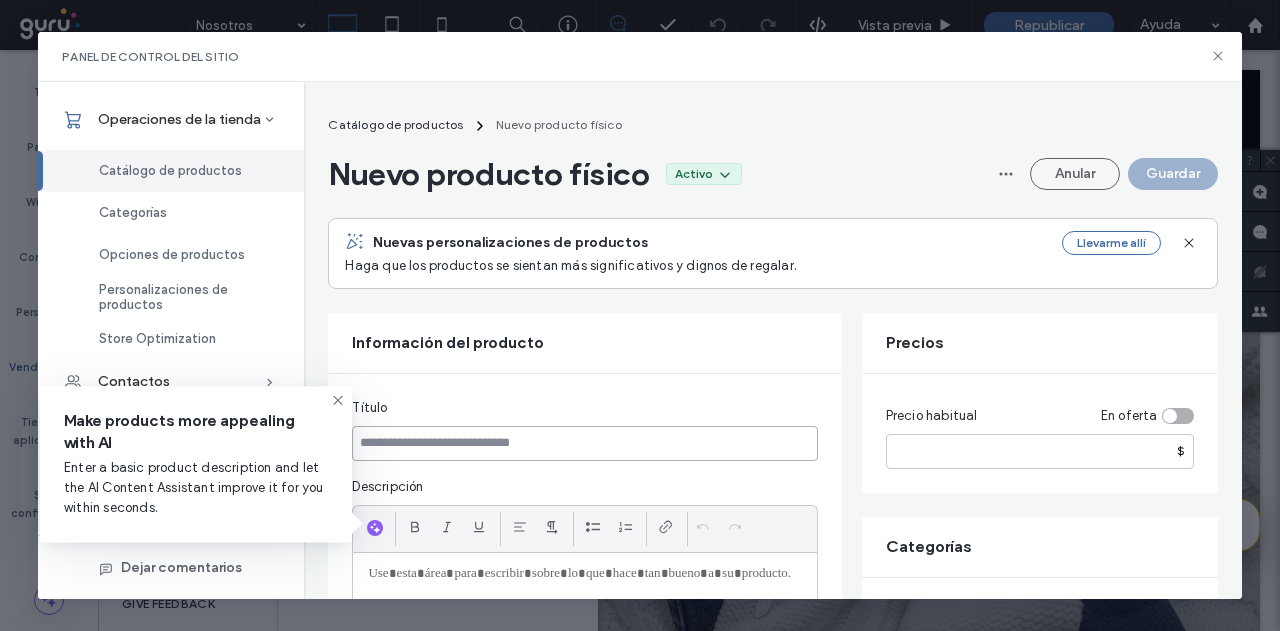 click at bounding box center (584, 443) 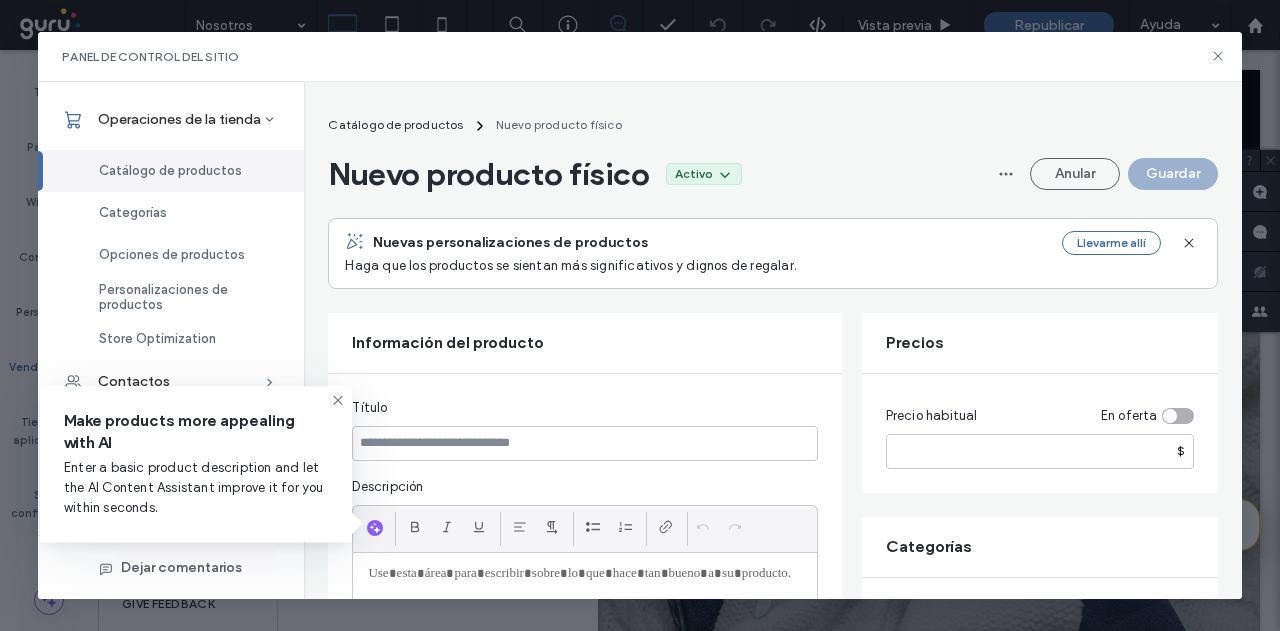 drag, startPoint x: 332, startPoint y: 400, endPoint x: 364, endPoint y: 410, distance: 33.526108 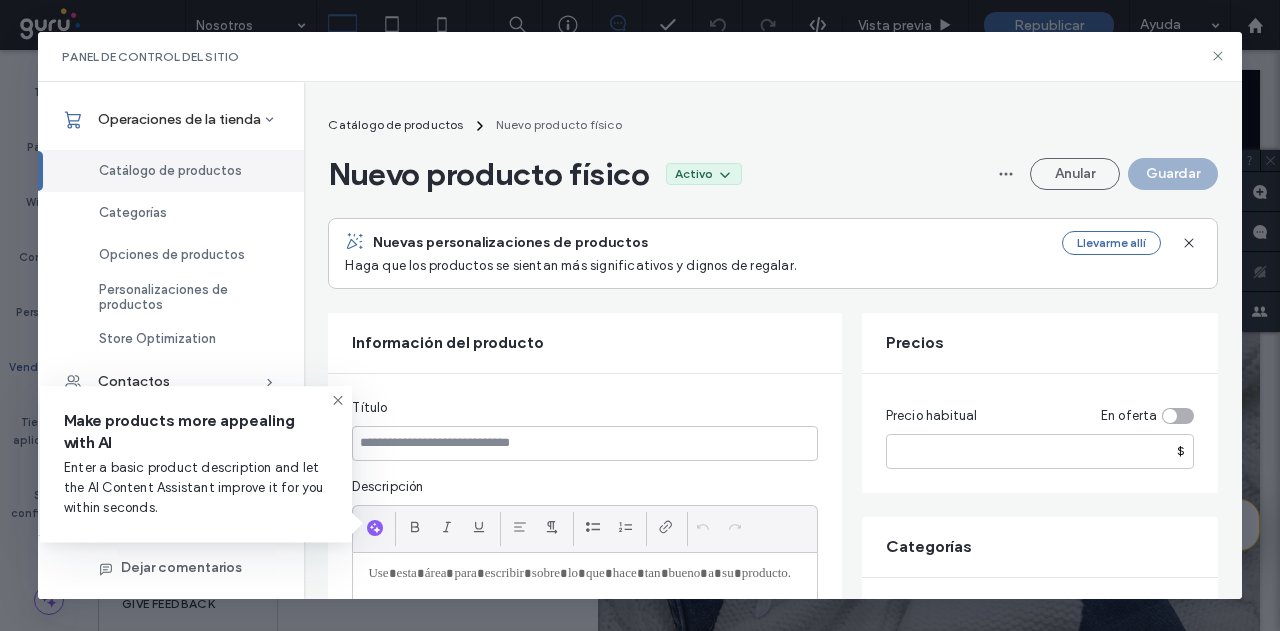 click 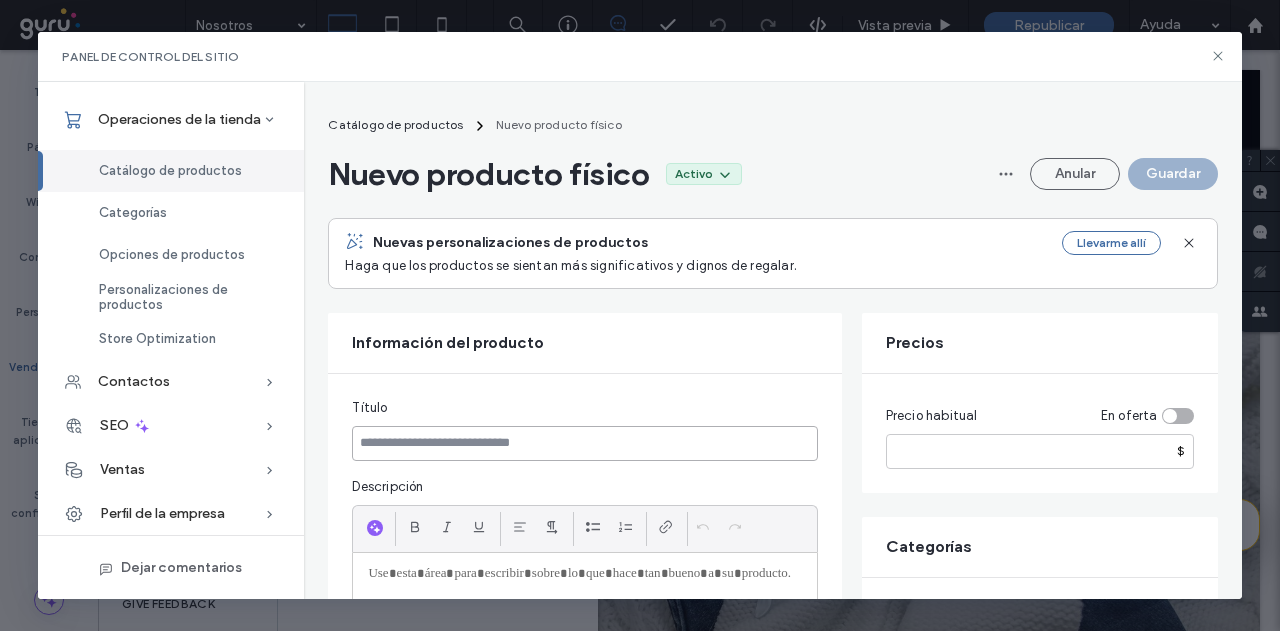 click at bounding box center [584, 443] 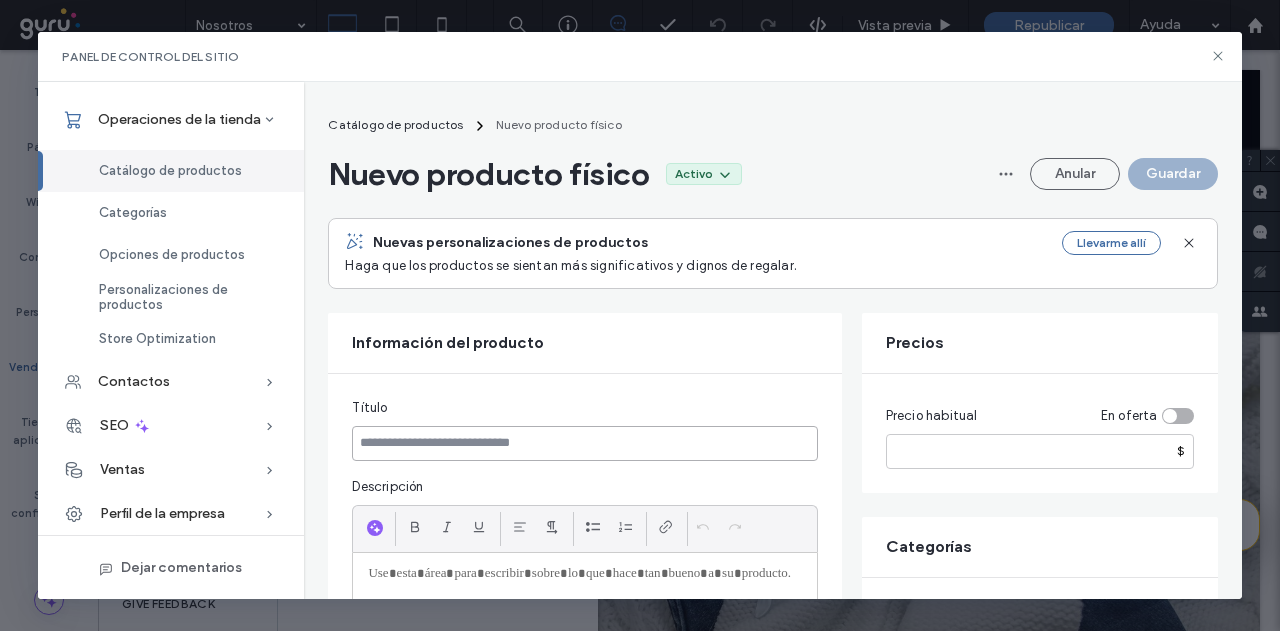 paste on "**********" 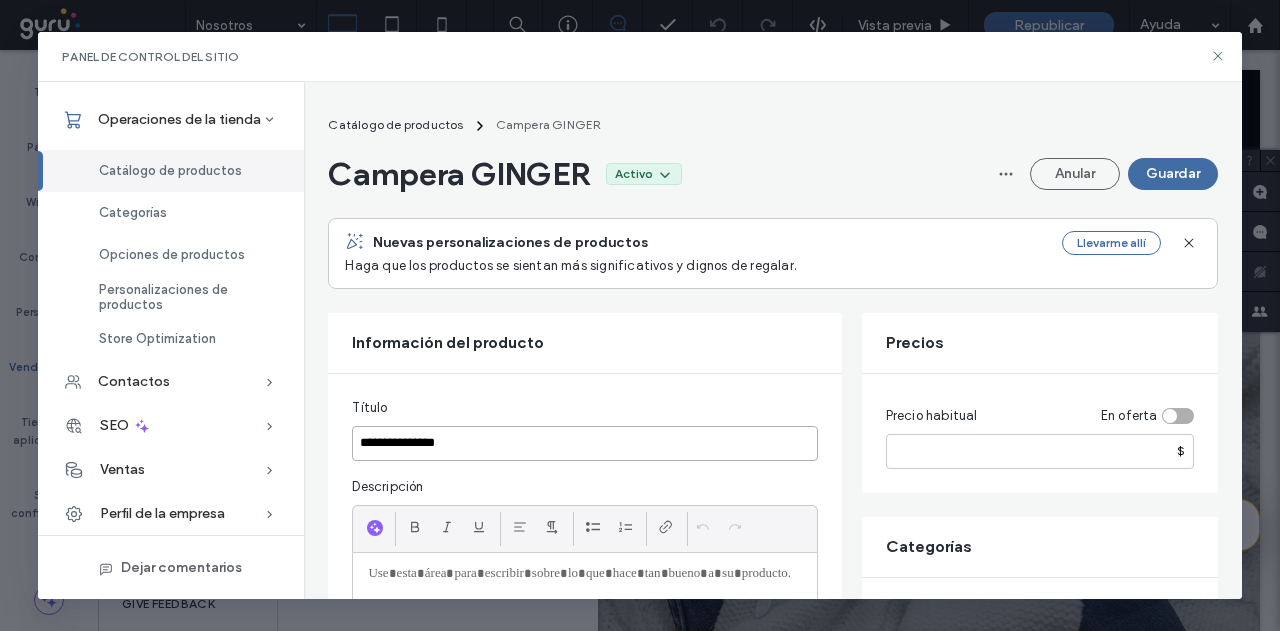 type on "**********" 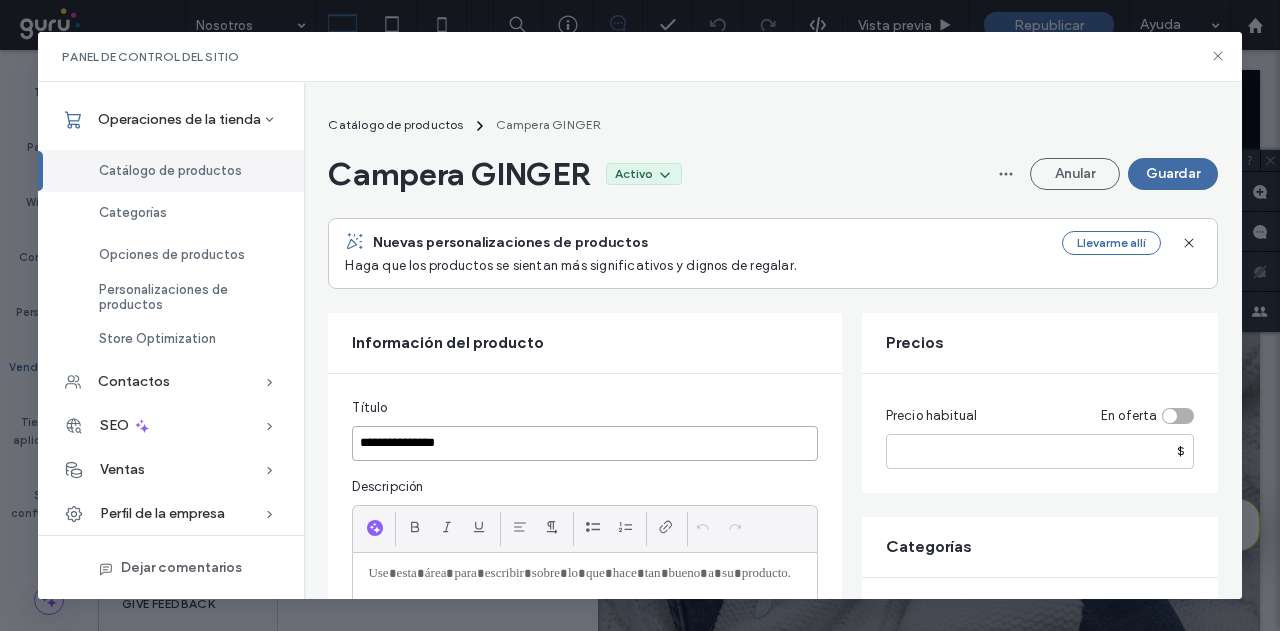 scroll, scrollTop: 200, scrollLeft: 0, axis: vertical 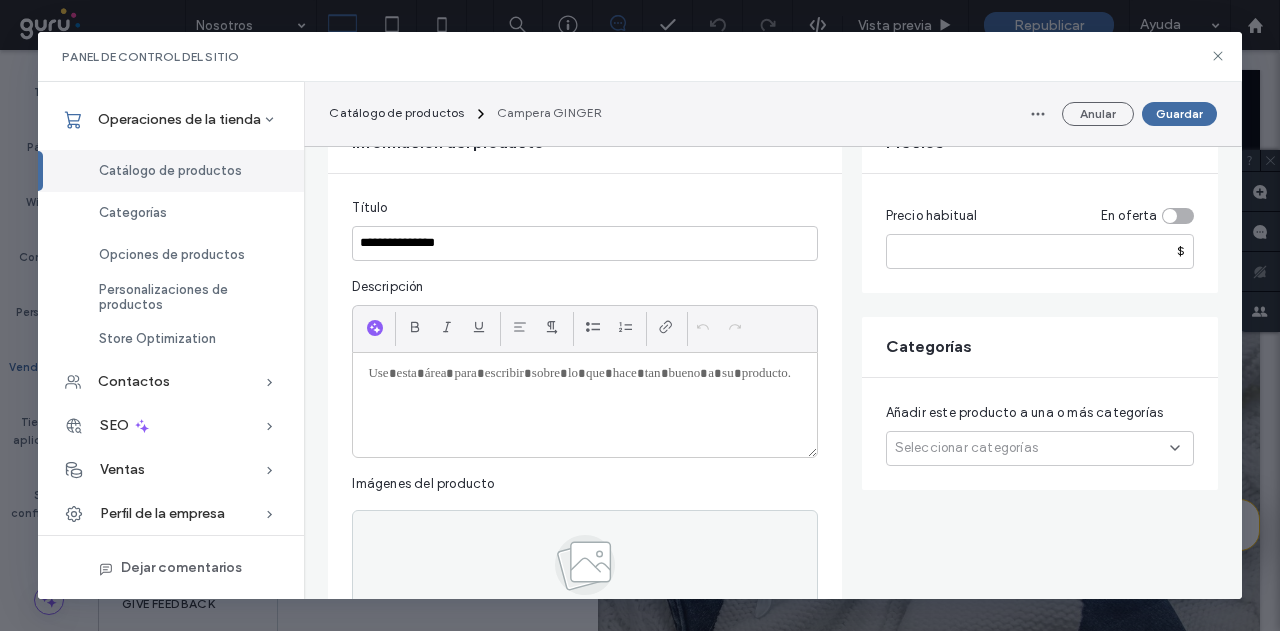 click at bounding box center (584, 405) 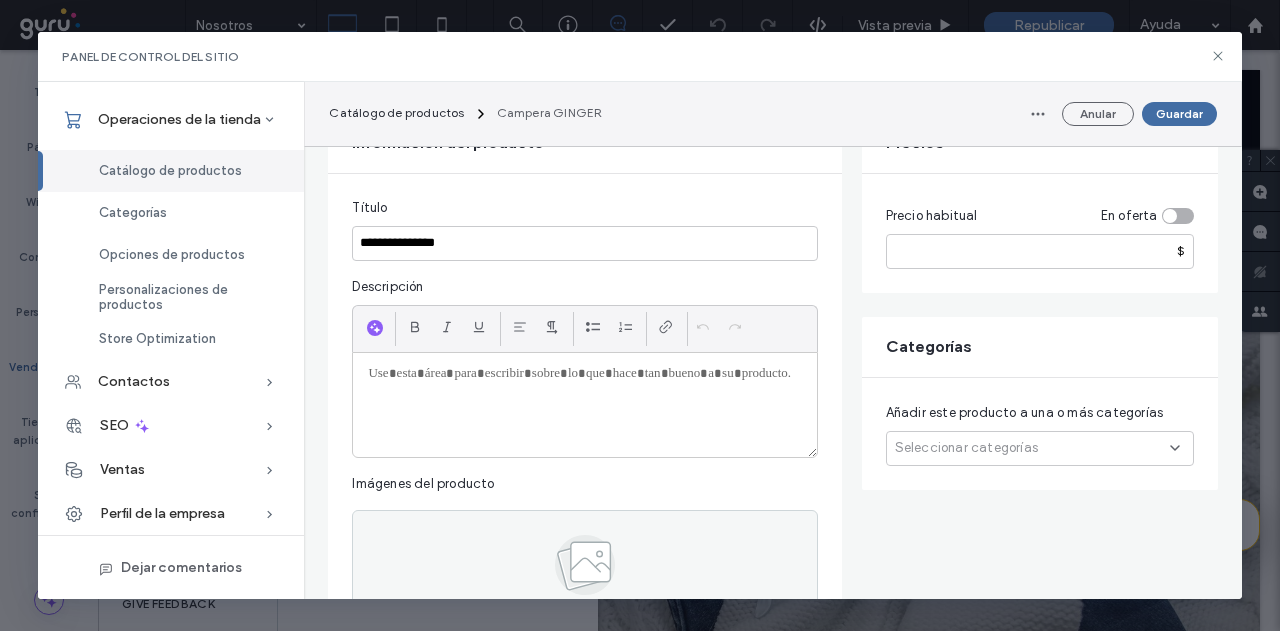 type 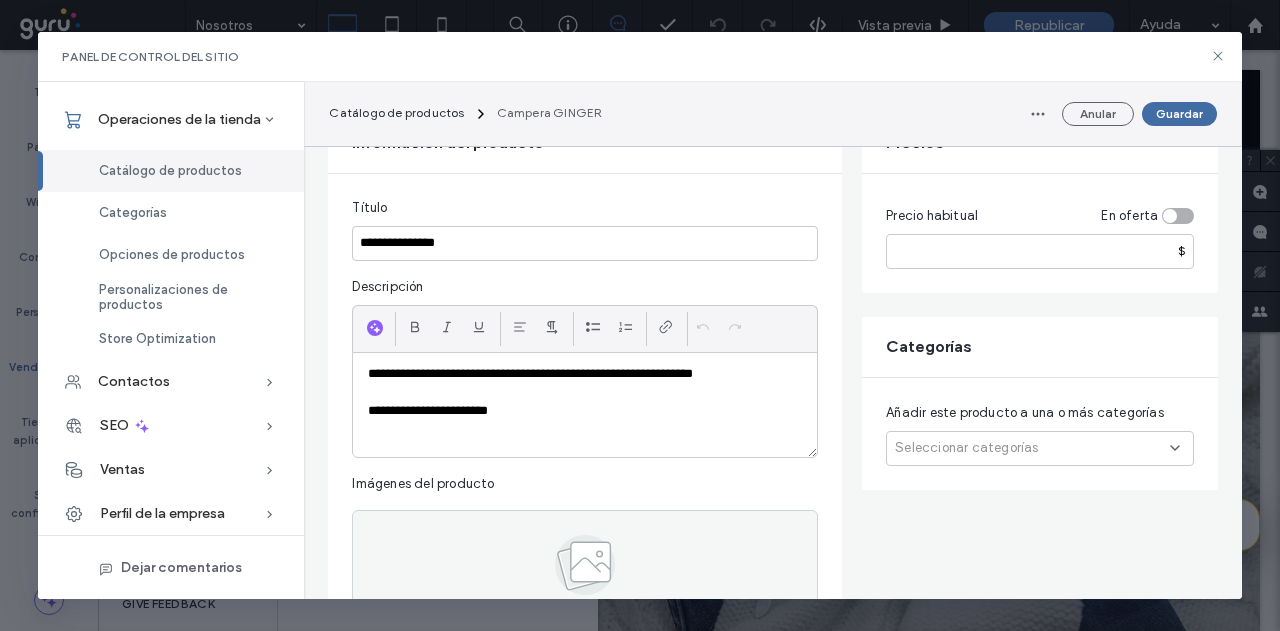 scroll, scrollTop: 0, scrollLeft: 0, axis: both 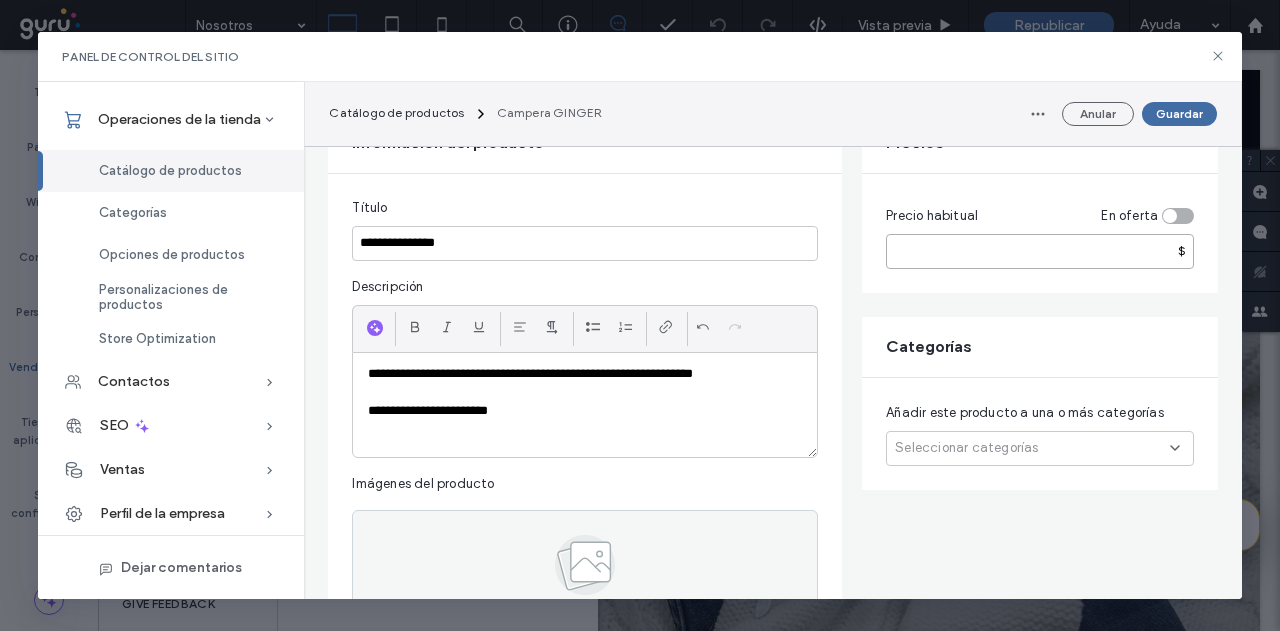 click at bounding box center (1040, 251) 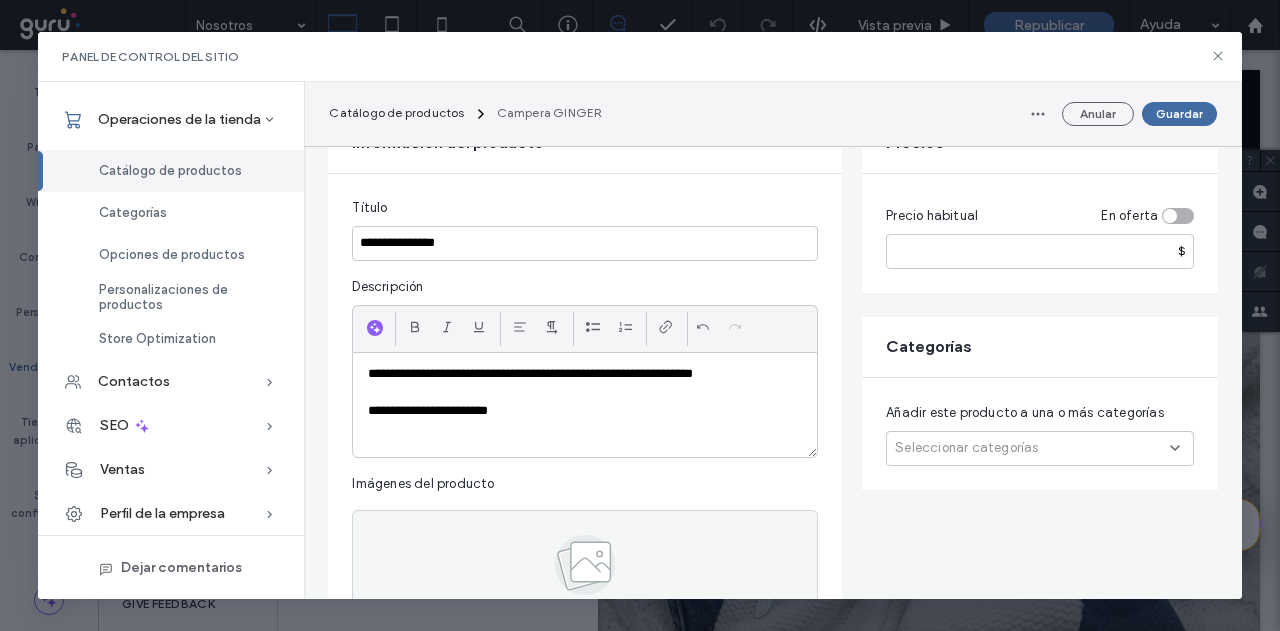 click on "Seleccionar categorías" at bounding box center [966, 448] 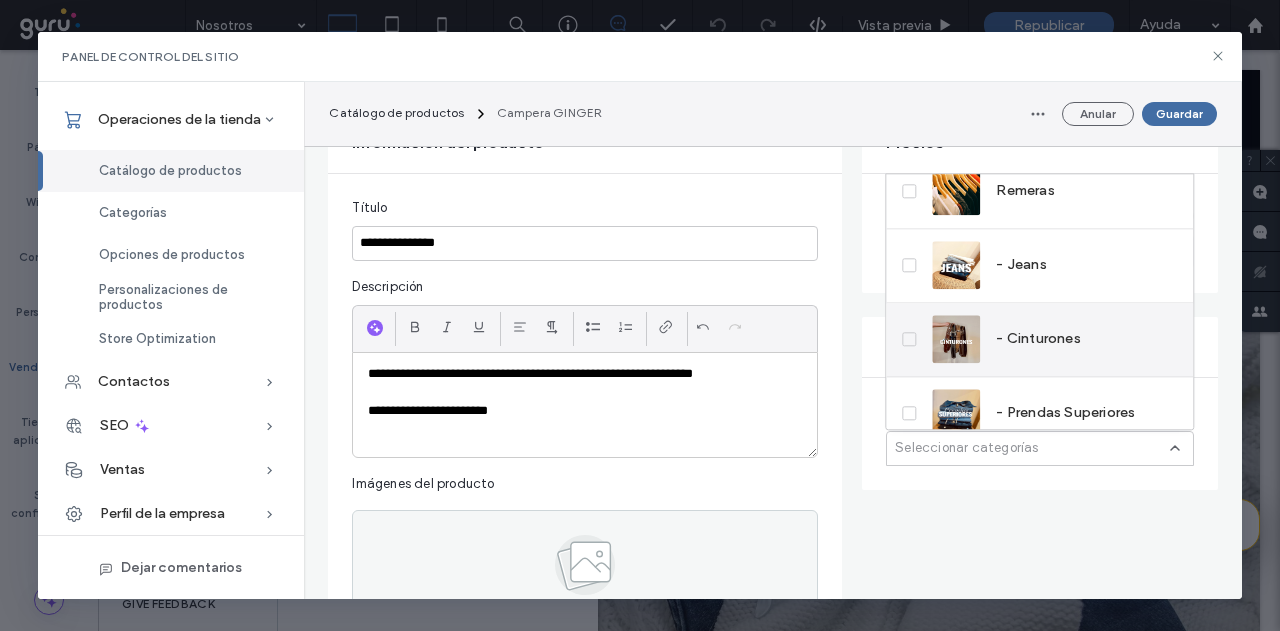 scroll, scrollTop: 550, scrollLeft: 0, axis: vertical 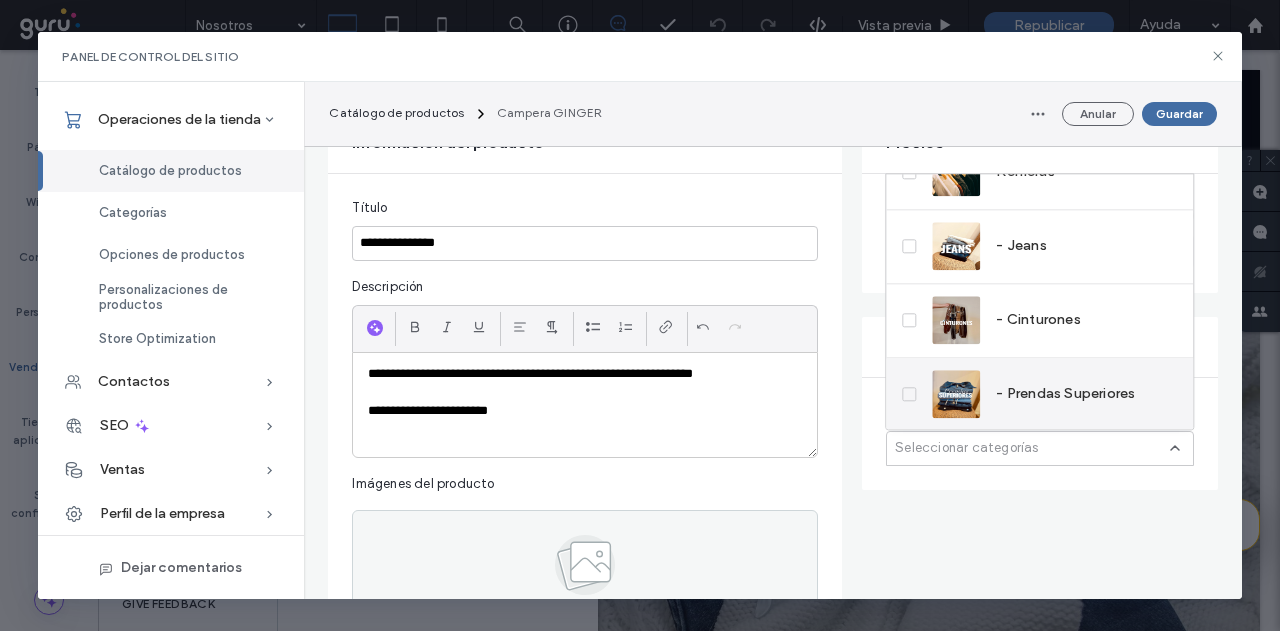 click on "- Prendas Superiores" at bounding box center [1065, 394] 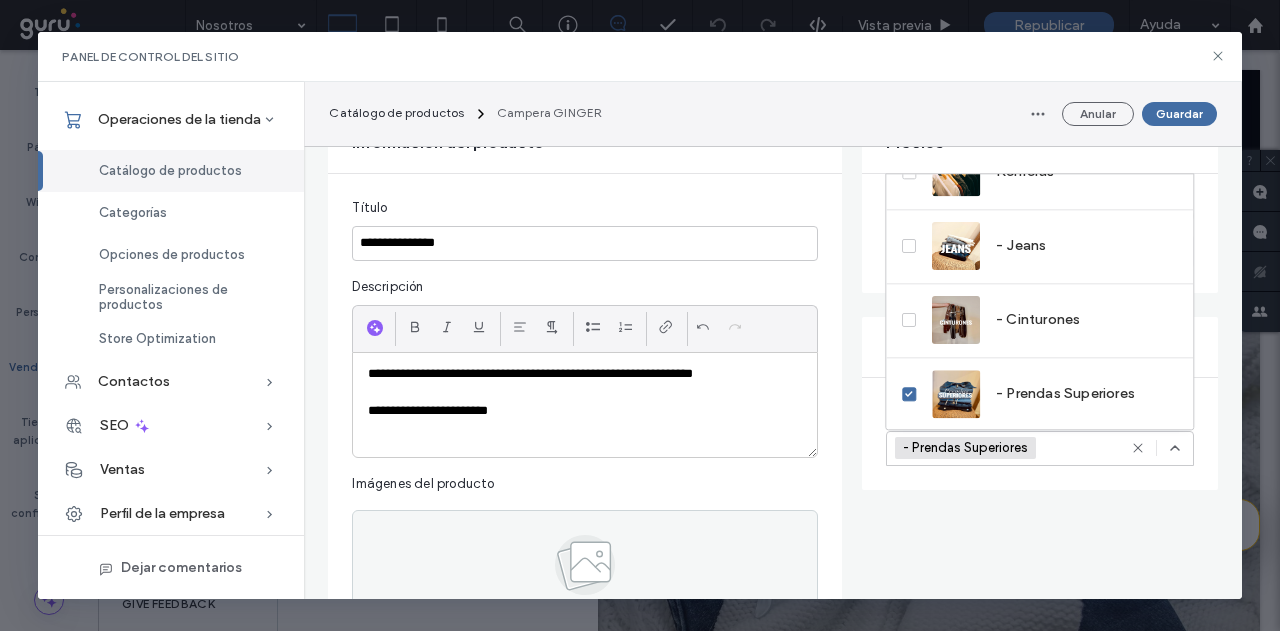 click on "**********" at bounding box center [585, 405] 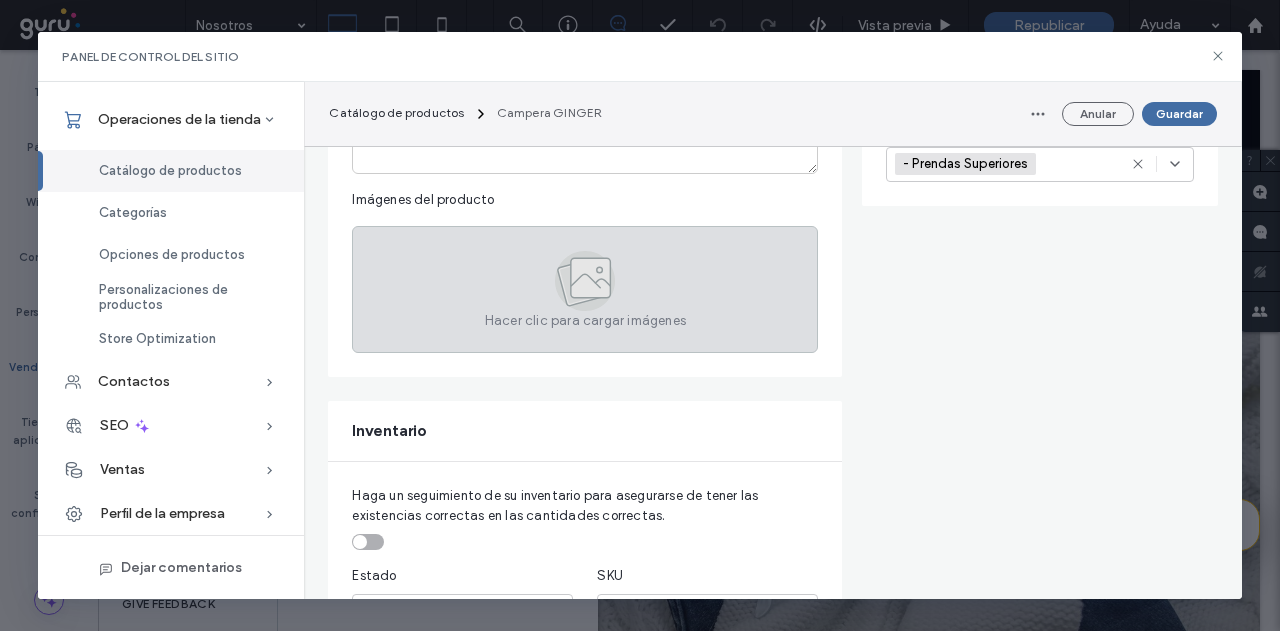 scroll, scrollTop: 400, scrollLeft: 0, axis: vertical 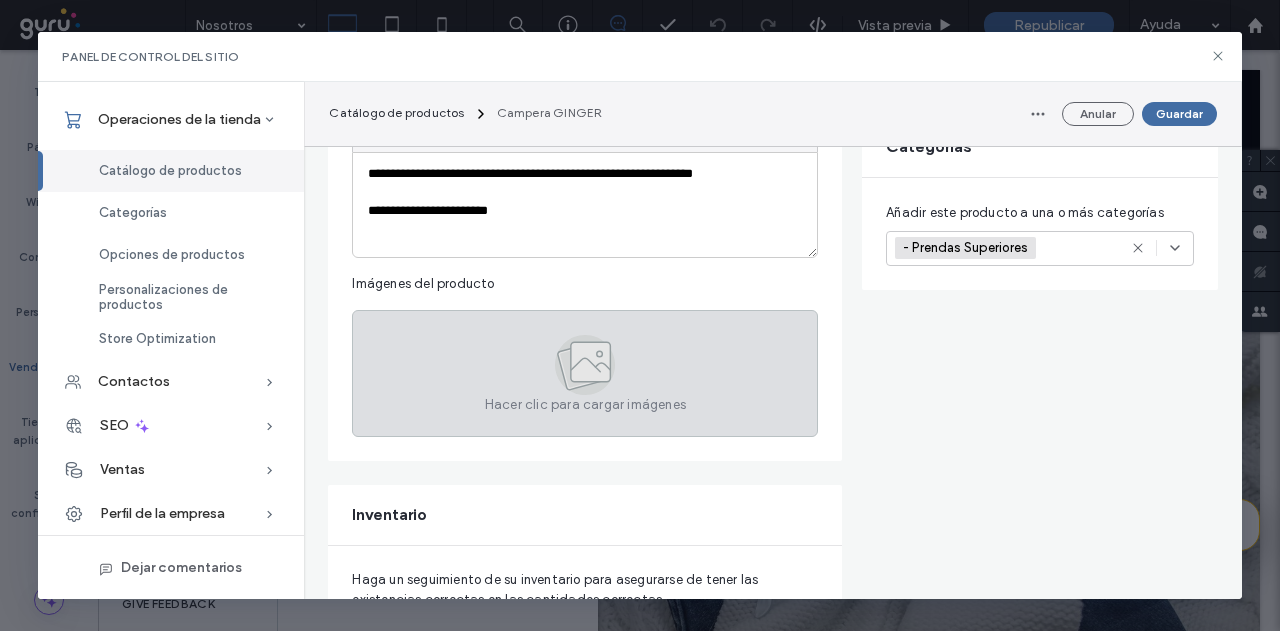 click on "Hacer clic para cargar imágenes" at bounding box center (585, 373) 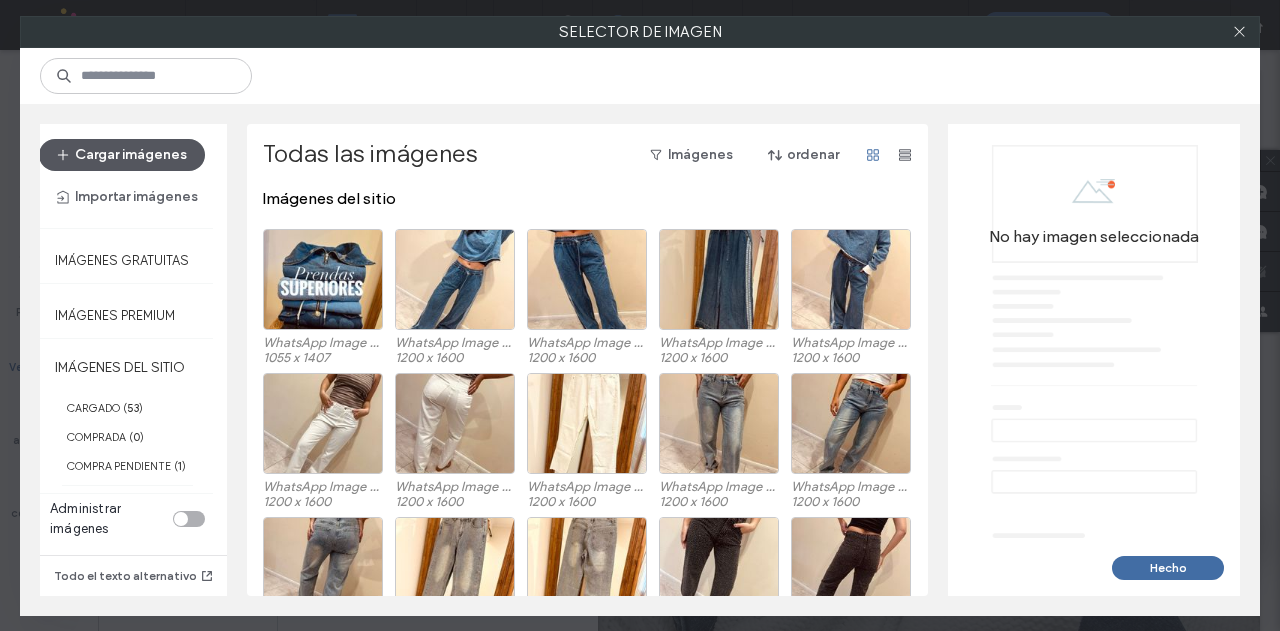 click on "Cargar imágenes" at bounding box center [122, 155] 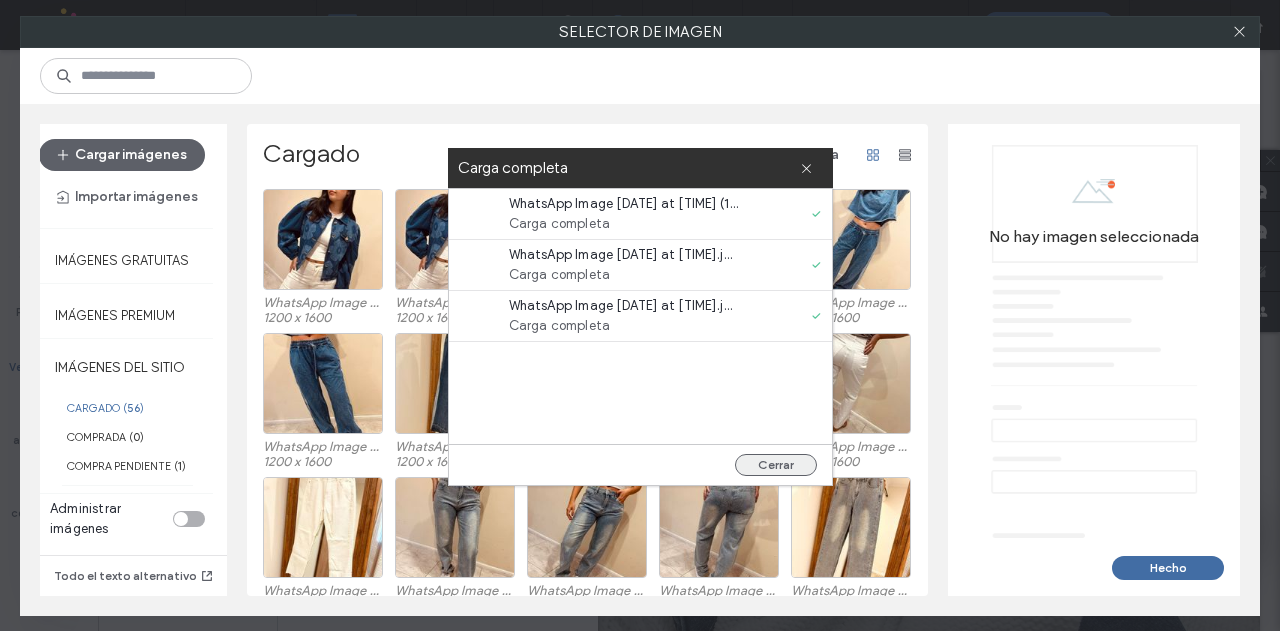 click on "Cerrar" at bounding box center (776, 465) 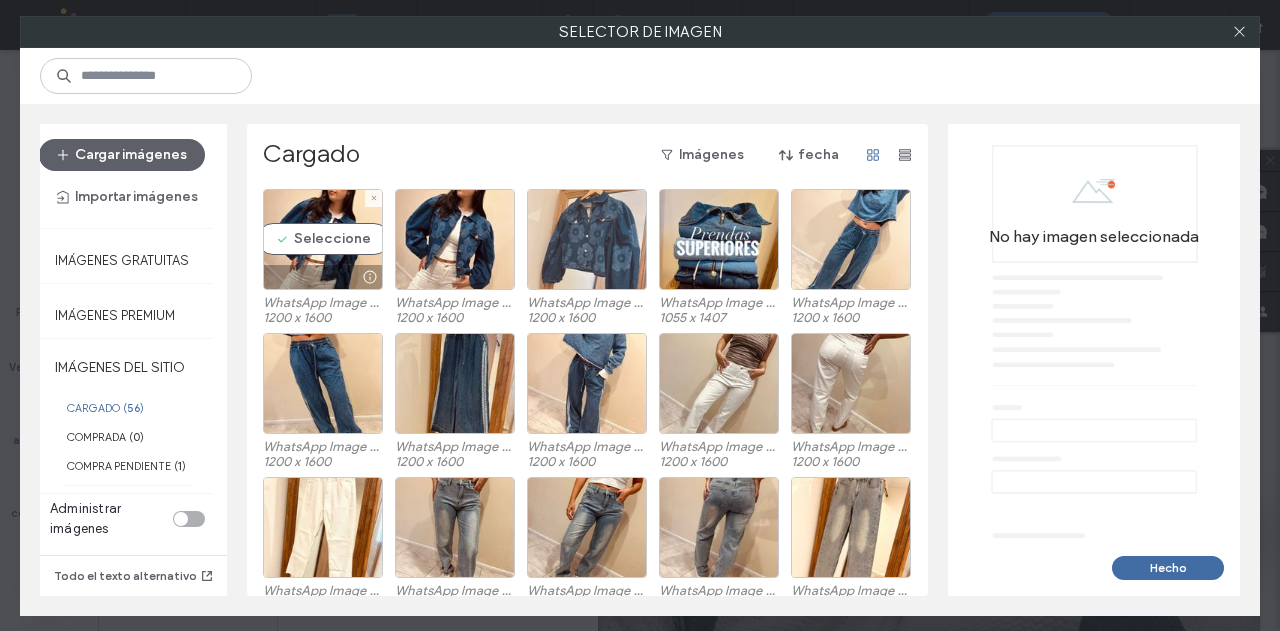 drag, startPoint x: 315, startPoint y: 211, endPoint x: 550, endPoint y: 218, distance: 235.10423 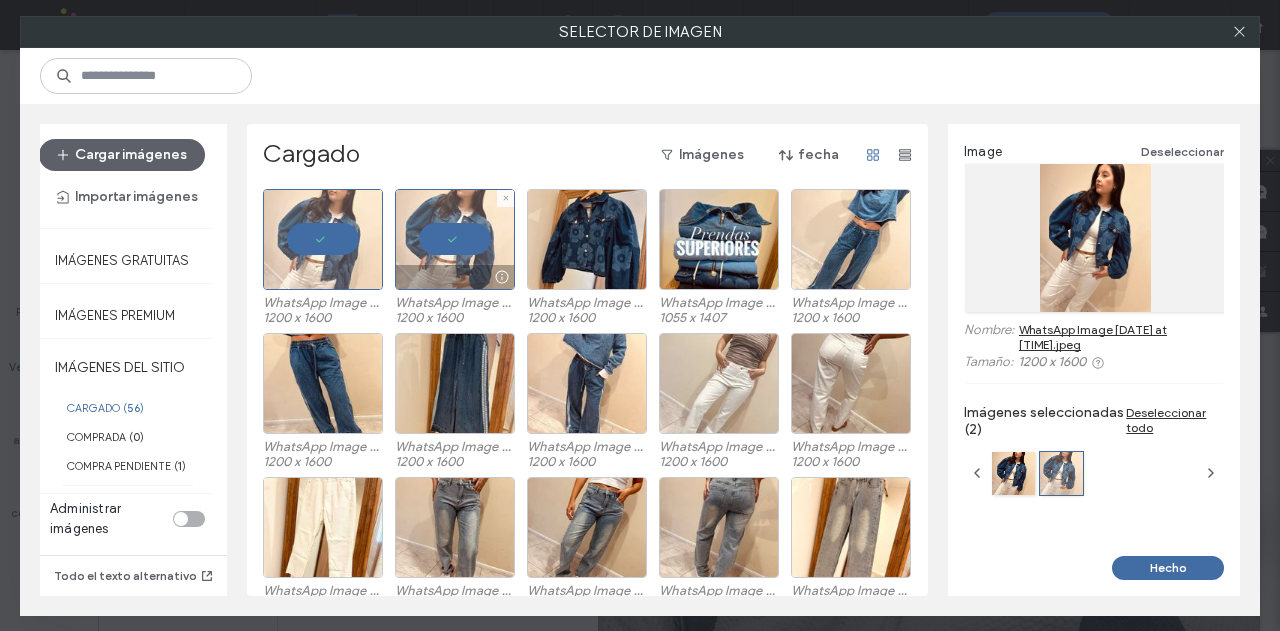 click at bounding box center (587, 239) 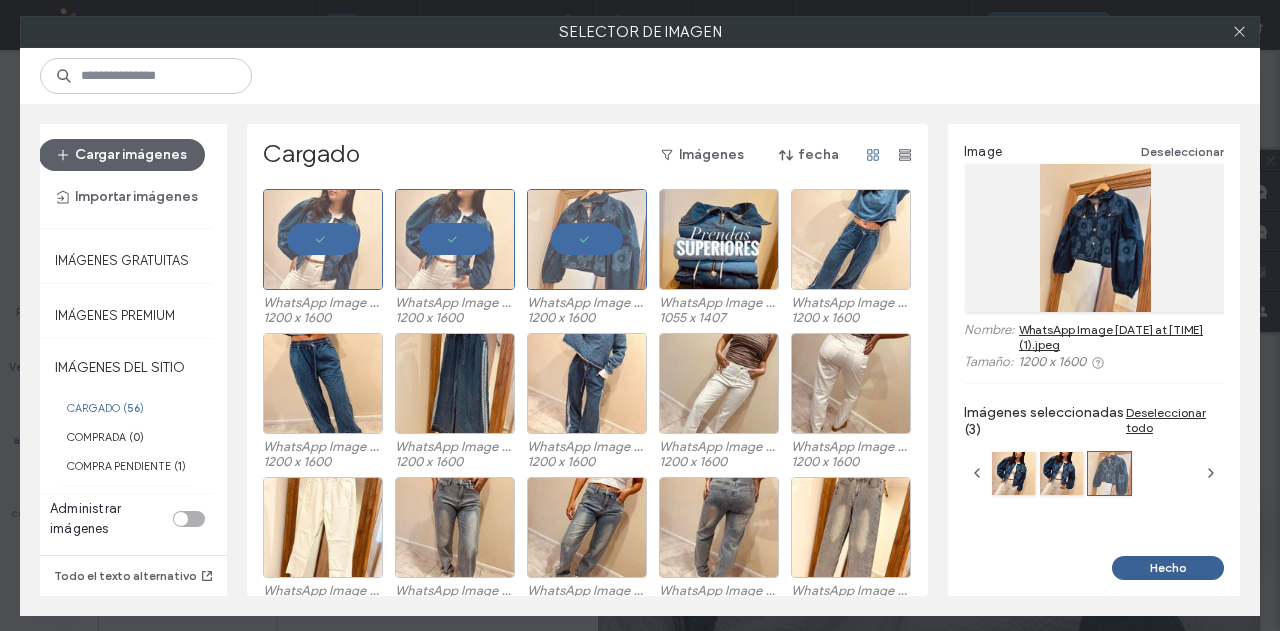 click on "Hecho" at bounding box center (1168, 568) 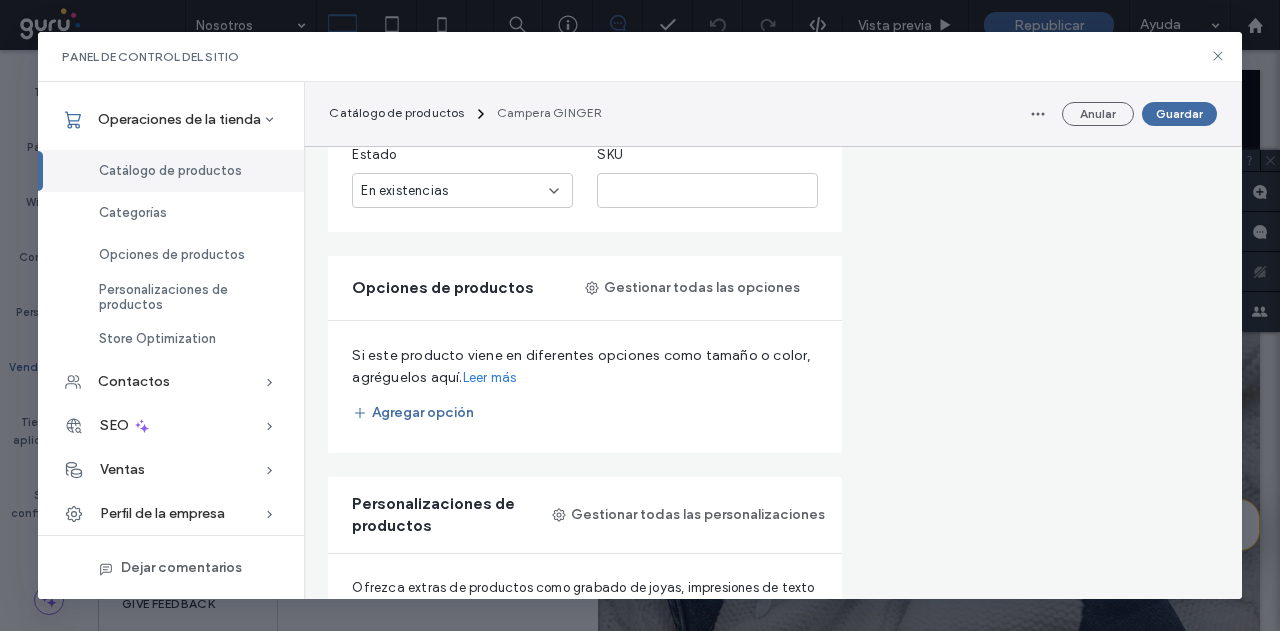 scroll, scrollTop: 800, scrollLeft: 0, axis: vertical 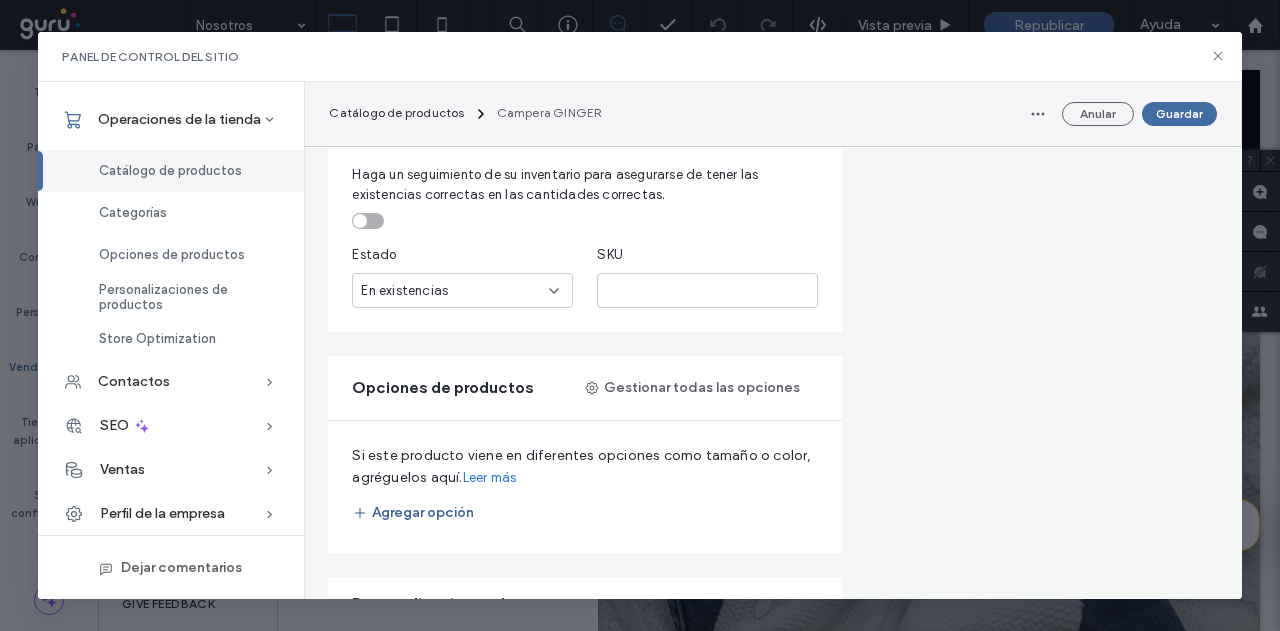 click on "Agregar opción" at bounding box center [413, 513] 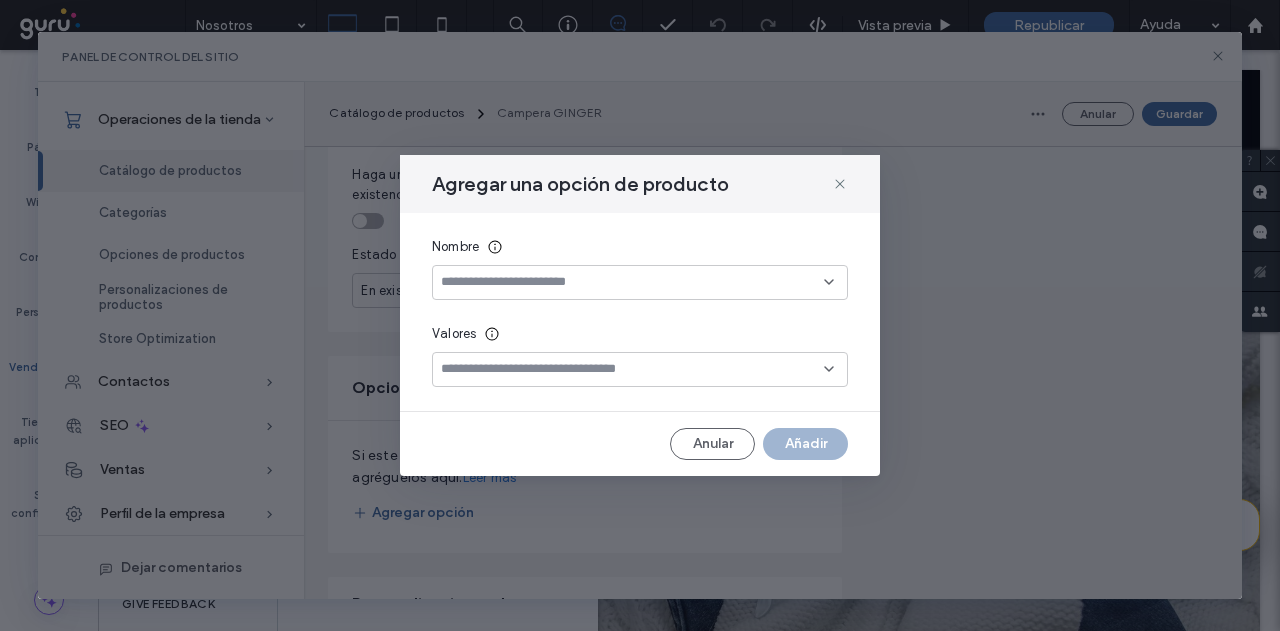 click at bounding box center (632, 282) 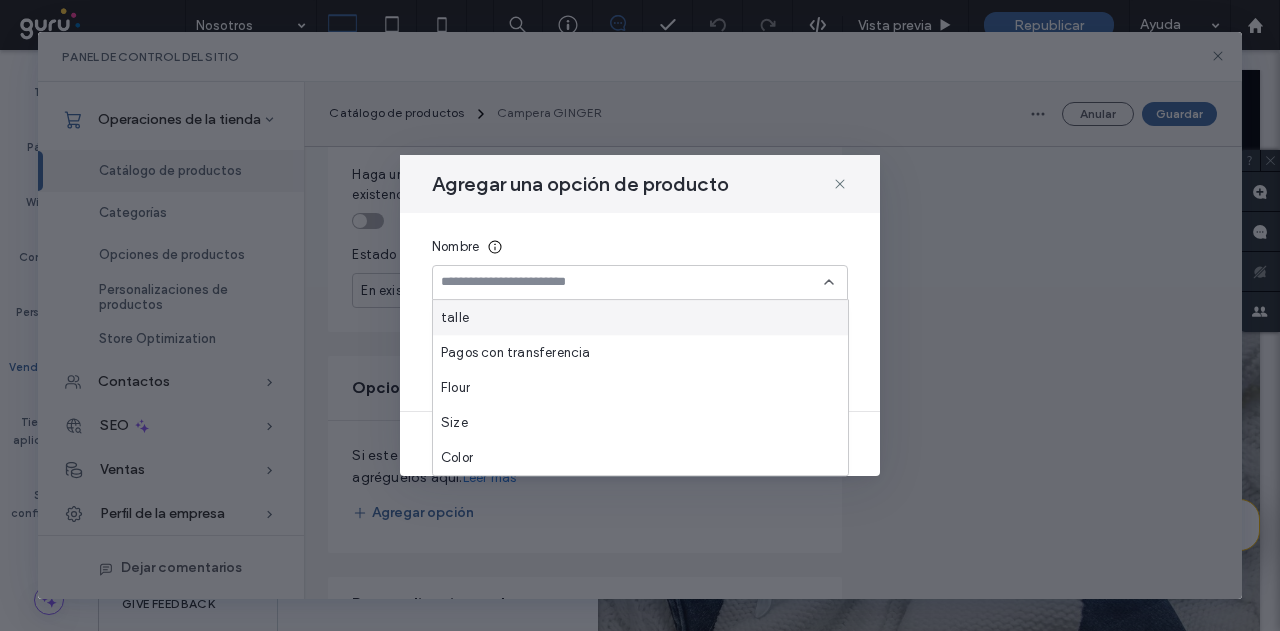 click on "talle" at bounding box center [640, 317] 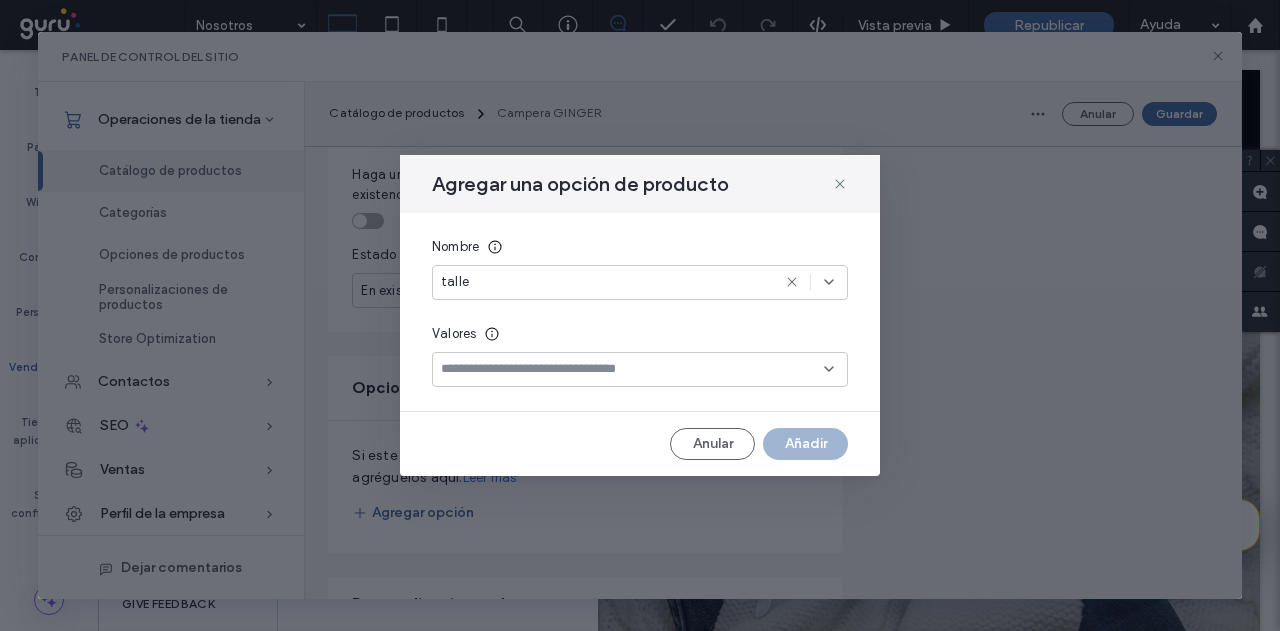 click at bounding box center (632, 369) 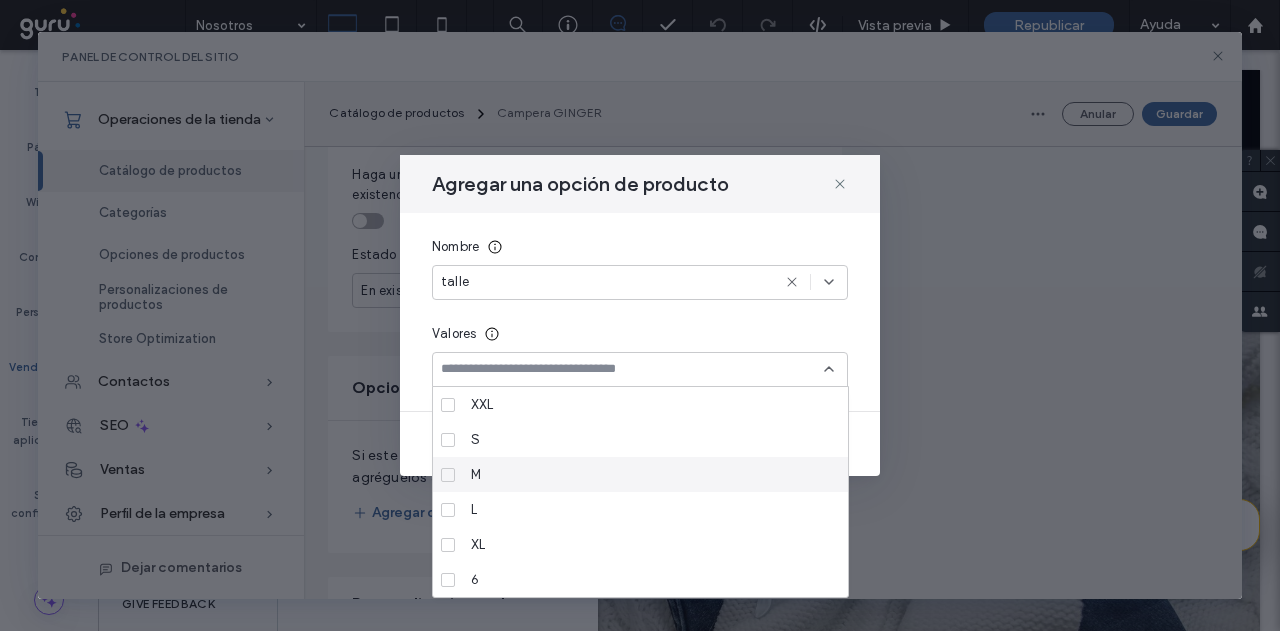 click on "M" at bounding box center (476, 475) 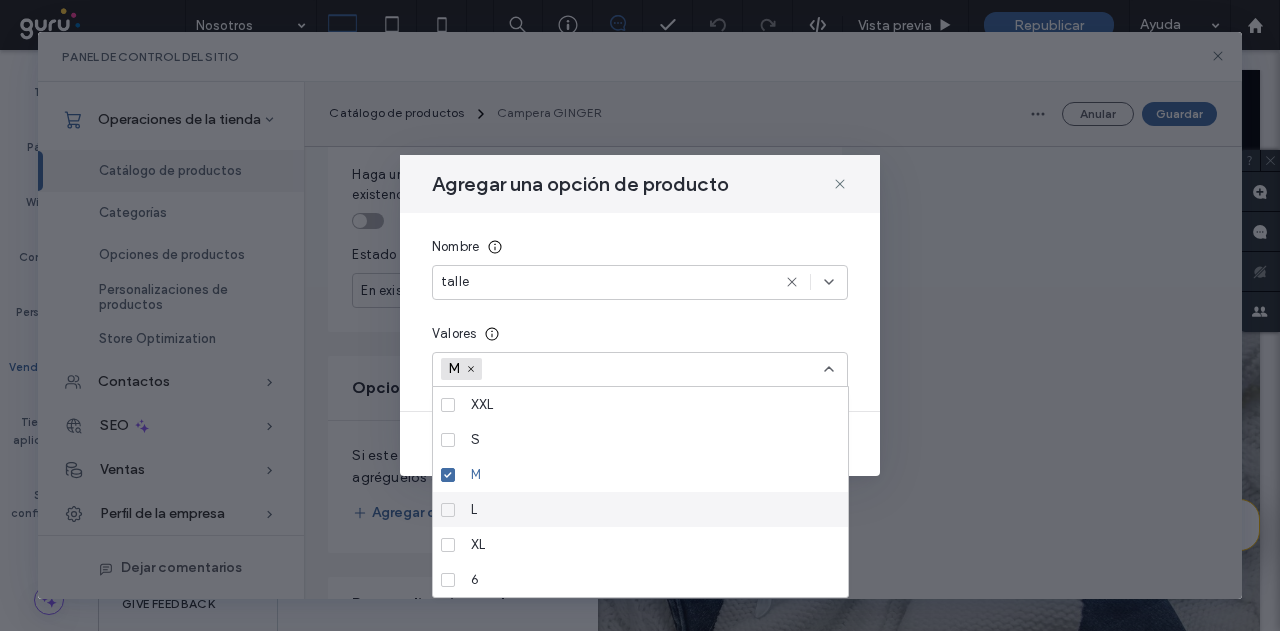 click on "L" at bounding box center [647, 509] 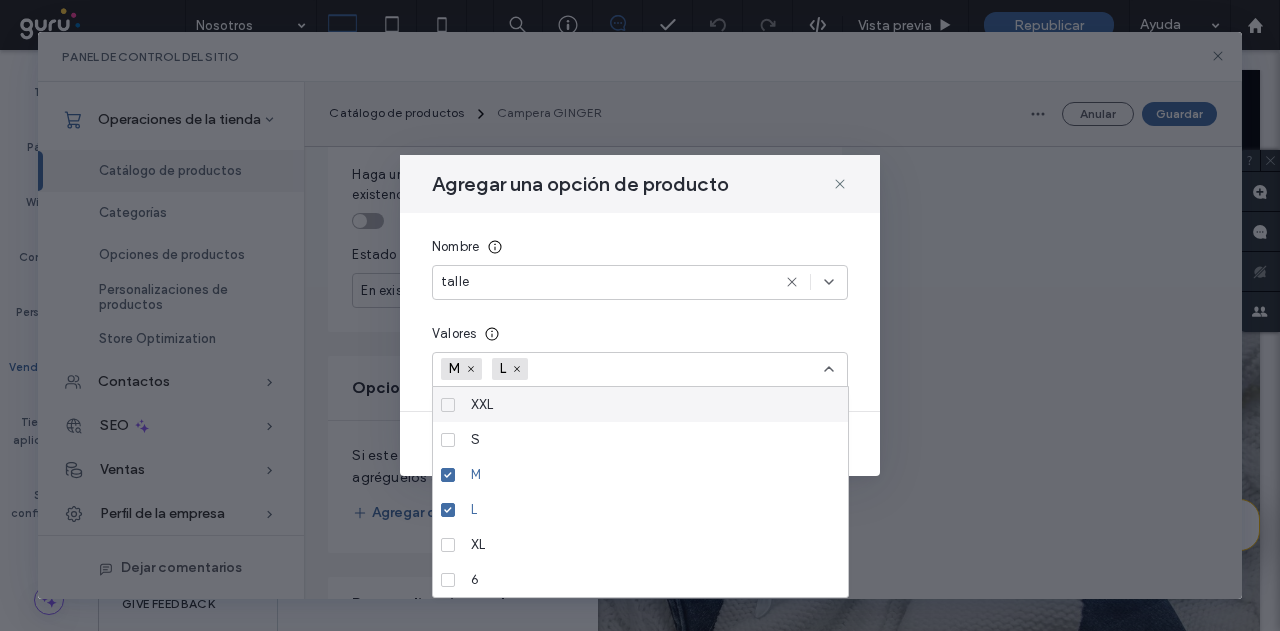 click at bounding box center [607, 369] 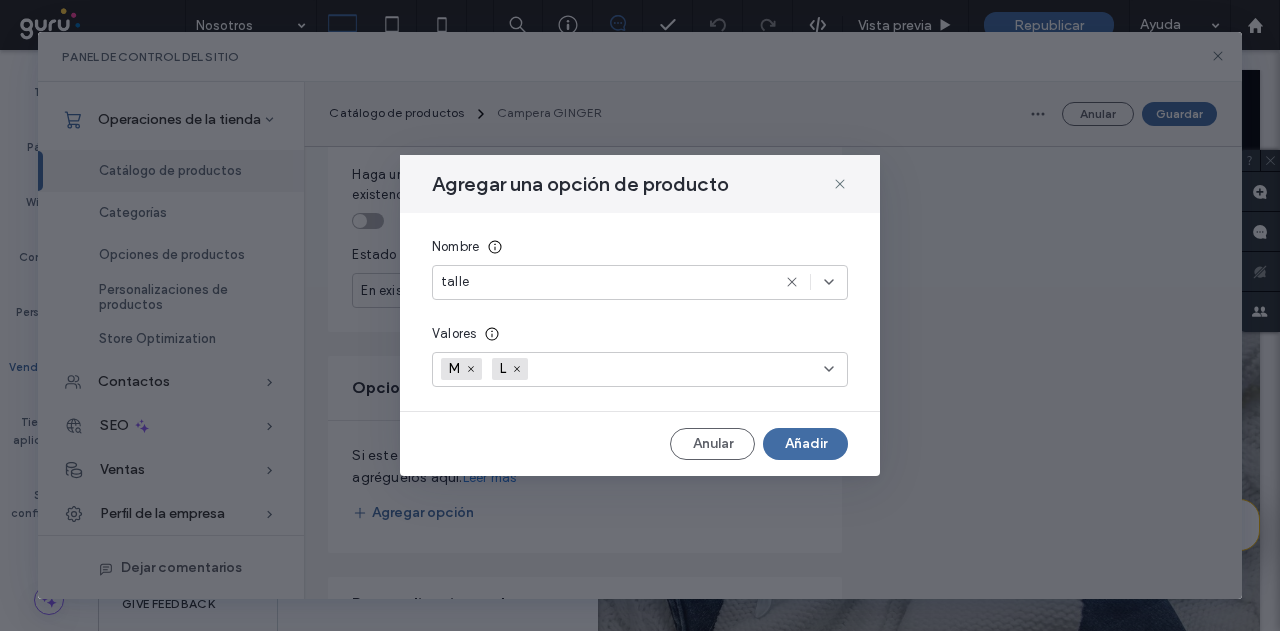 drag, startPoint x: 792, startPoint y: 435, endPoint x: 528, endPoint y: 409, distance: 265.27722 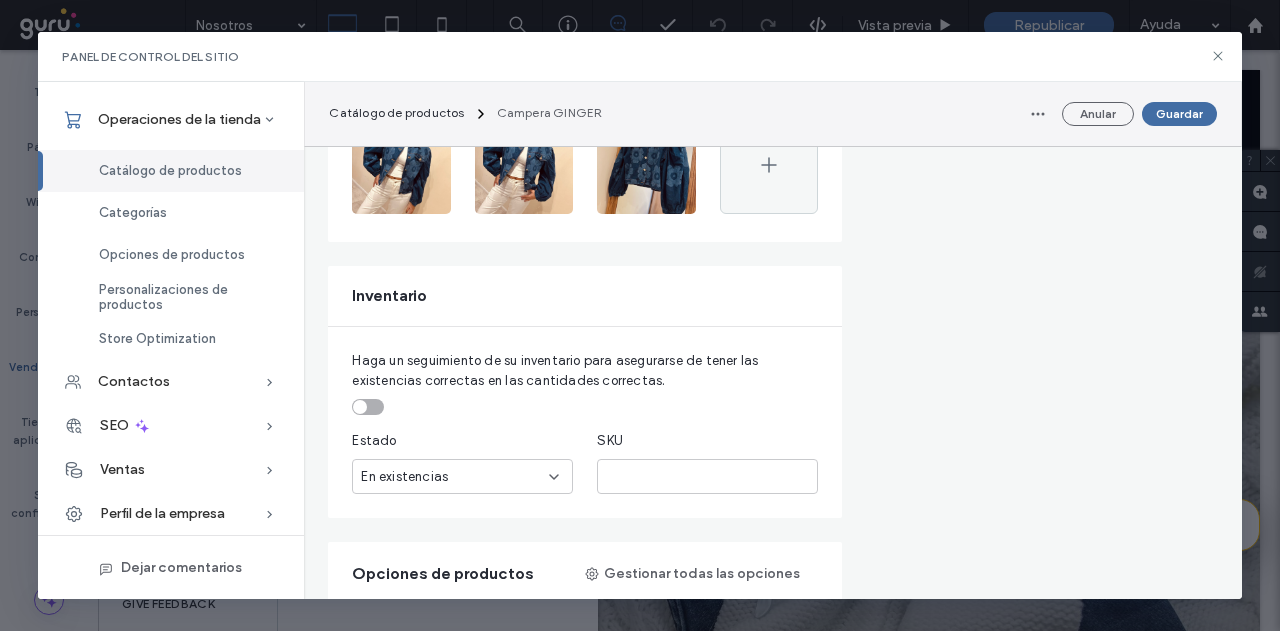 scroll, scrollTop: 700, scrollLeft: 0, axis: vertical 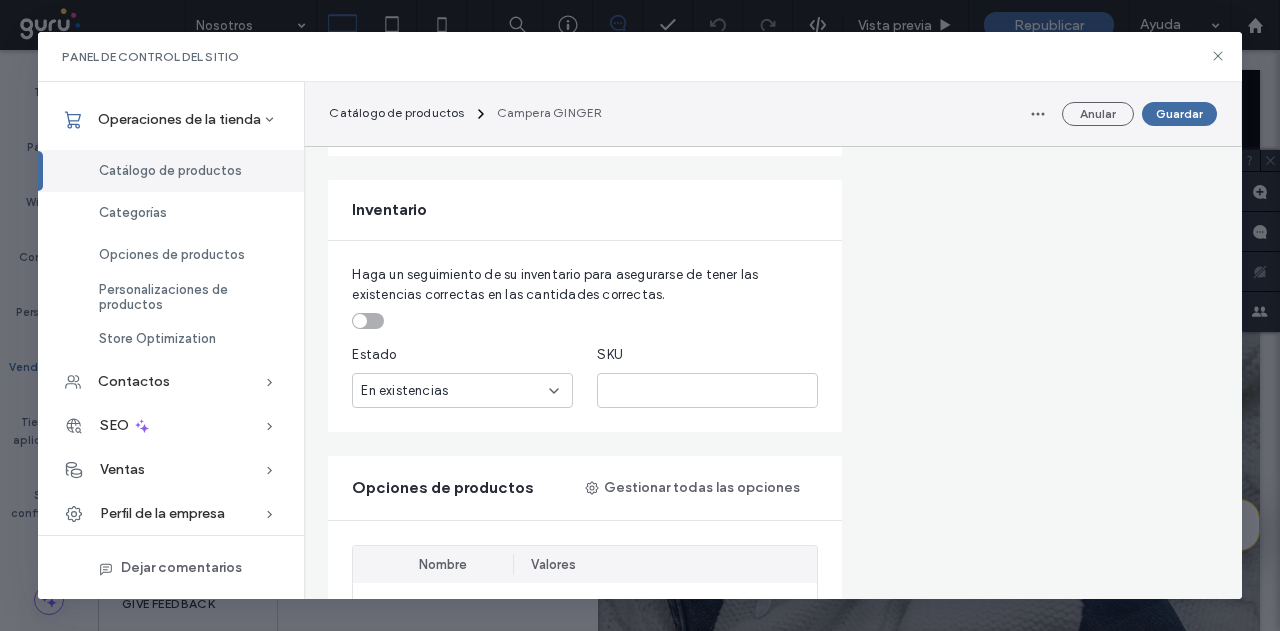 click at bounding box center (368, 321) 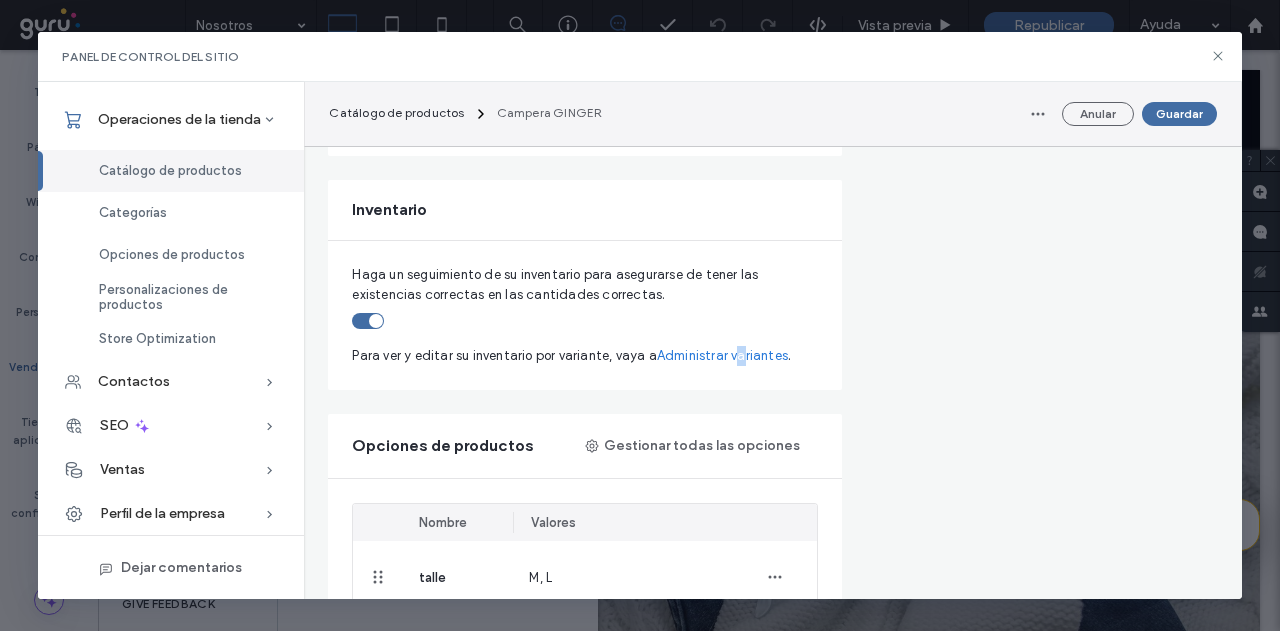 click on "Administrar variantes" at bounding box center (722, 356) 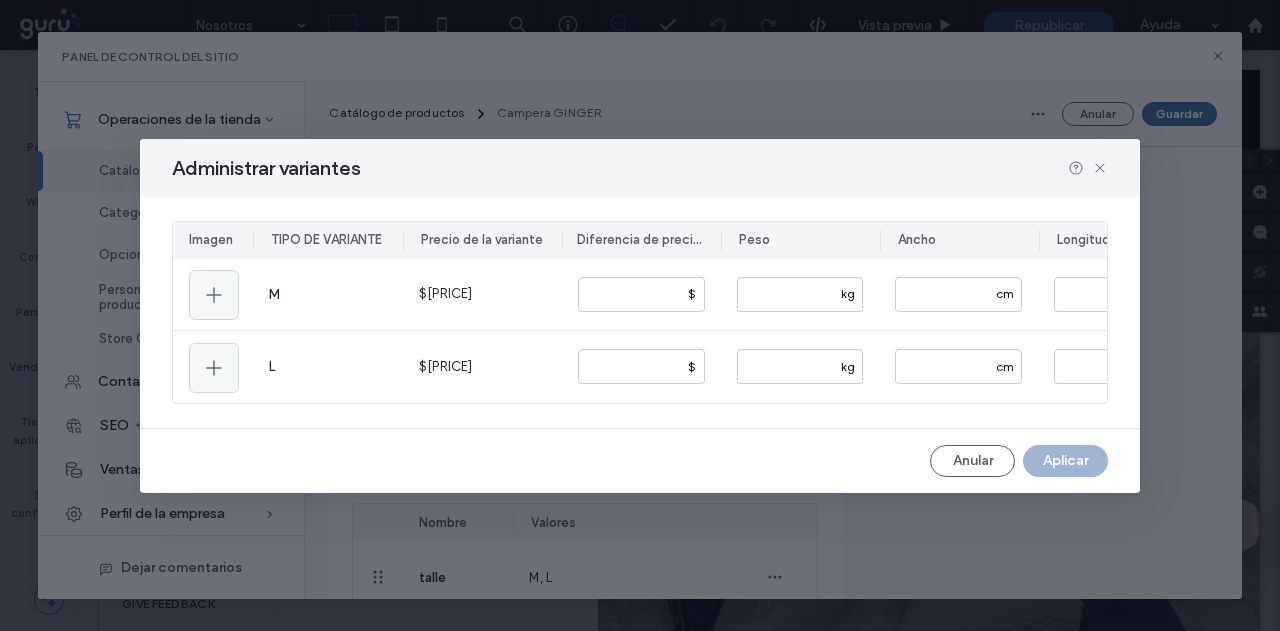 scroll, scrollTop: 0, scrollLeft: 248, axis: horizontal 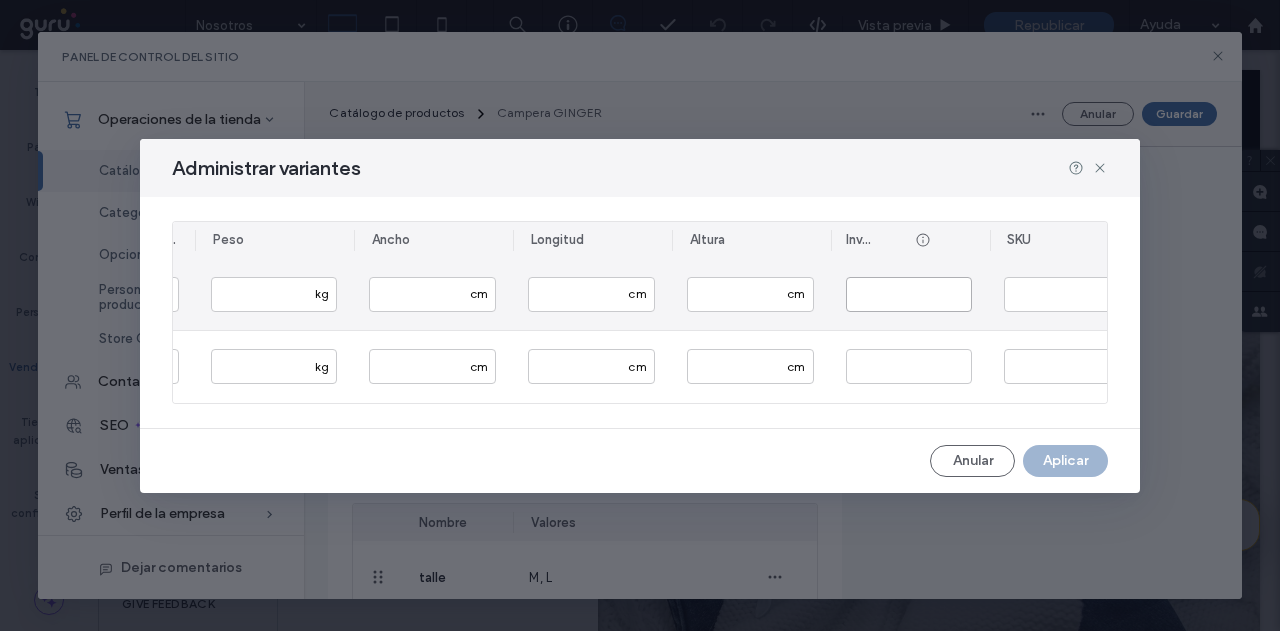 drag, startPoint x: 884, startPoint y: 280, endPoint x: 818, endPoint y: 288, distance: 66.48308 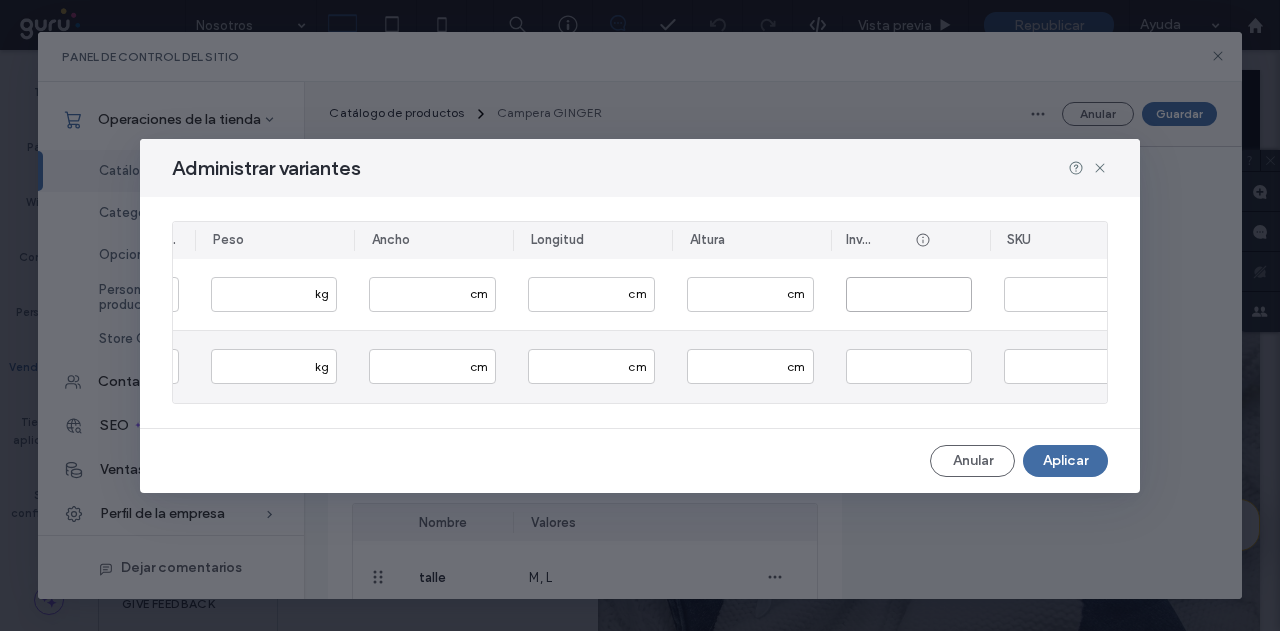 type on "*" 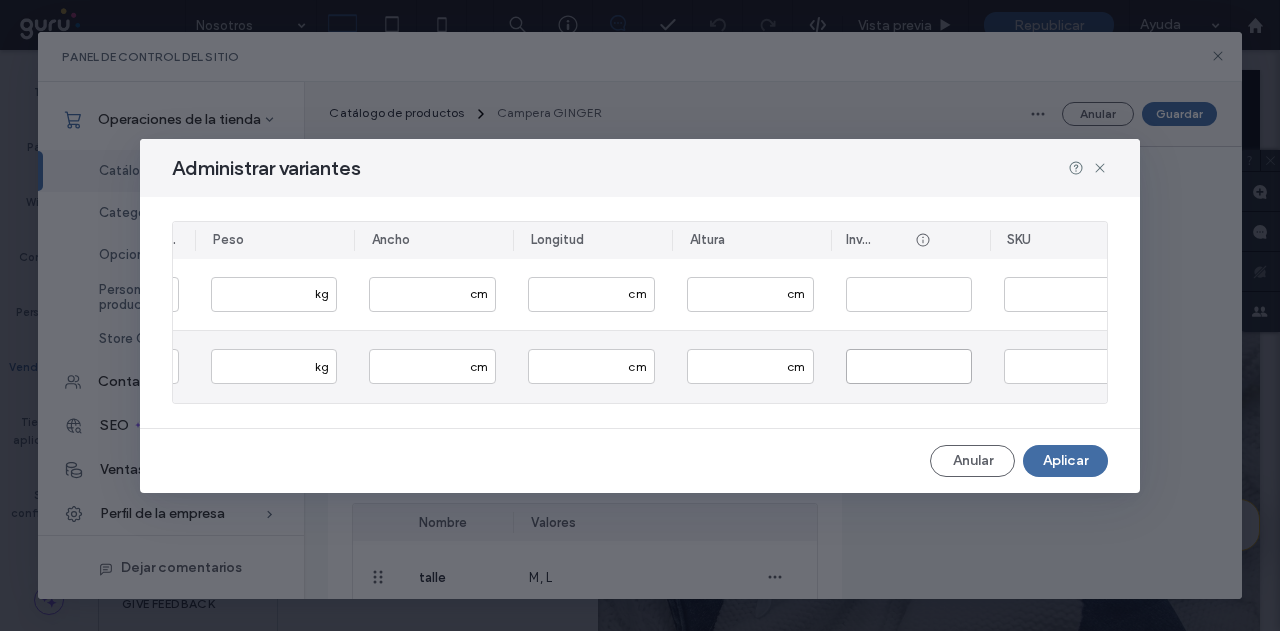 drag, startPoint x: 755, startPoint y: 359, endPoint x: 737, endPoint y: 360, distance: 18.027756 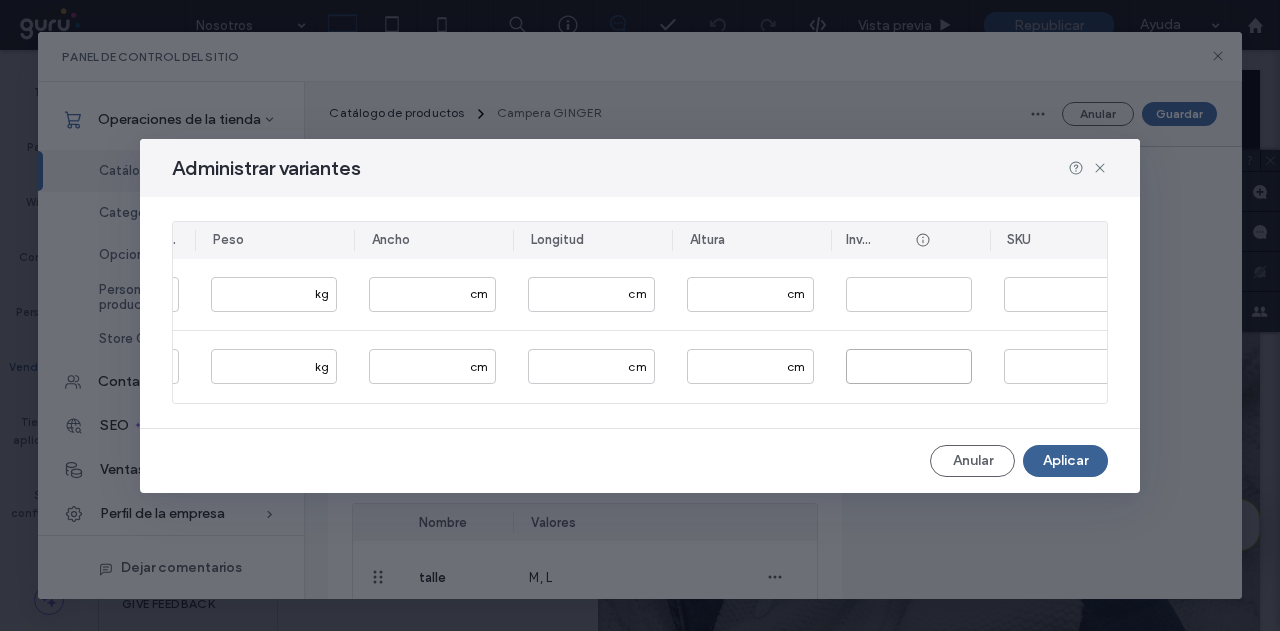 type on "*" 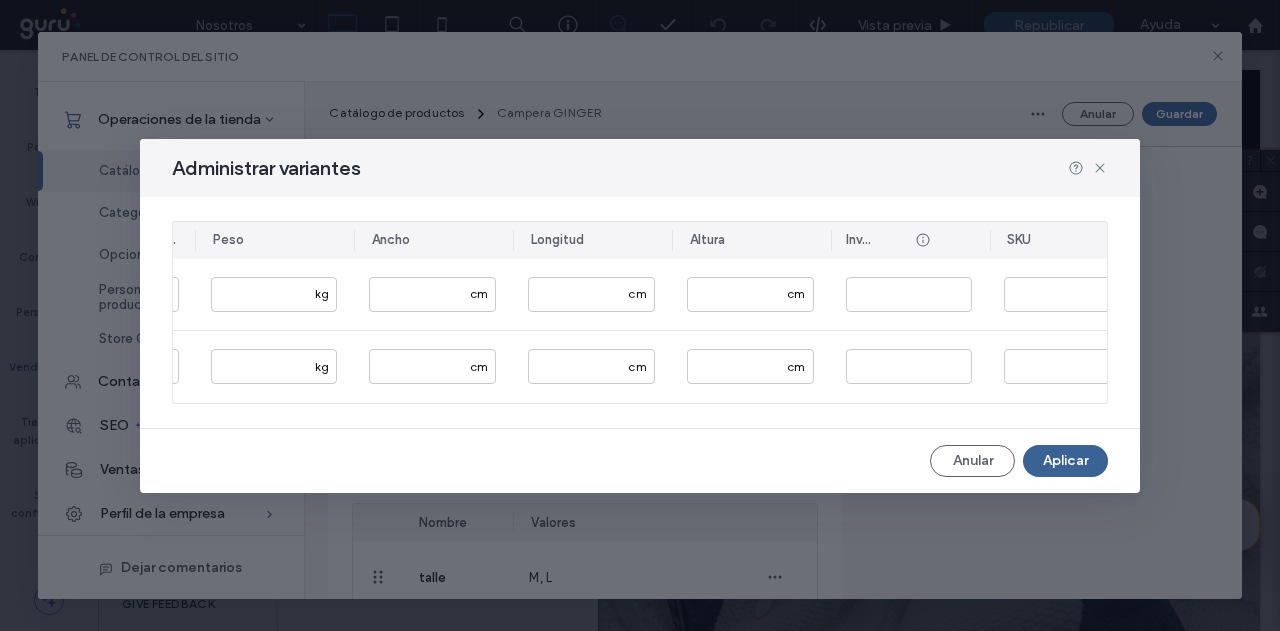 drag, startPoint x: 1056, startPoint y: 465, endPoint x: 862, endPoint y: 435, distance: 196.30588 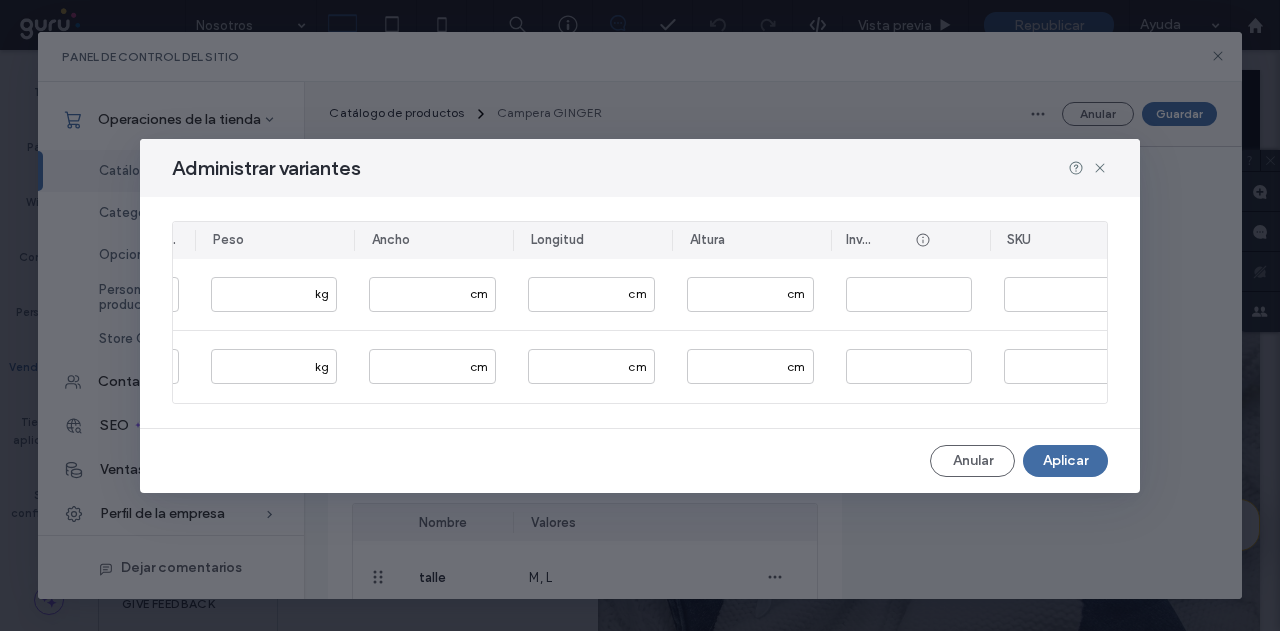 click on "Aplicar" at bounding box center (1065, 461) 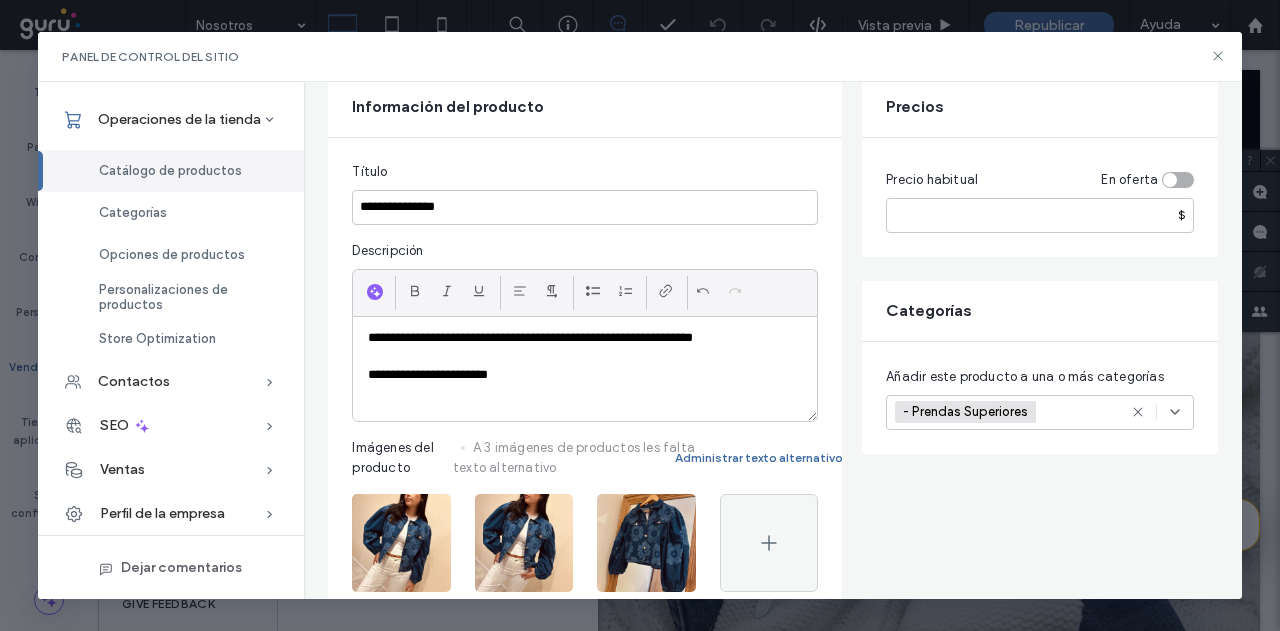 scroll, scrollTop: 0, scrollLeft: 0, axis: both 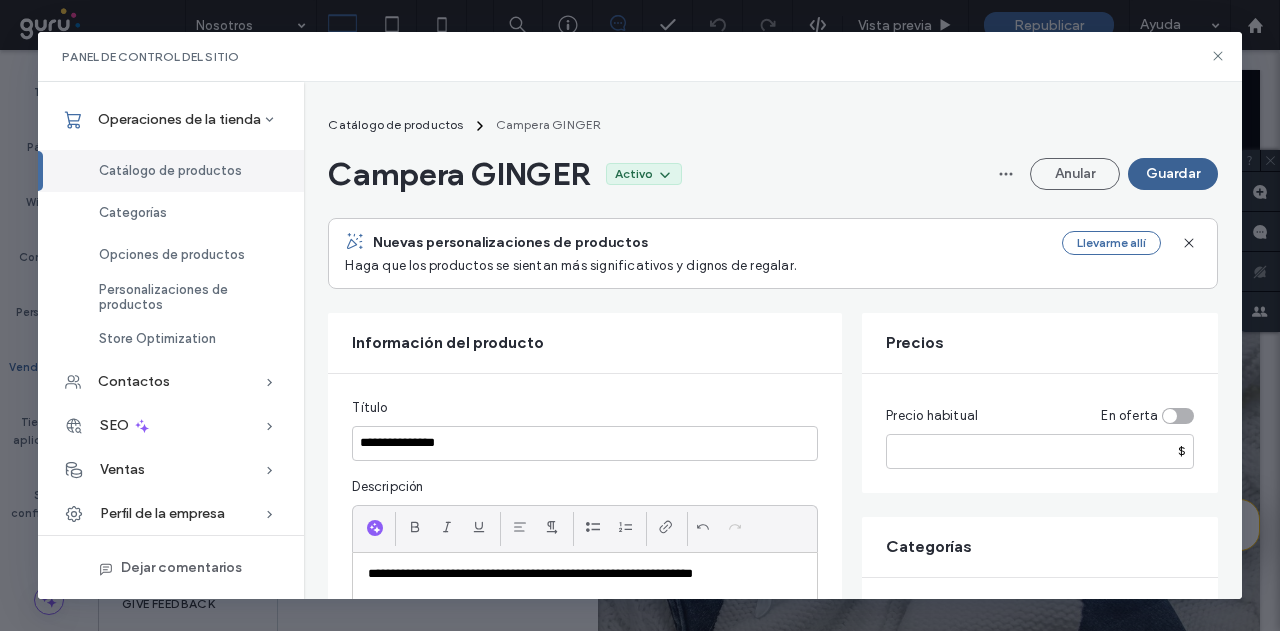 click on "Guardar" at bounding box center (1173, 174) 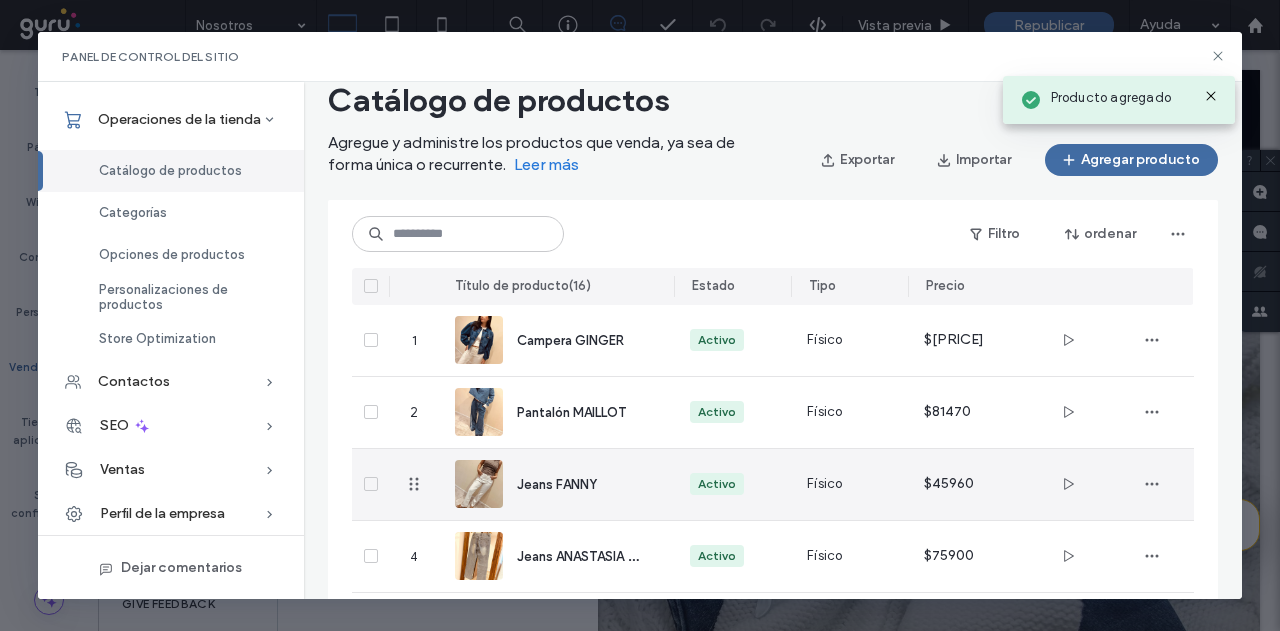 scroll, scrollTop: 0, scrollLeft: 0, axis: both 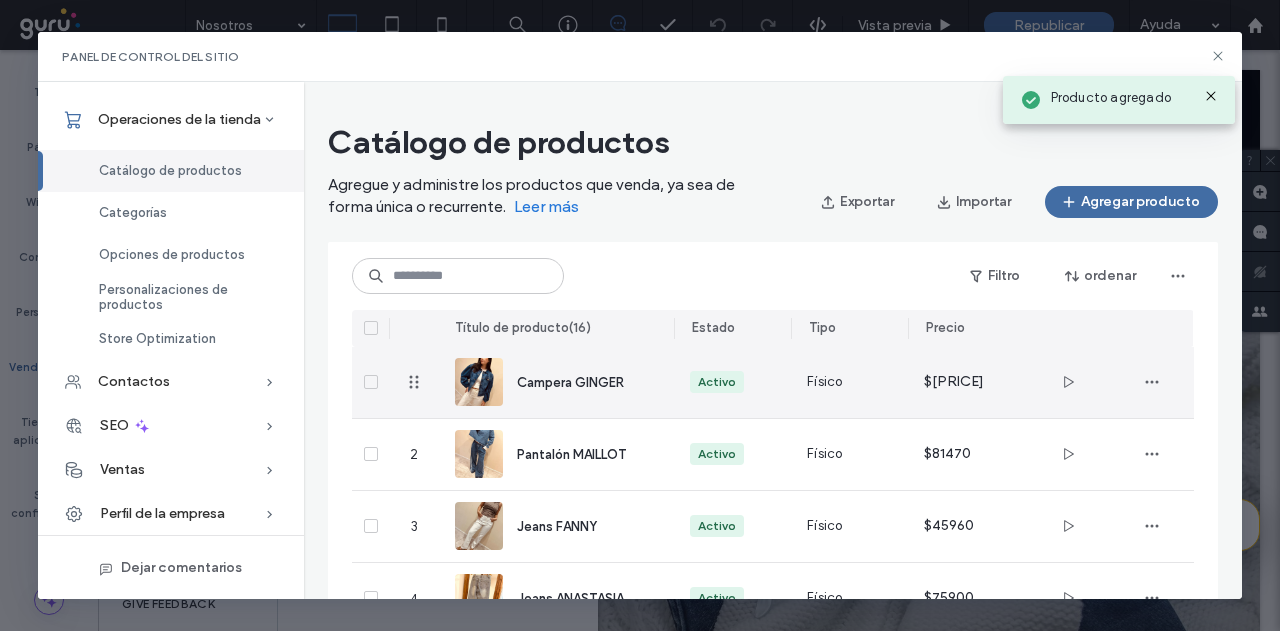 click on "Campera GINGER" at bounding box center [570, 382] 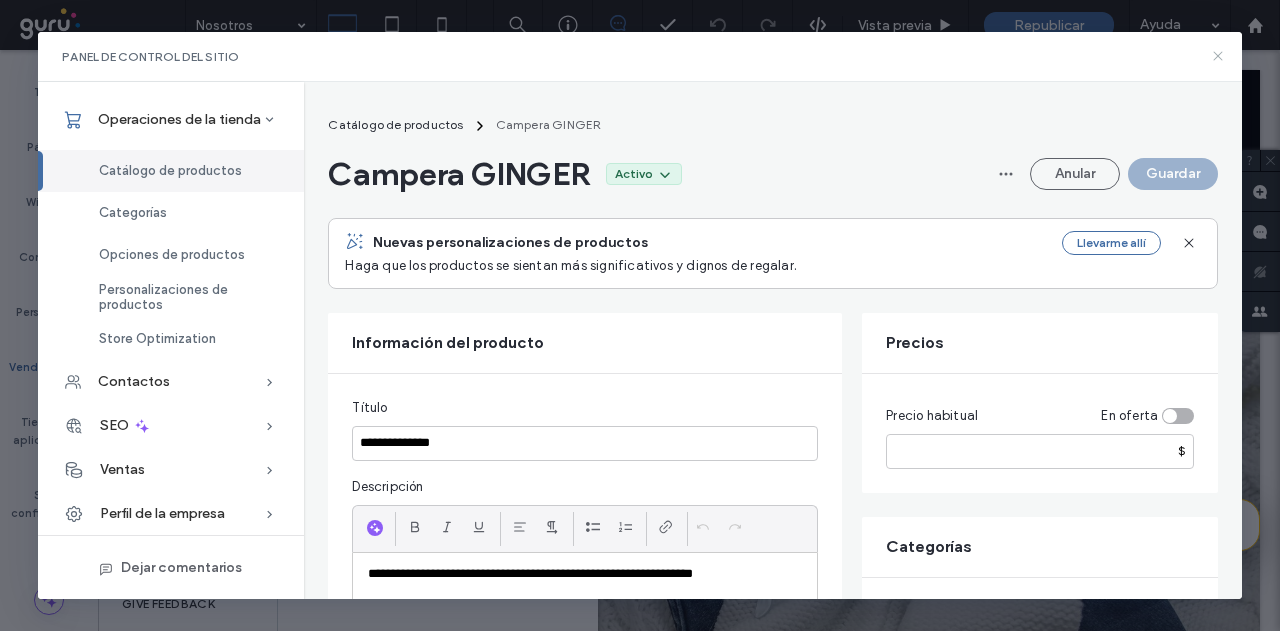click 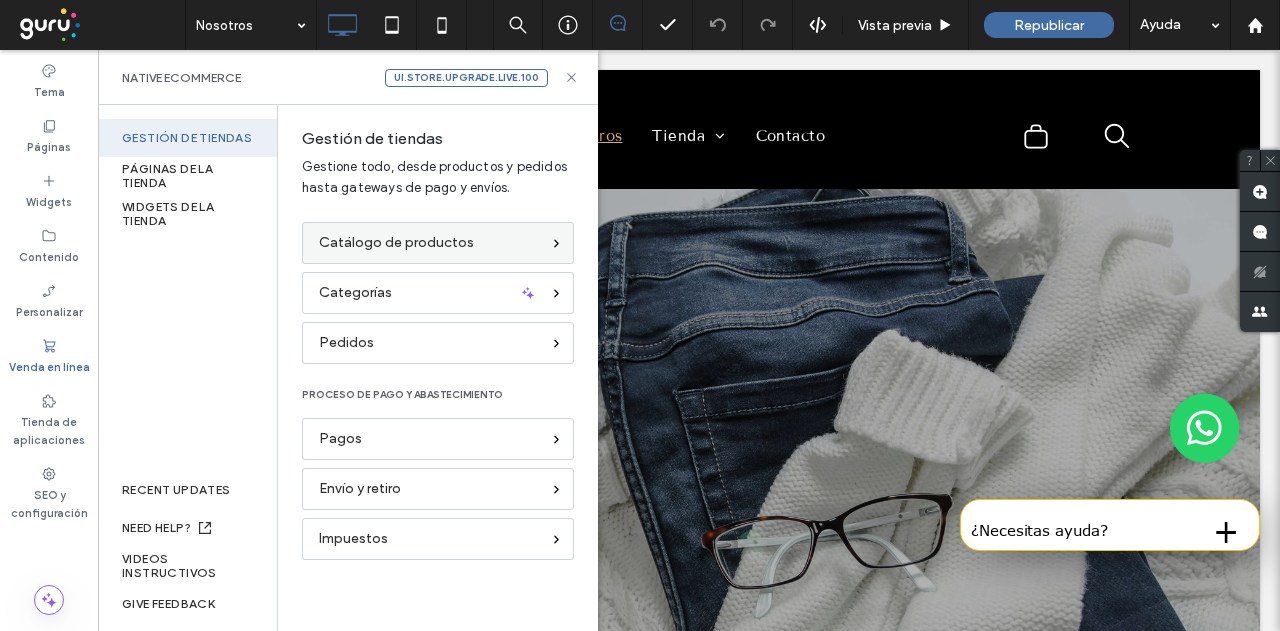 click on "Catálogo de productos" at bounding box center [438, 243] 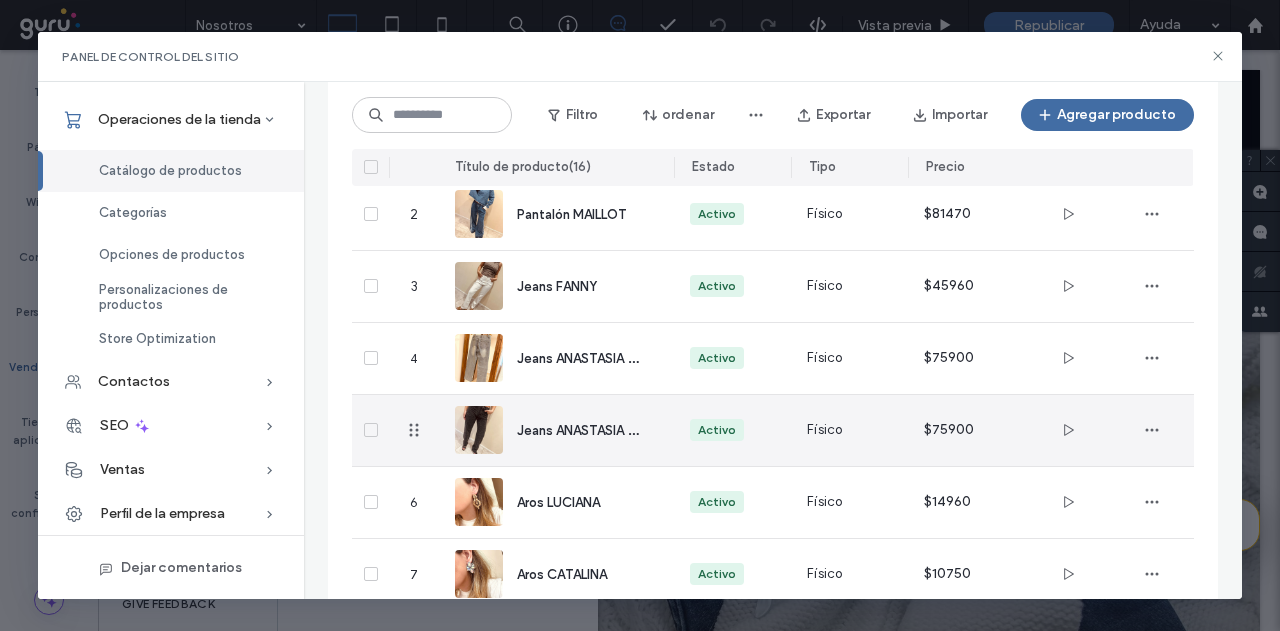 scroll, scrollTop: 0, scrollLeft: 0, axis: both 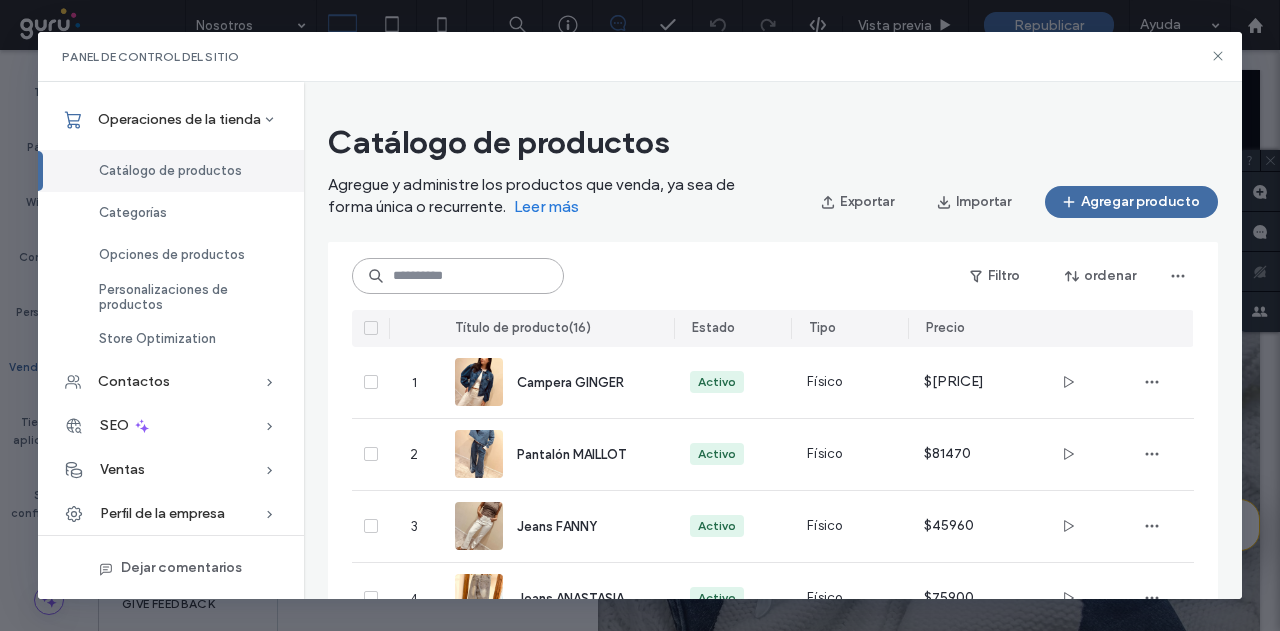 click at bounding box center [458, 276] 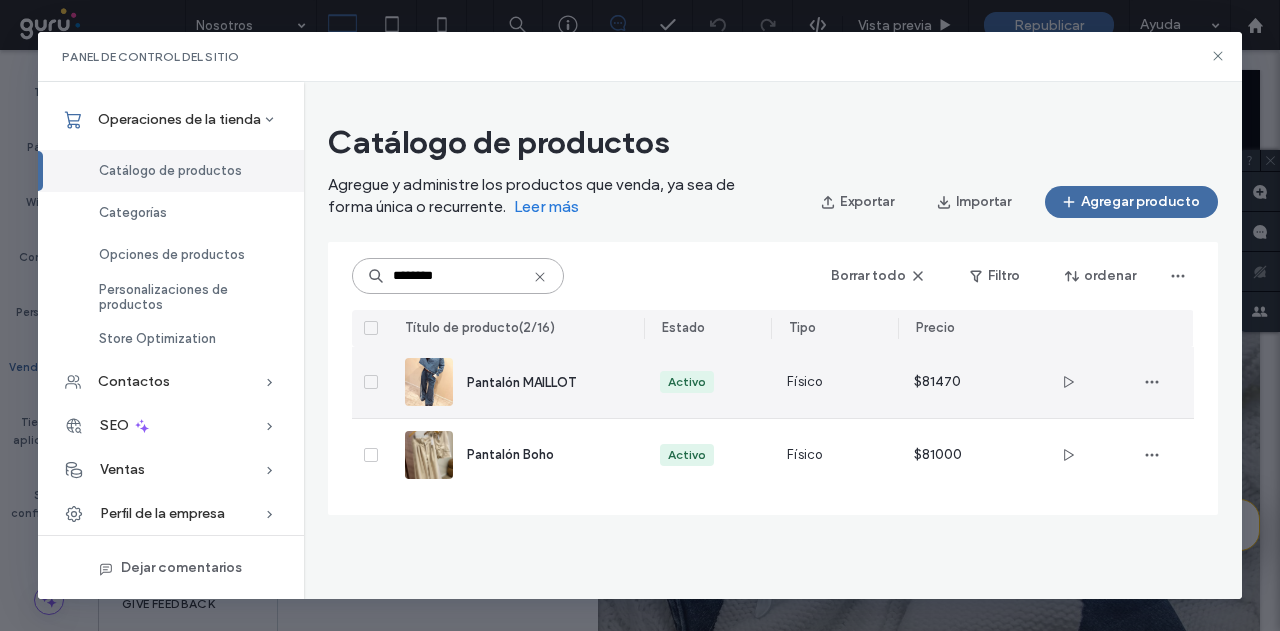 type on "********" 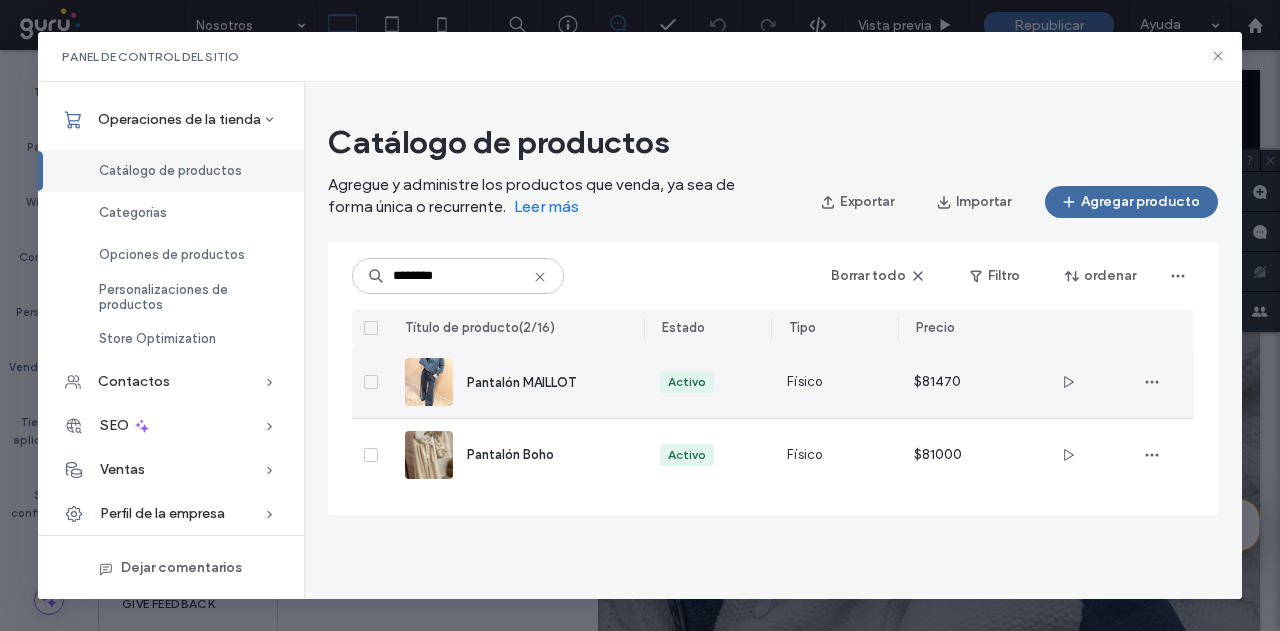 click on "Pantalón MAILLOT" at bounding box center [539, 382] 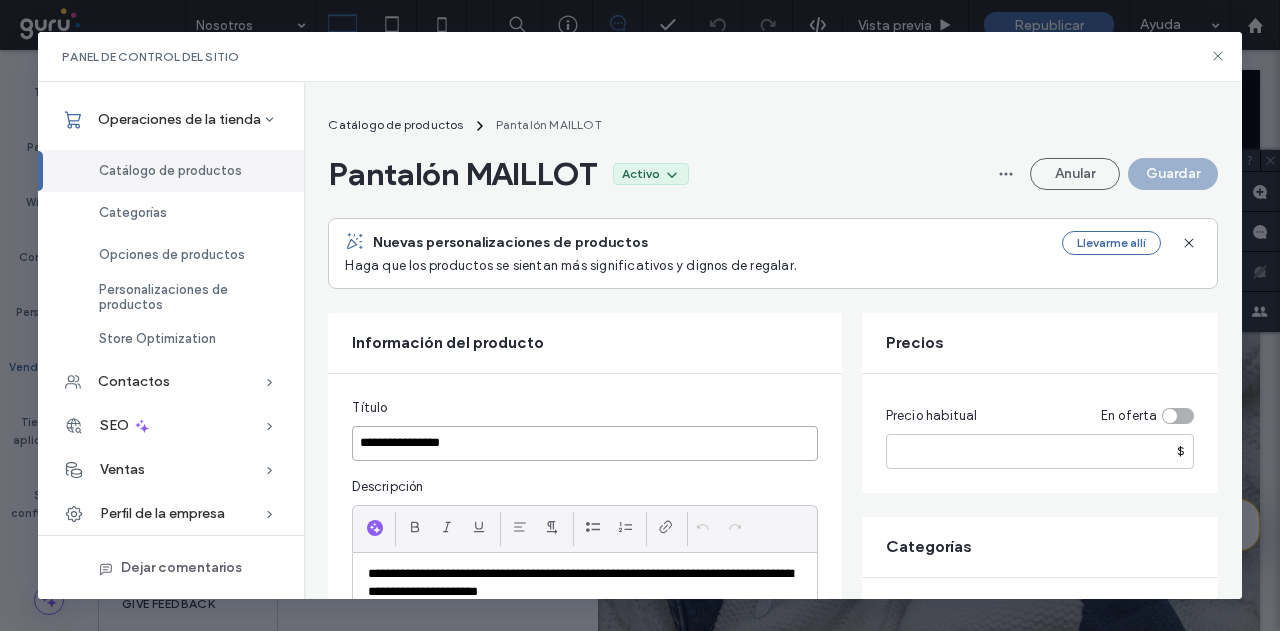 click on "**********" at bounding box center (639, 341) 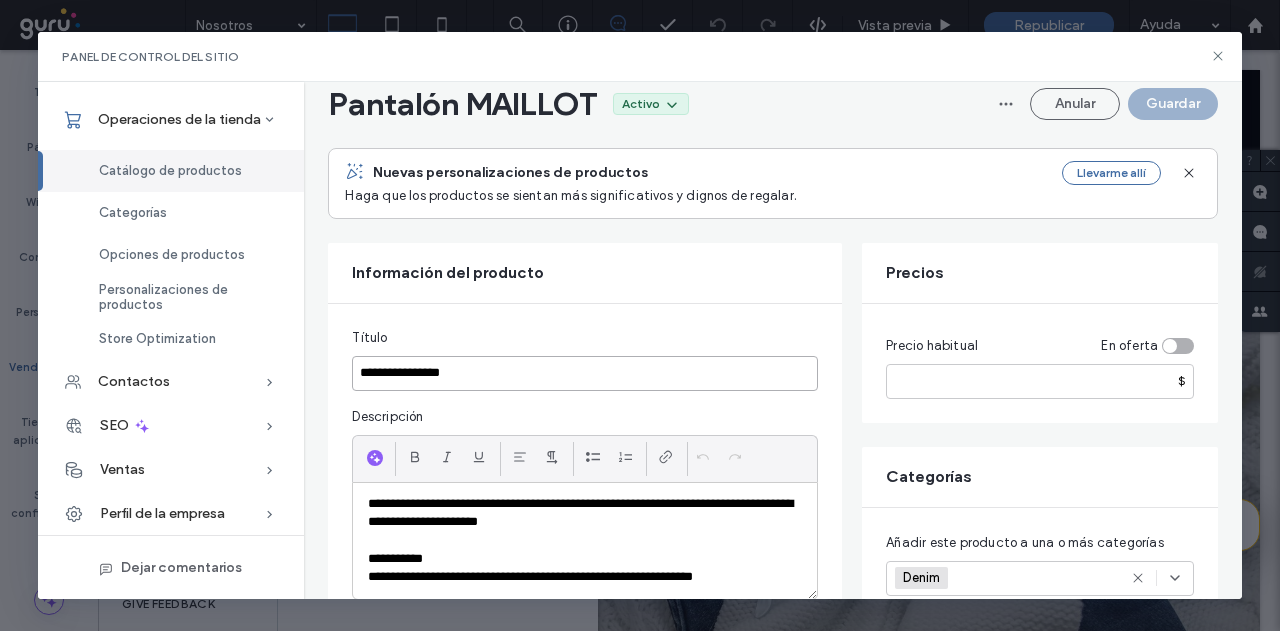 scroll, scrollTop: 100, scrollLeft: 0, axis: vertical 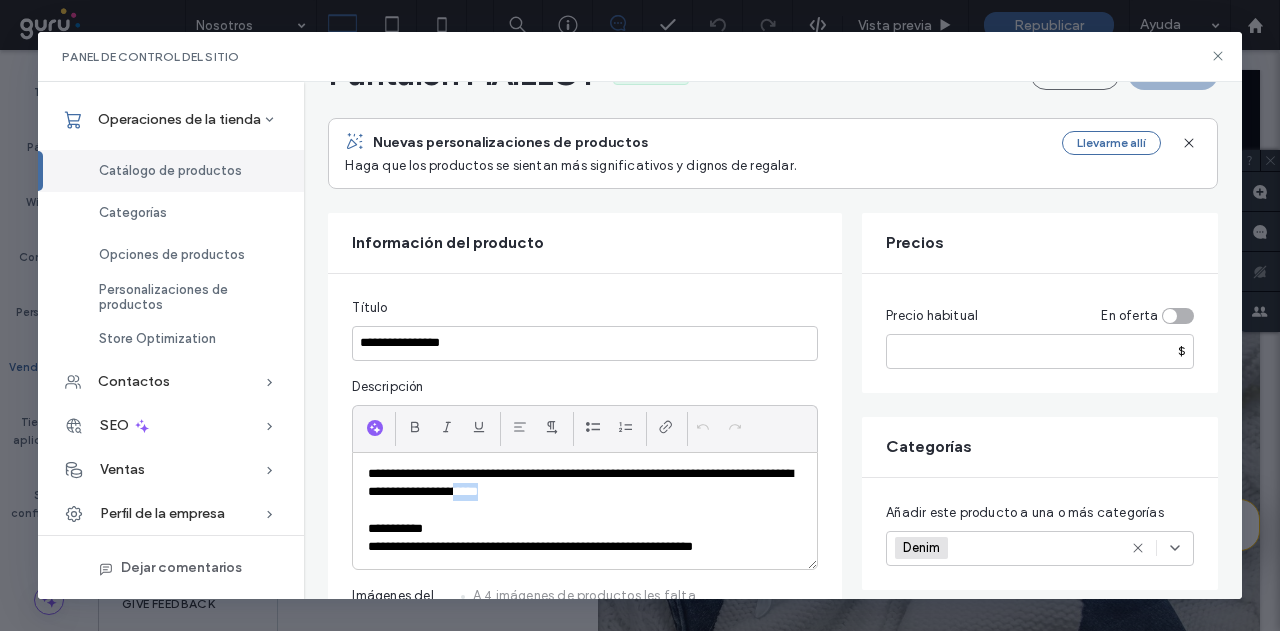 drag, startPoint x: 540, startPoint y: 491, endPoint x: 509, endPoint y: 488, distance: 31.144823 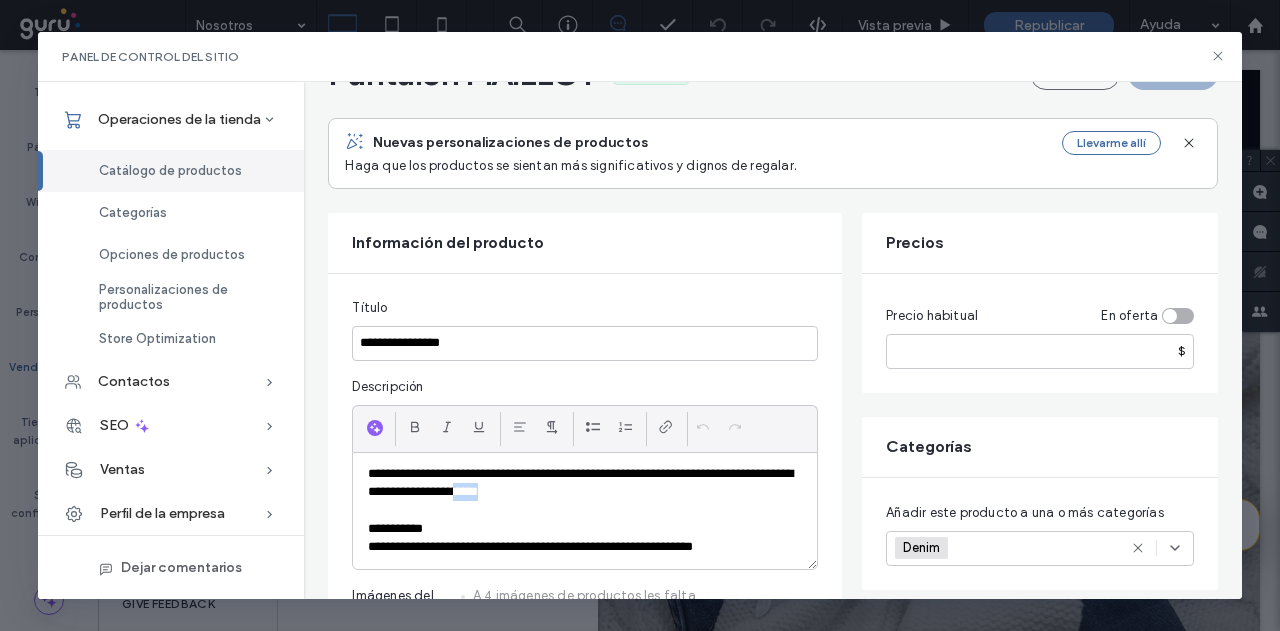 click on "**********" at bounding box center (585, 483) 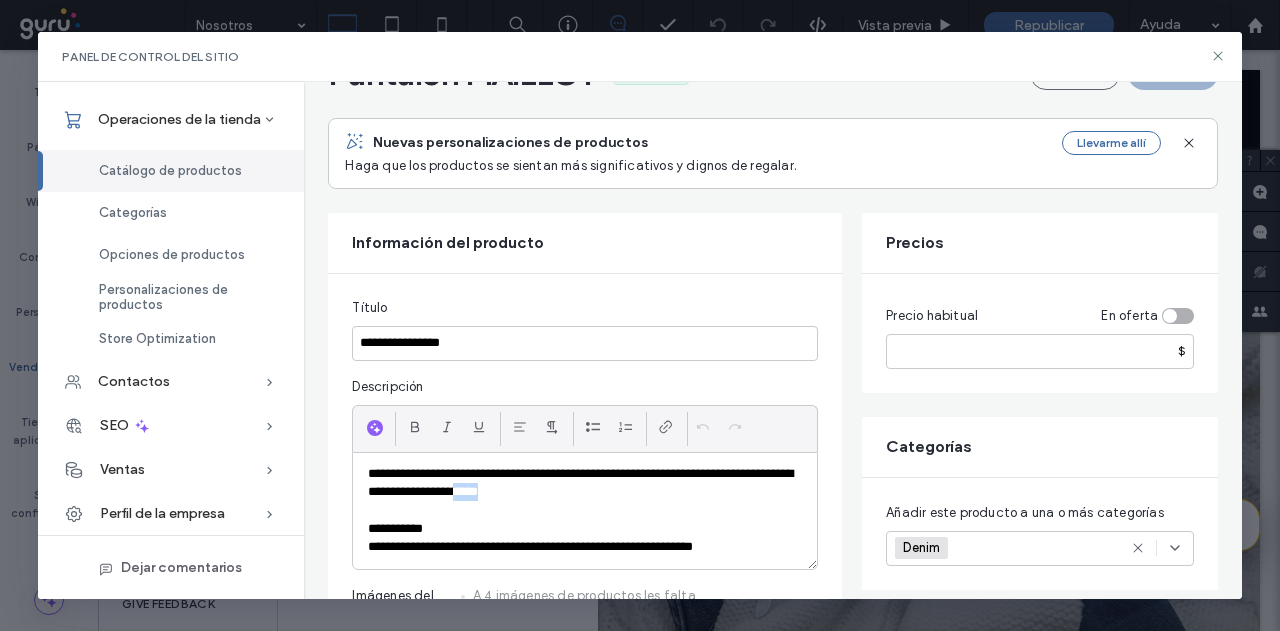 click on "**********" at bounding box center [585, 483] 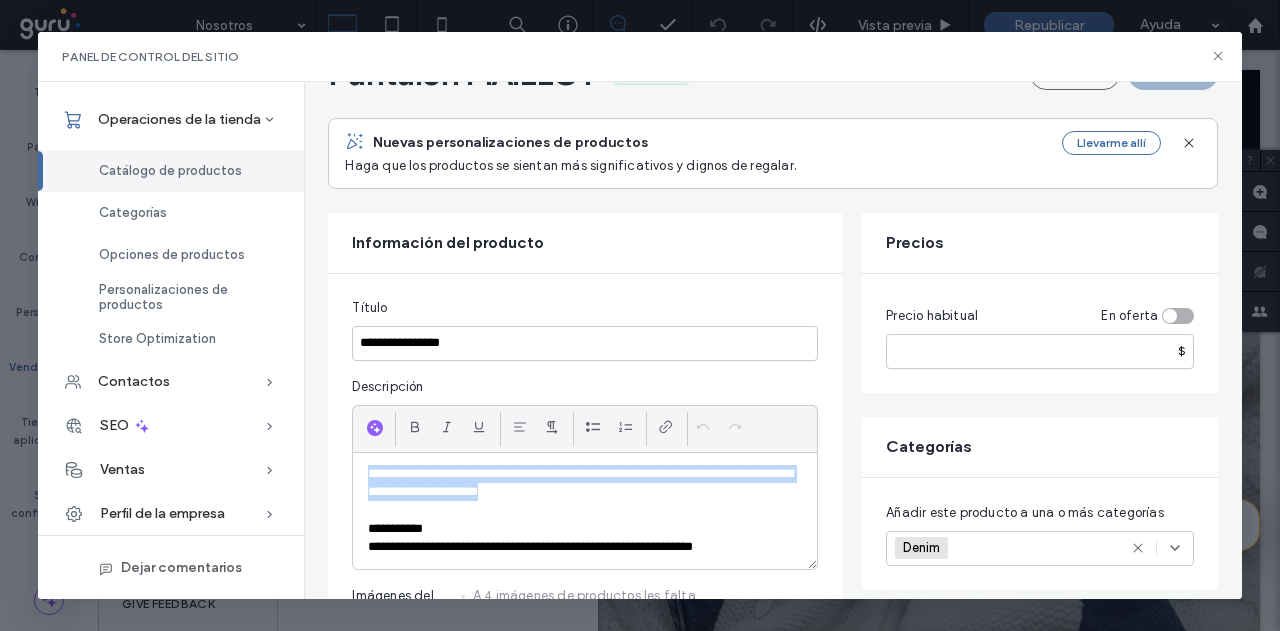 drag, startPoint x: 586, startPoint y: 495, endPoint x: 326, endPoint y: 473, distance: 260.9291 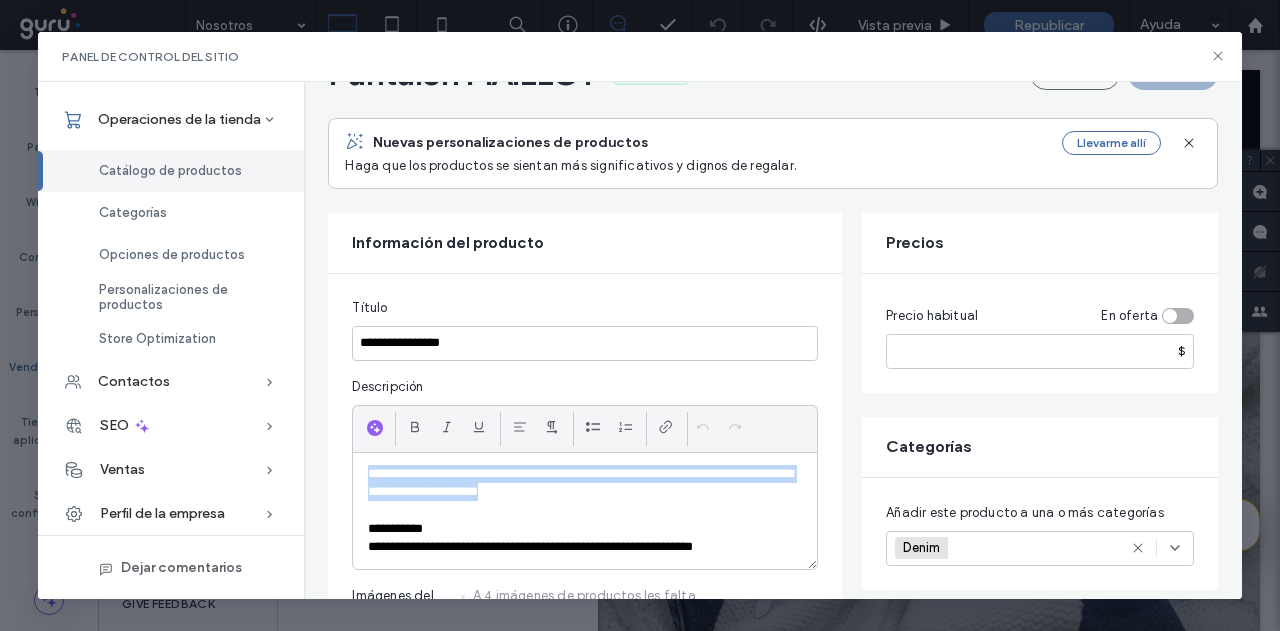 click on "**********" at bounding box center (772, 1459) 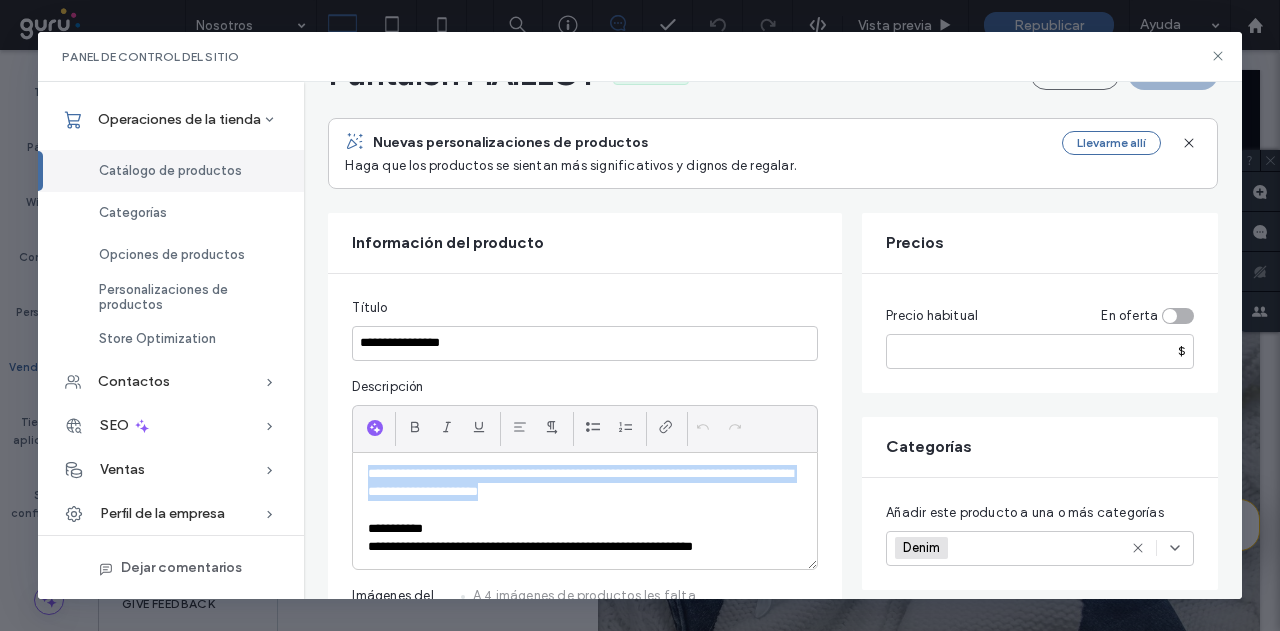 paste 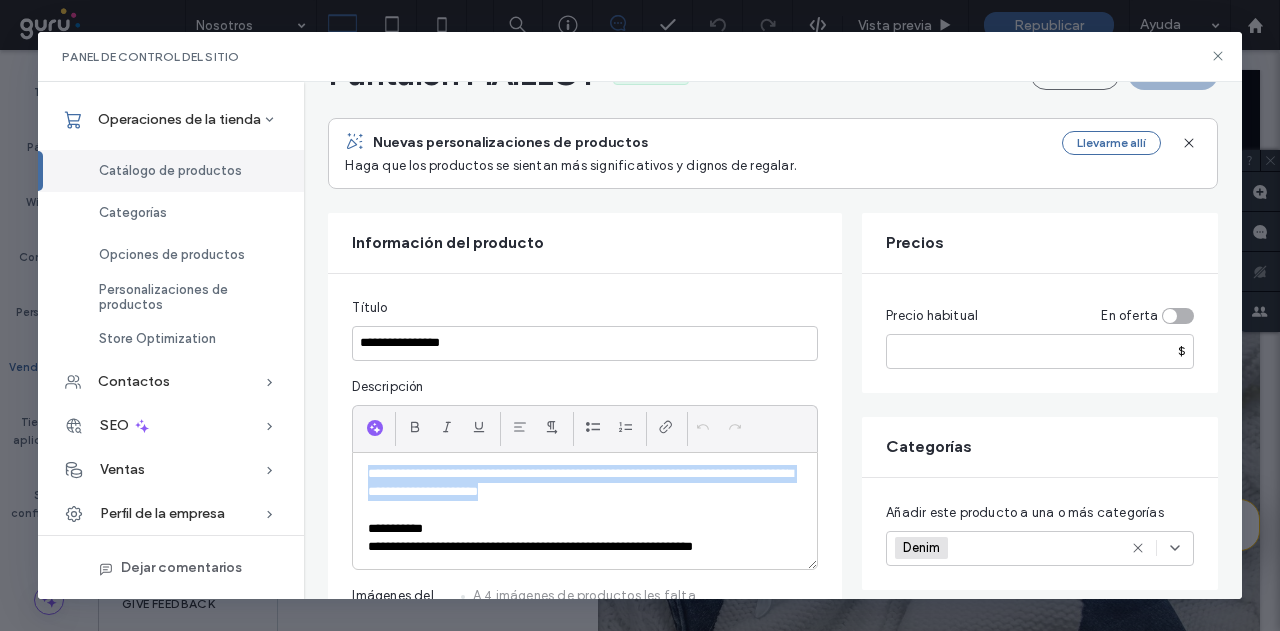 type 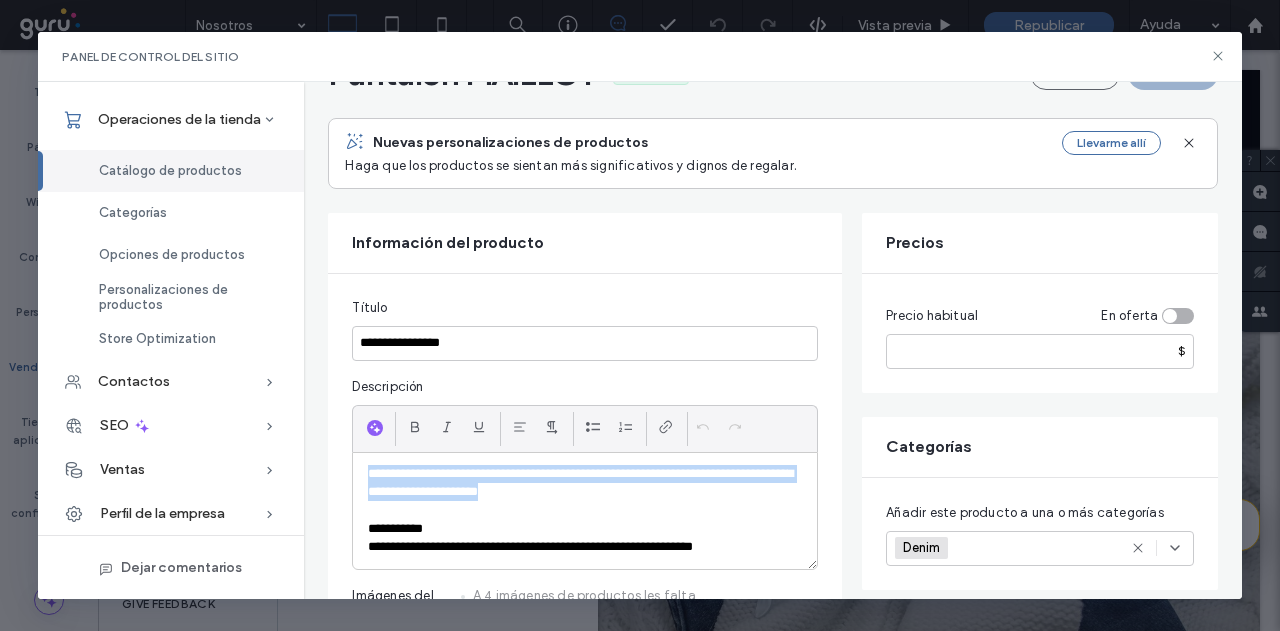 scroll, scrollTop: 0, scrollLeft: 0, axis: both 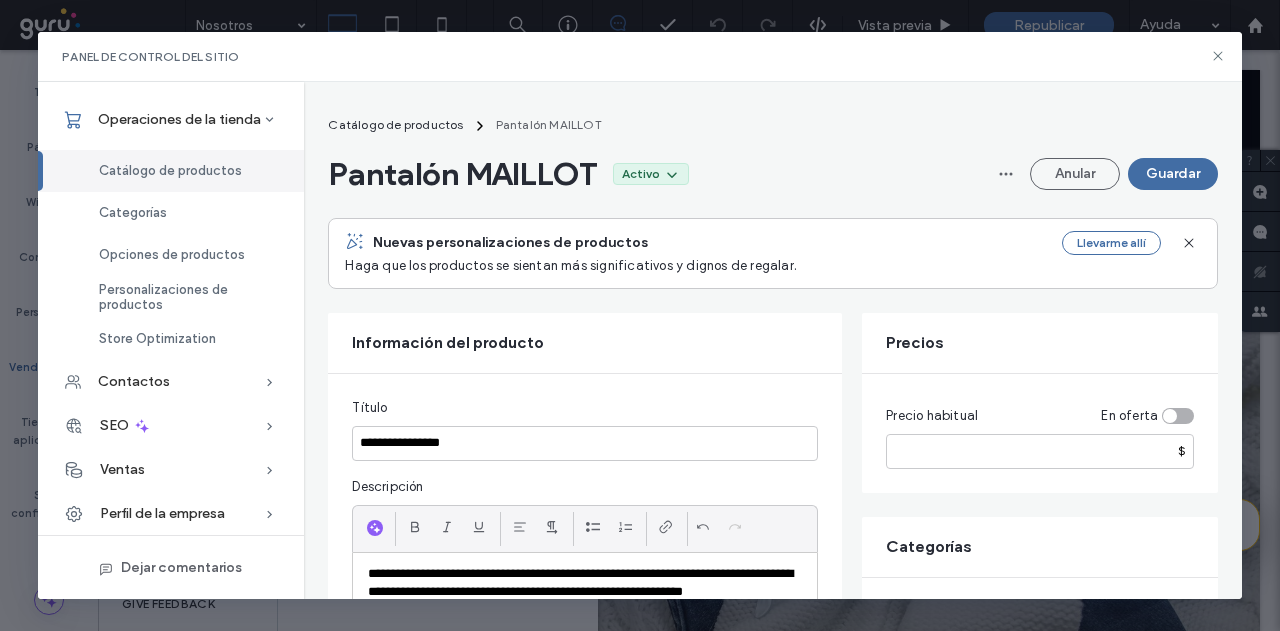 click on "Guardar" at bounding box center [1173, 174] 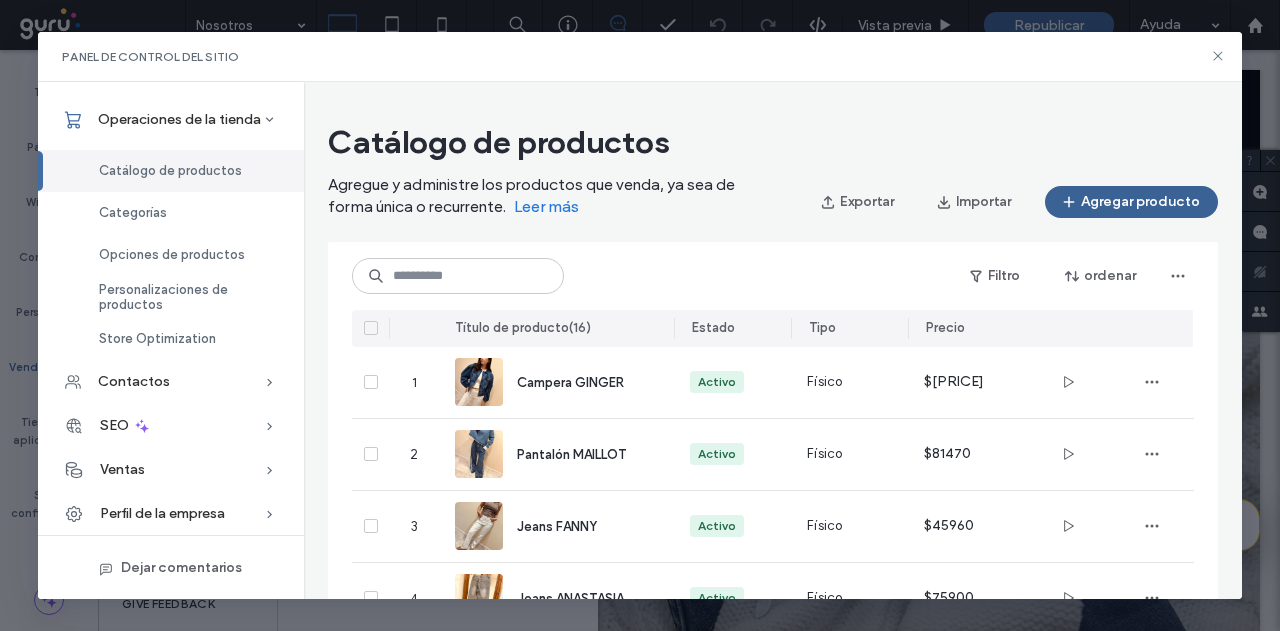click on "Agregar producto" at bounding box center (1131, 202) 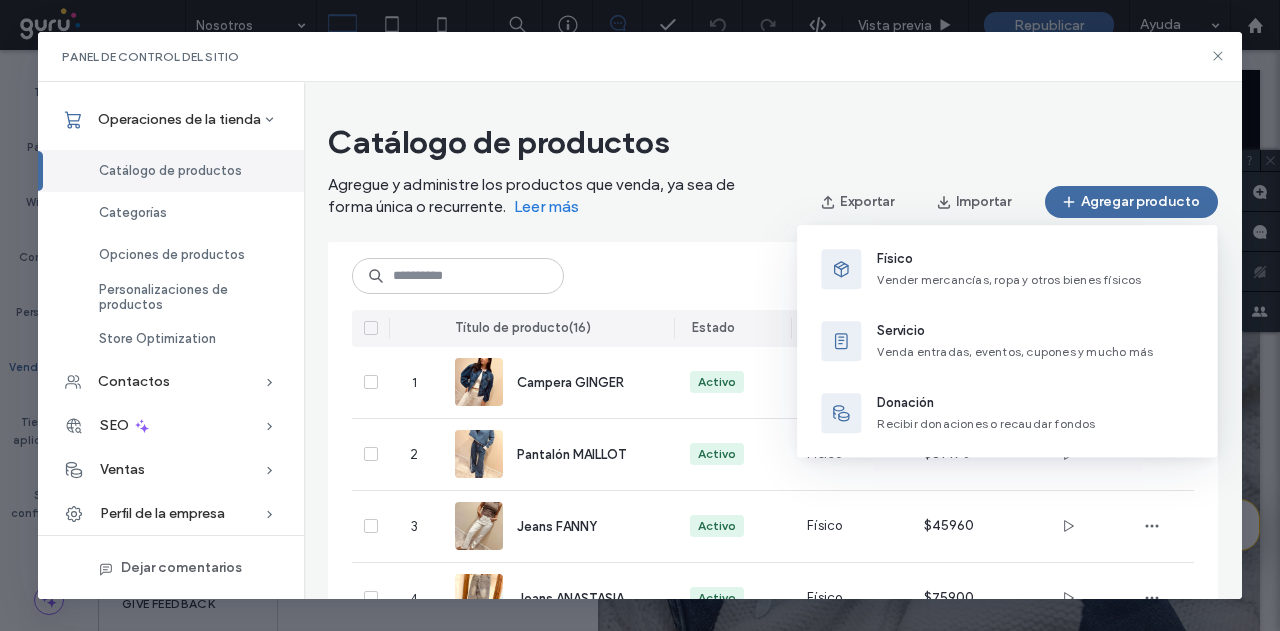 click on "Físico" at bounding box center (1009, 259) 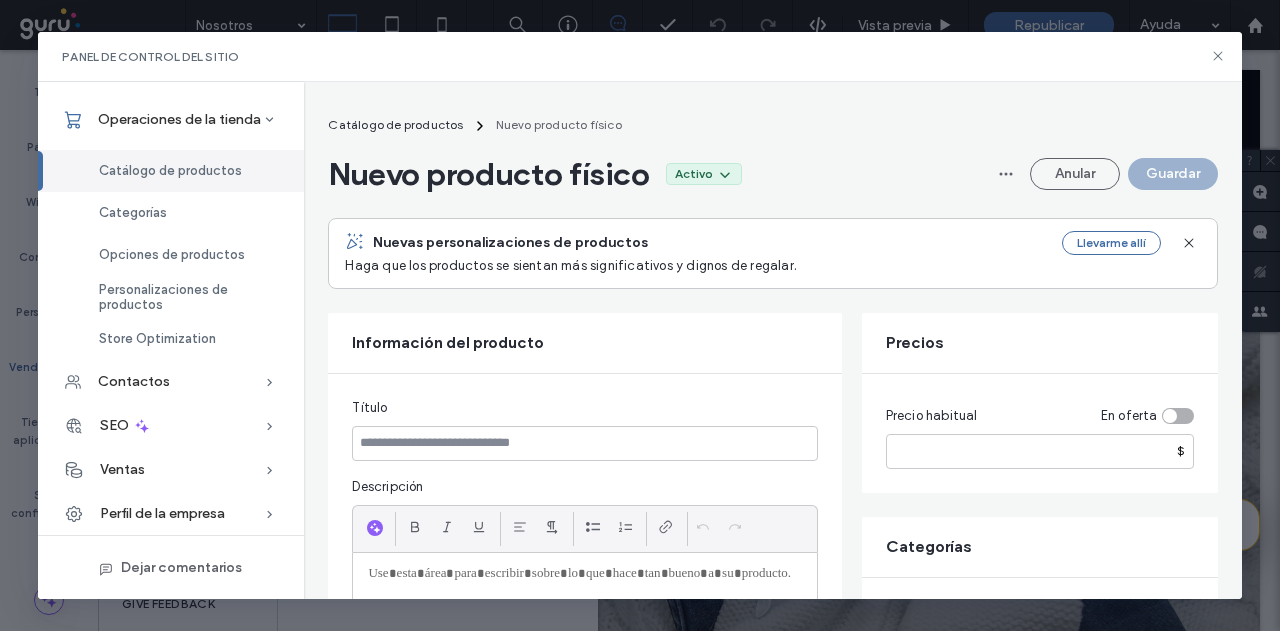 click on "Título Descripción Imágenes del producto
Hacer clic para cargar imágenes" at bounding box center (584, 617) 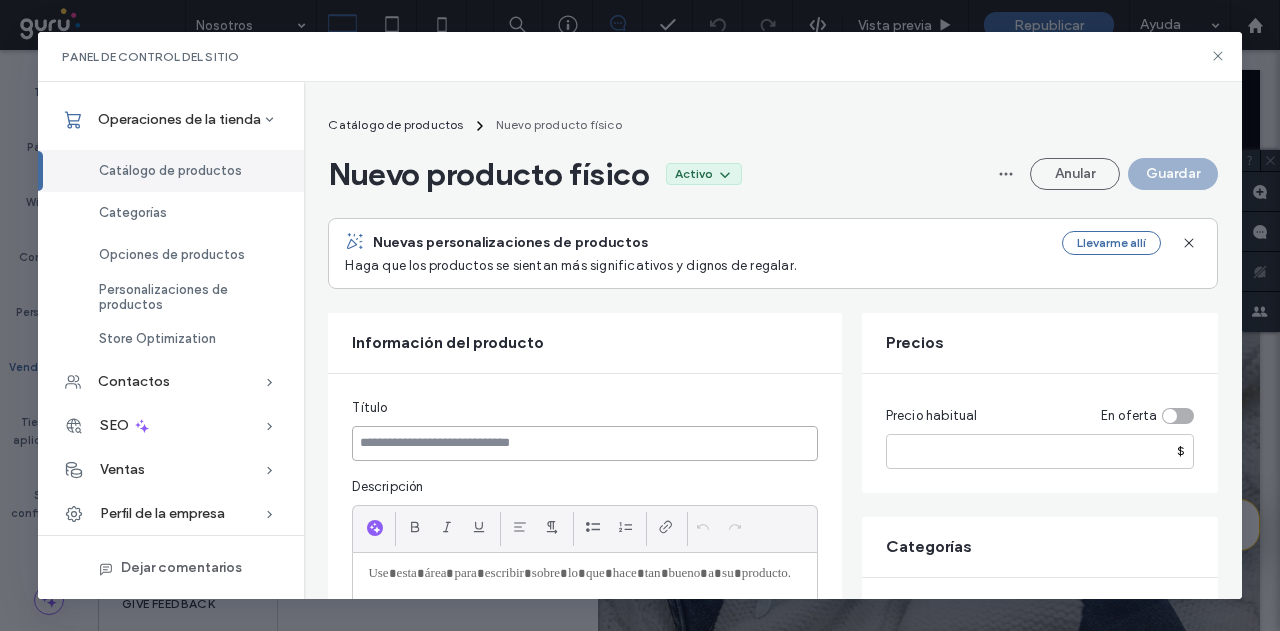 click at bounding box center [584, 443] 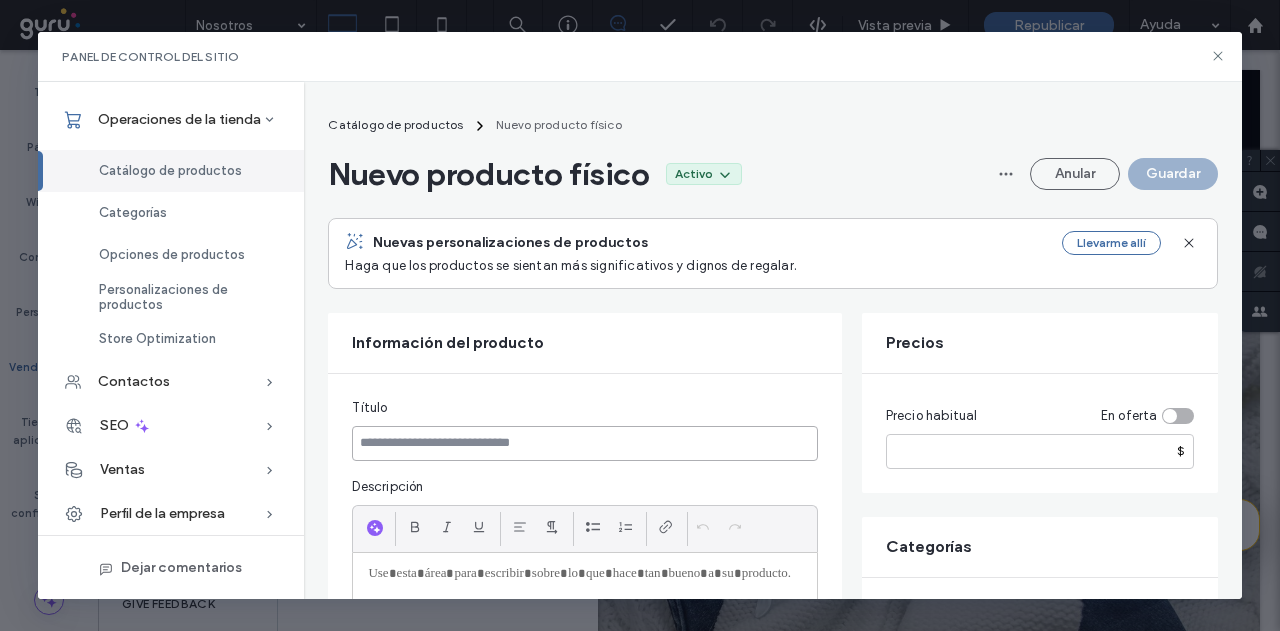 paste on "**********" 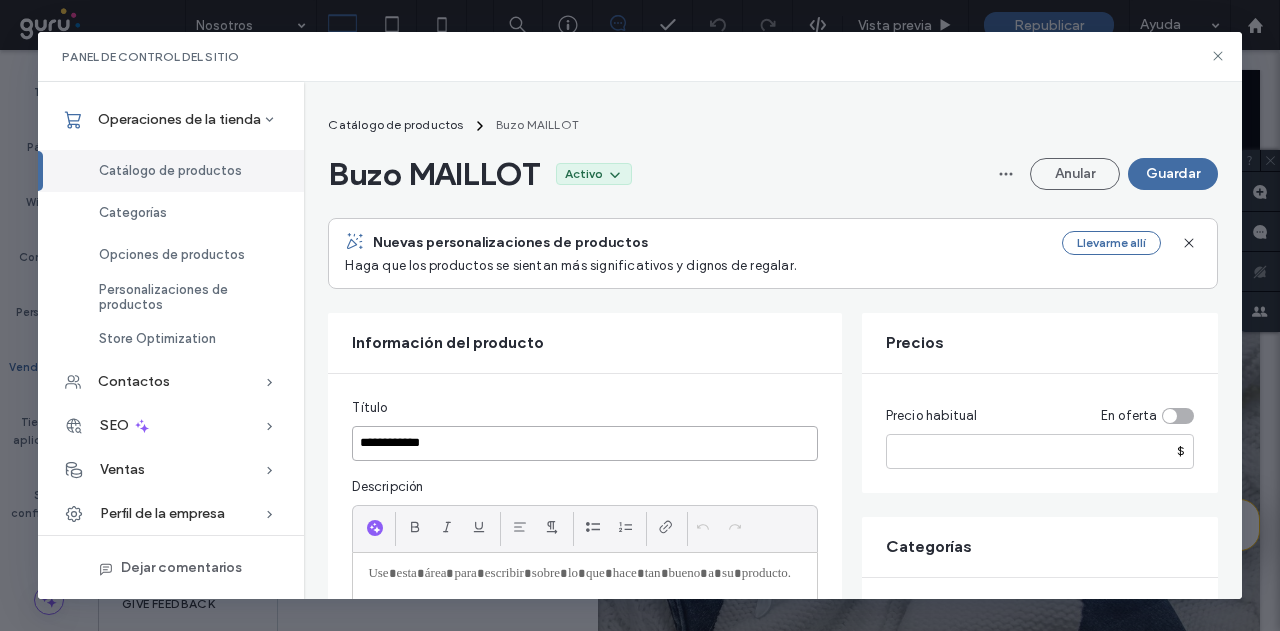 type on "**********" 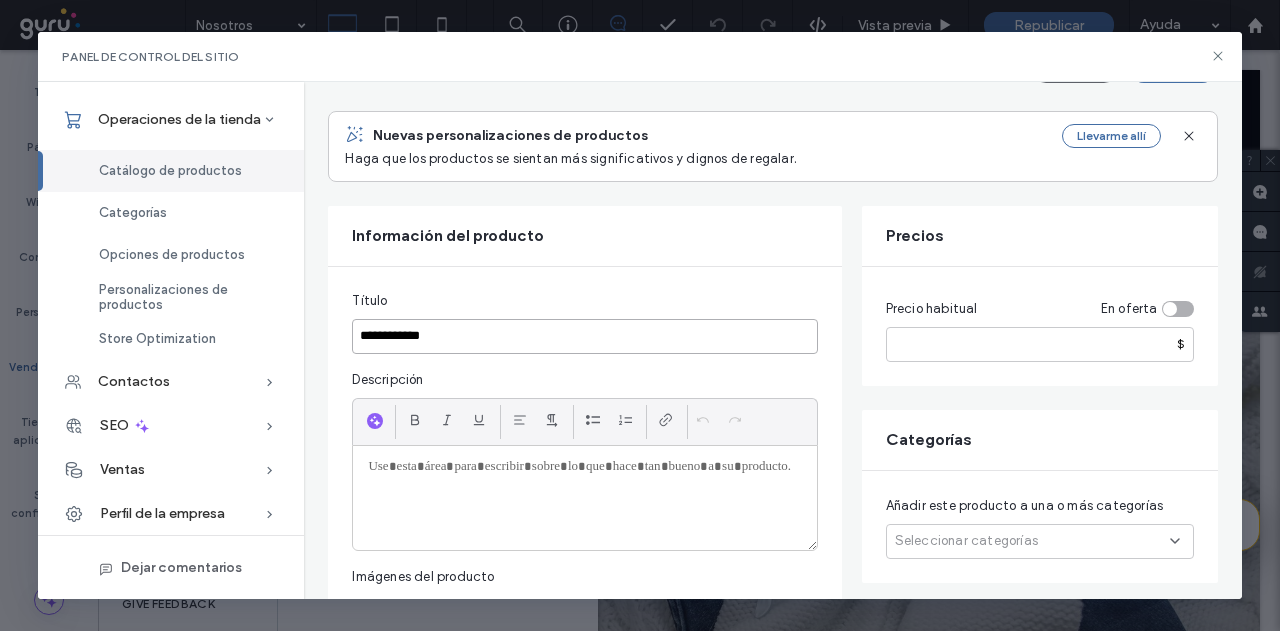scroll, scrollTop: 200, scrollLeft: 0, axis: vertical 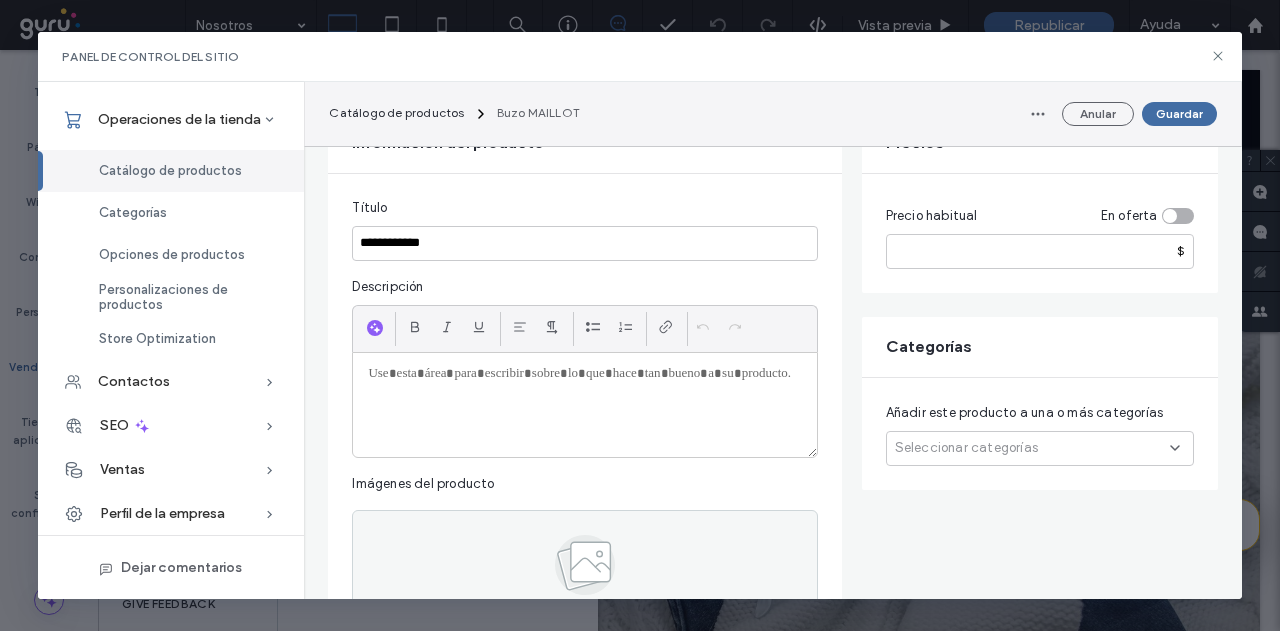 click at bounding box center [584, 405] 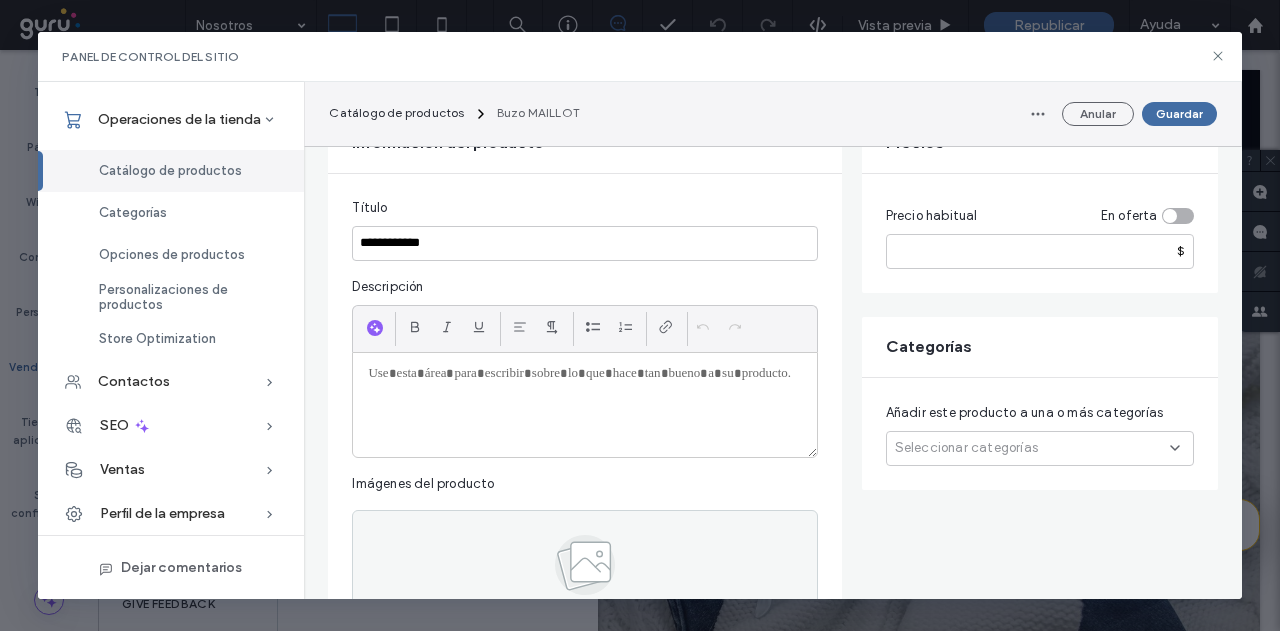scroll, scrollTop: 0, scrollLeft: 0, axis: both 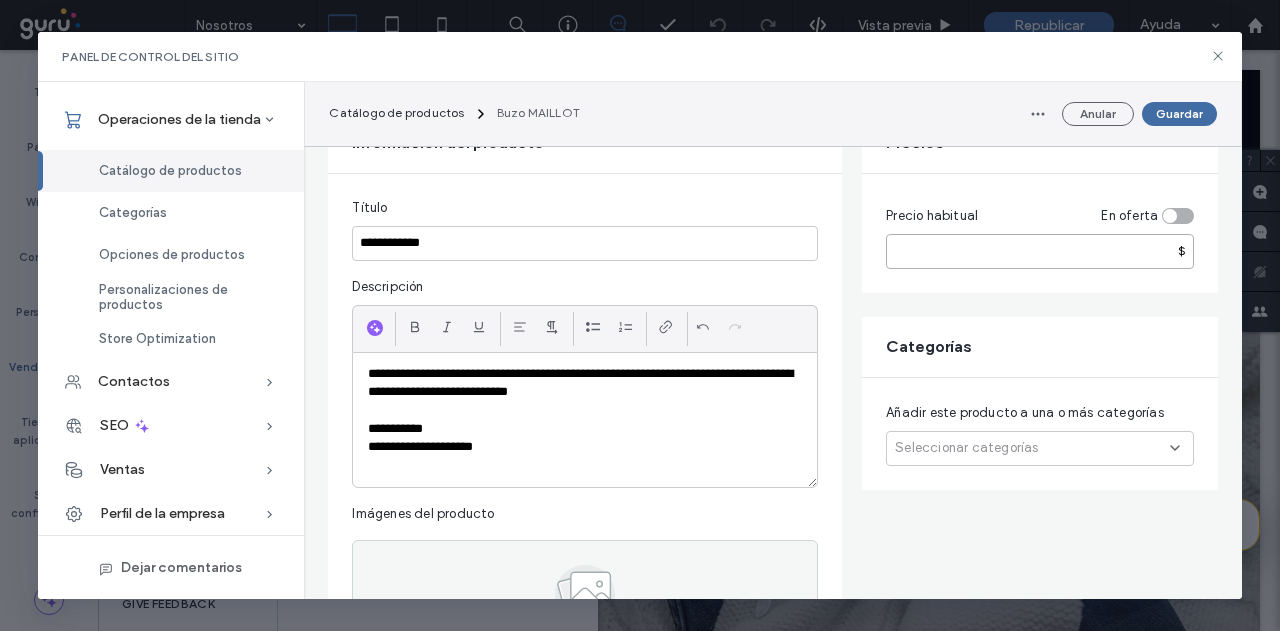 click at bounding box center (1040, 251) 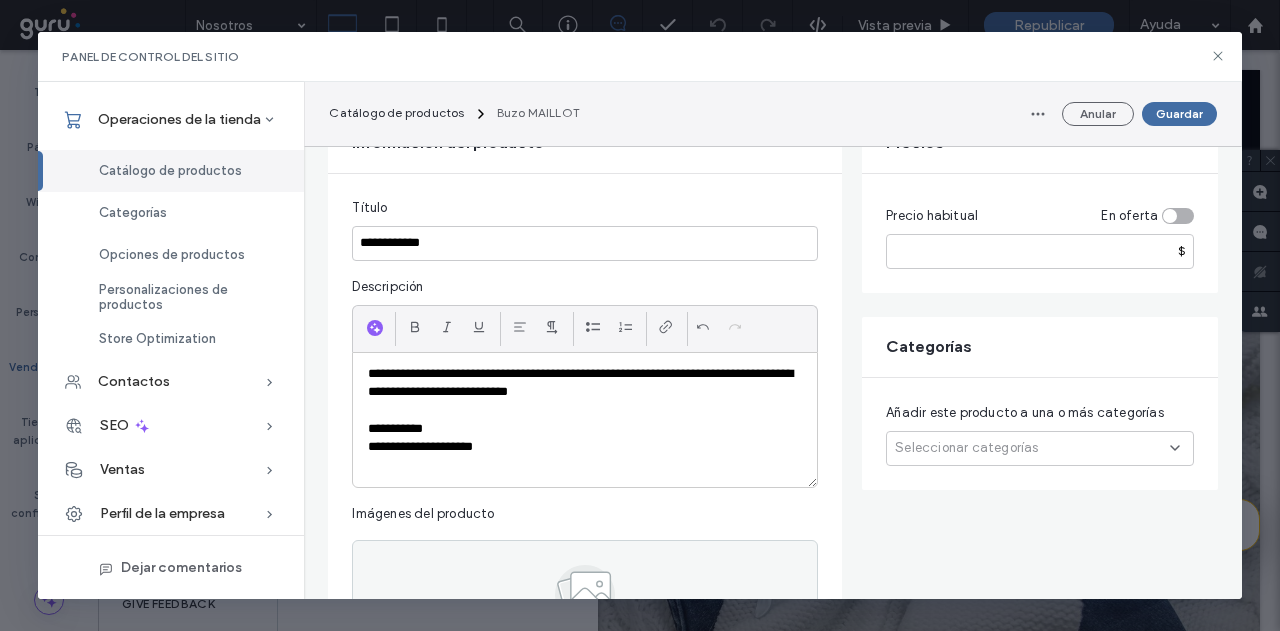 click on "Seleccionar categorías" at bounding box center (966, 448) 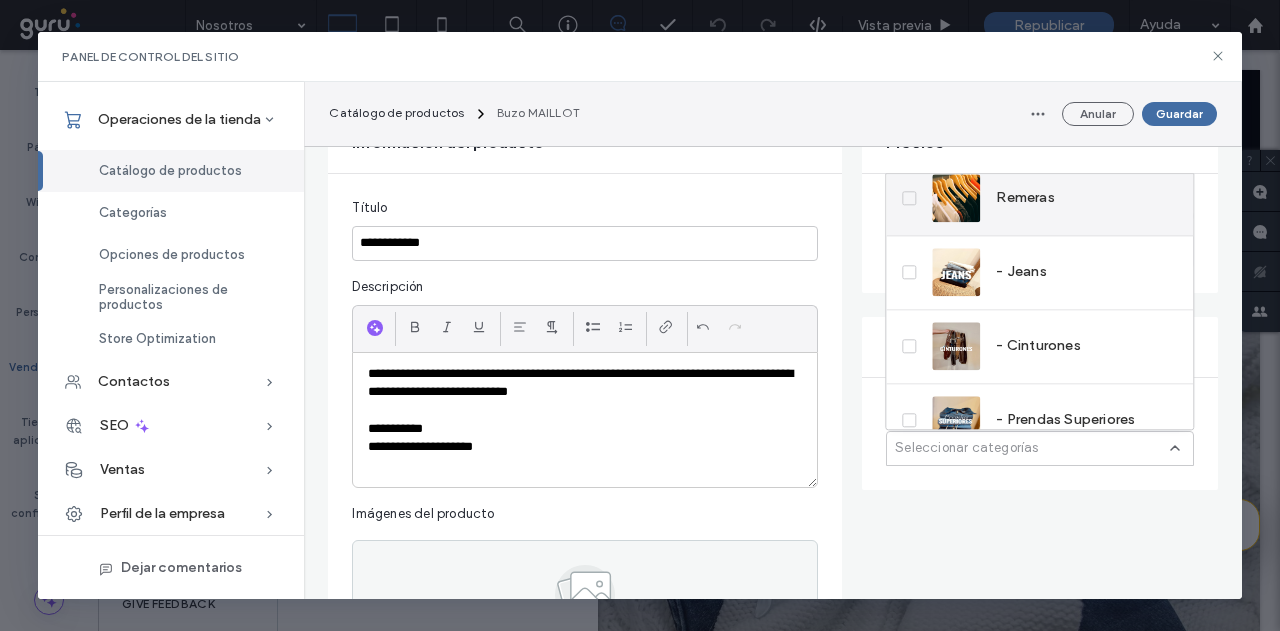 scroll, scrollTop: 550, scrollLeft: 0, axis: vertical 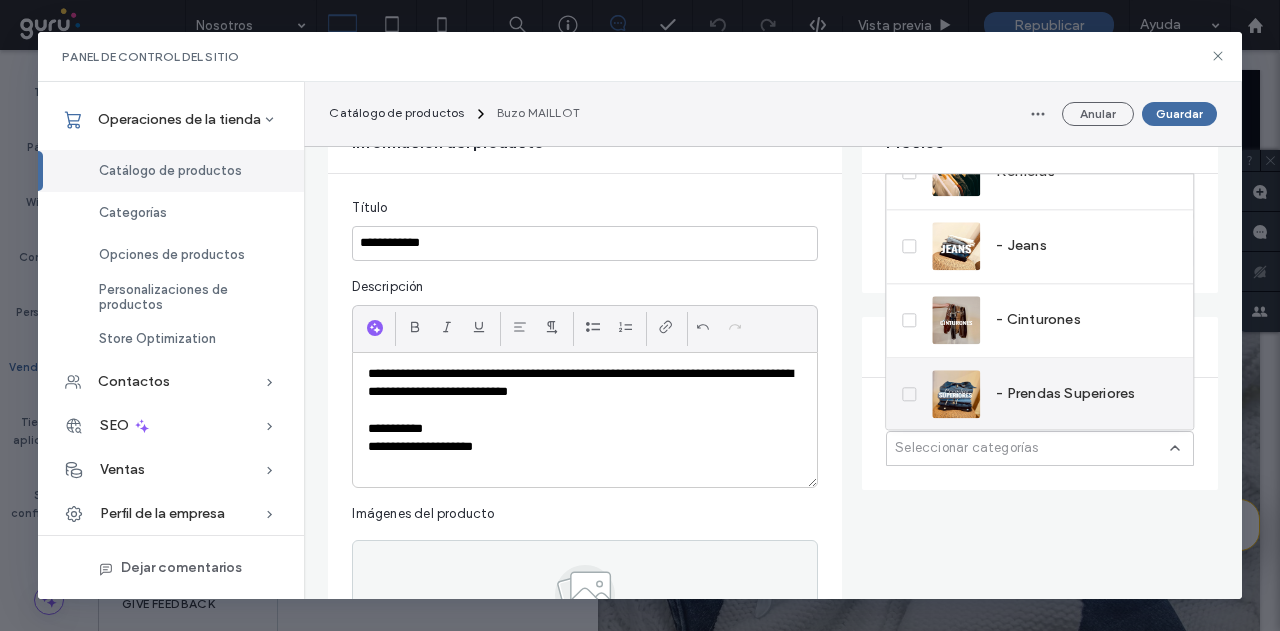 click on "- Prendas Superiores" at bounding box center [1065, 394] 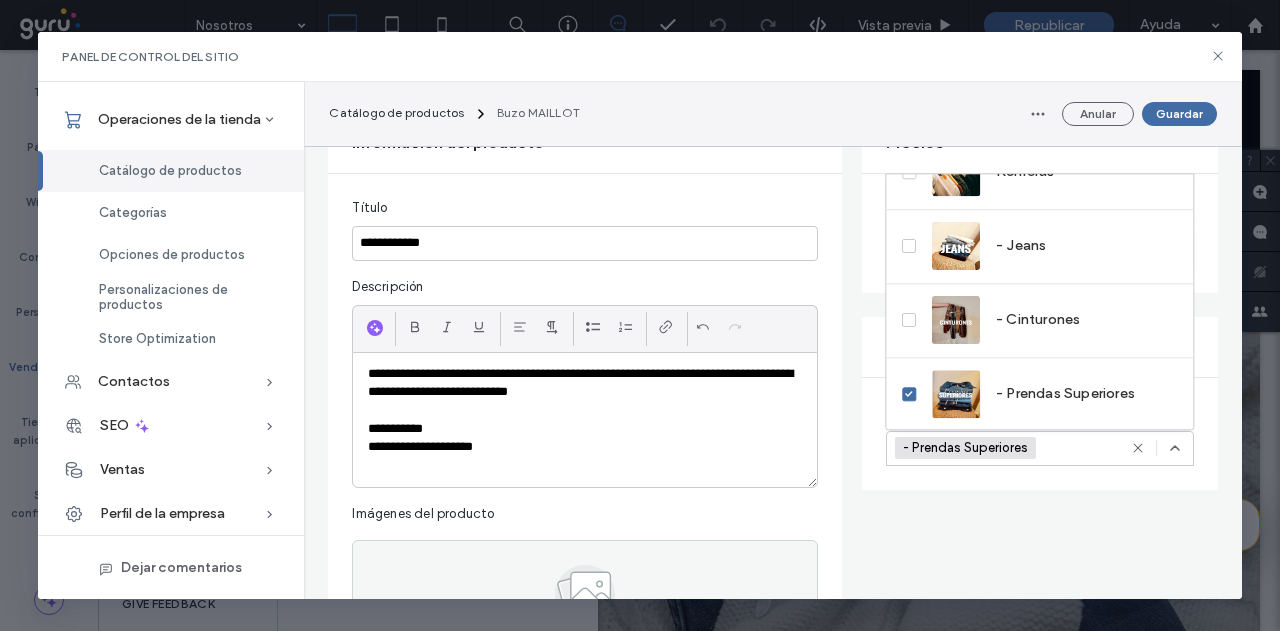 click on "**********" at bounding box center [585, 429] 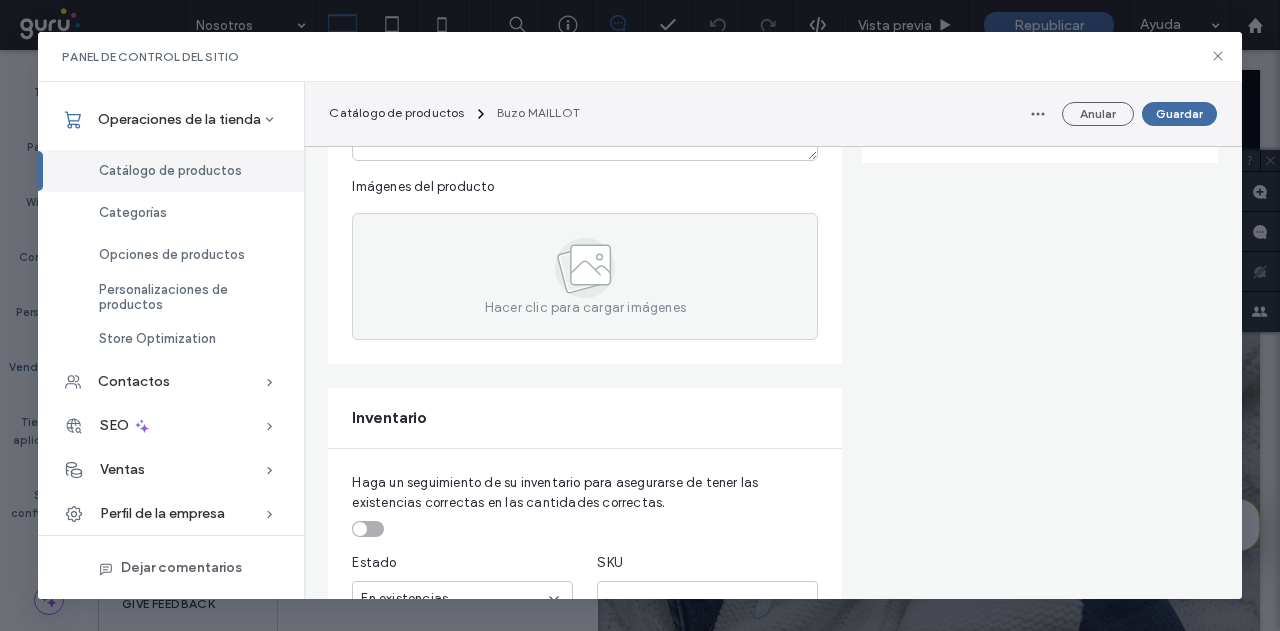 scroll, scrollTop: 500, scrollLeft: 0, axis: vertical 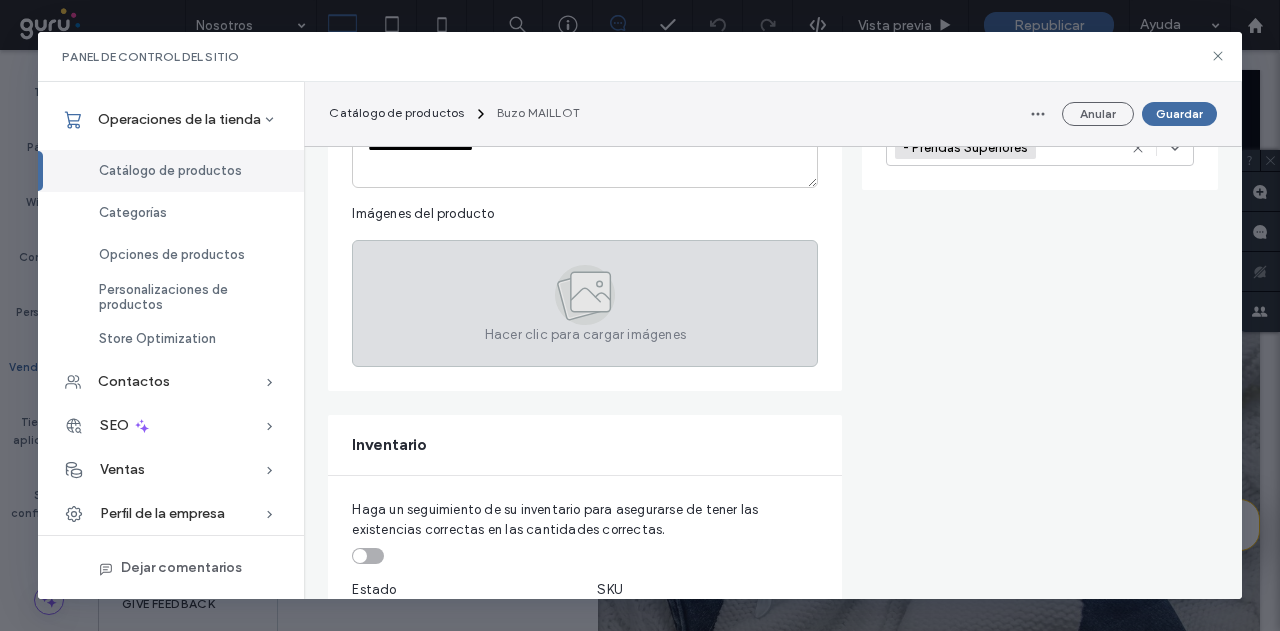 click on "Hacer clic para cargar imágenes" at bounding box center [585, 335] 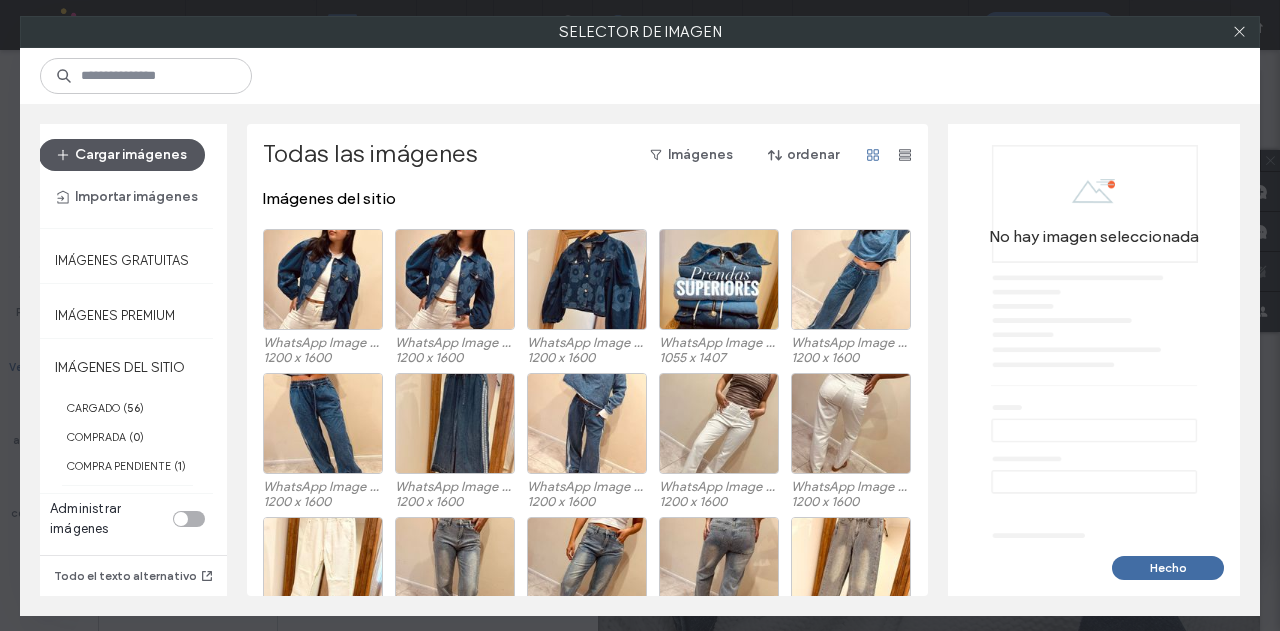 click on "Cargar imágenes" at bounding box center [122, 155] 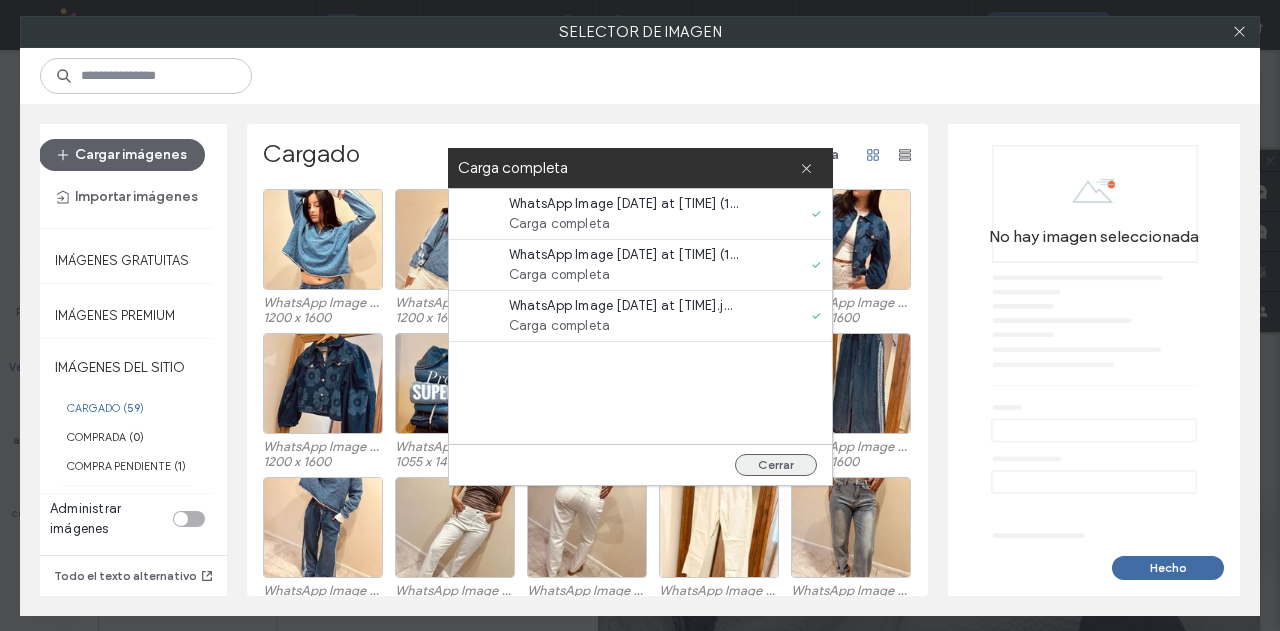 click on "Cerrar" at bounding box center (776, 465) 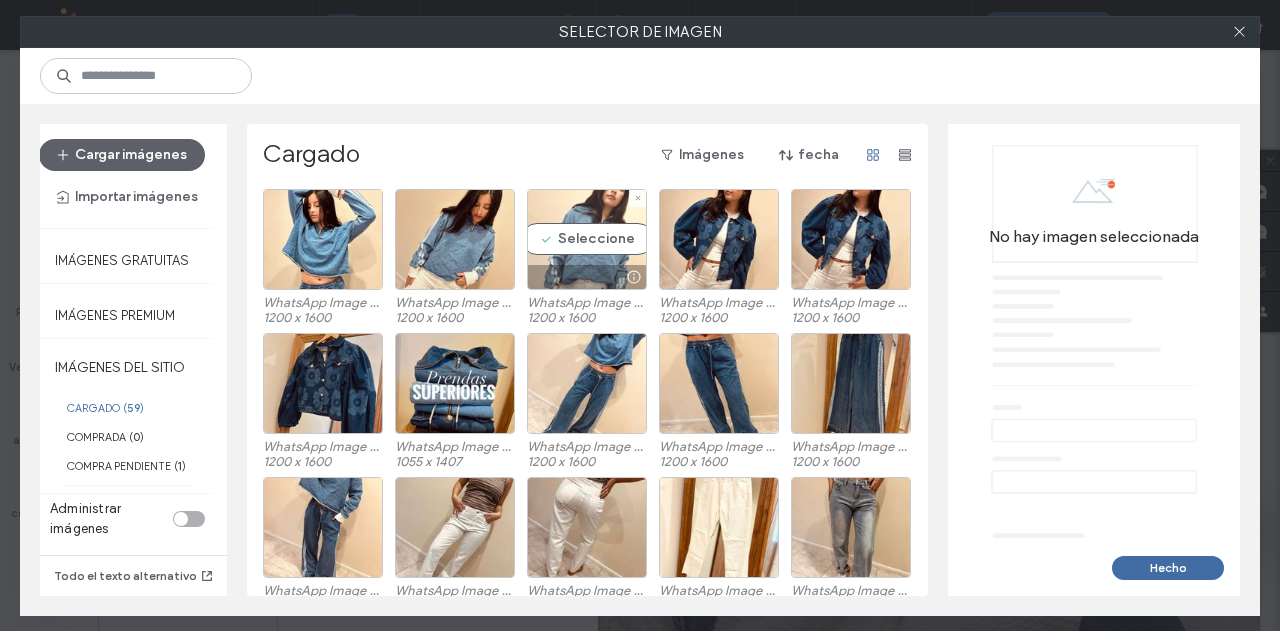 click on "Seleccione" at bounding box center (587, 239) 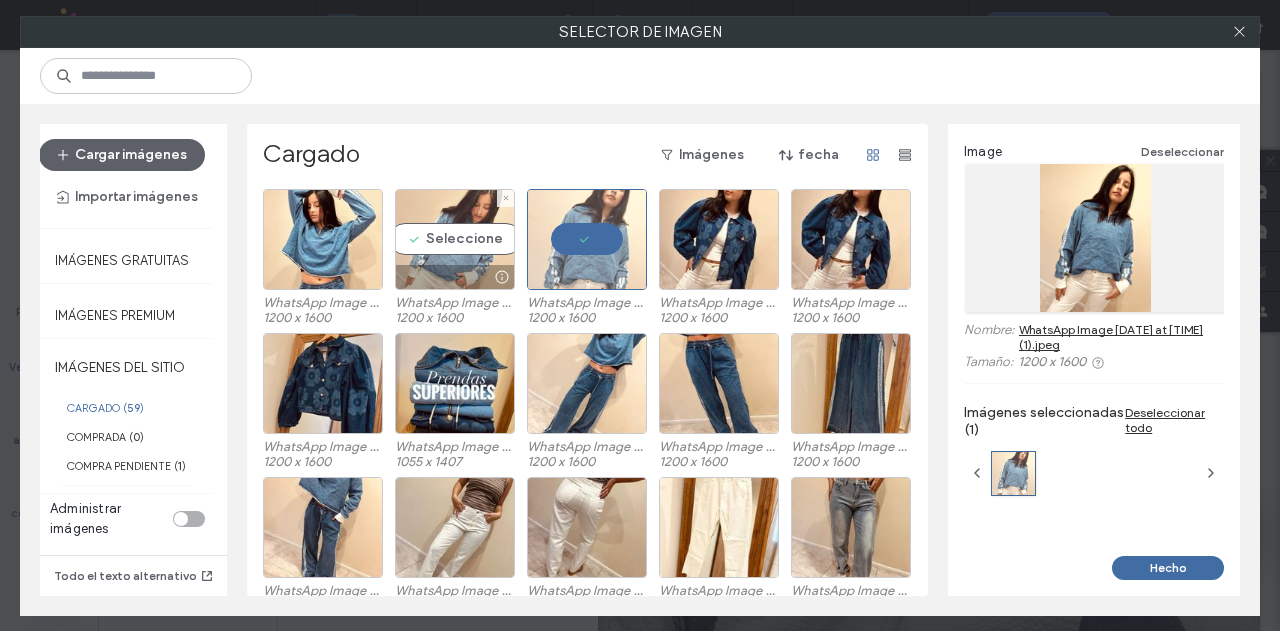 click on "Seleccione" at bounding box center [455, 239] 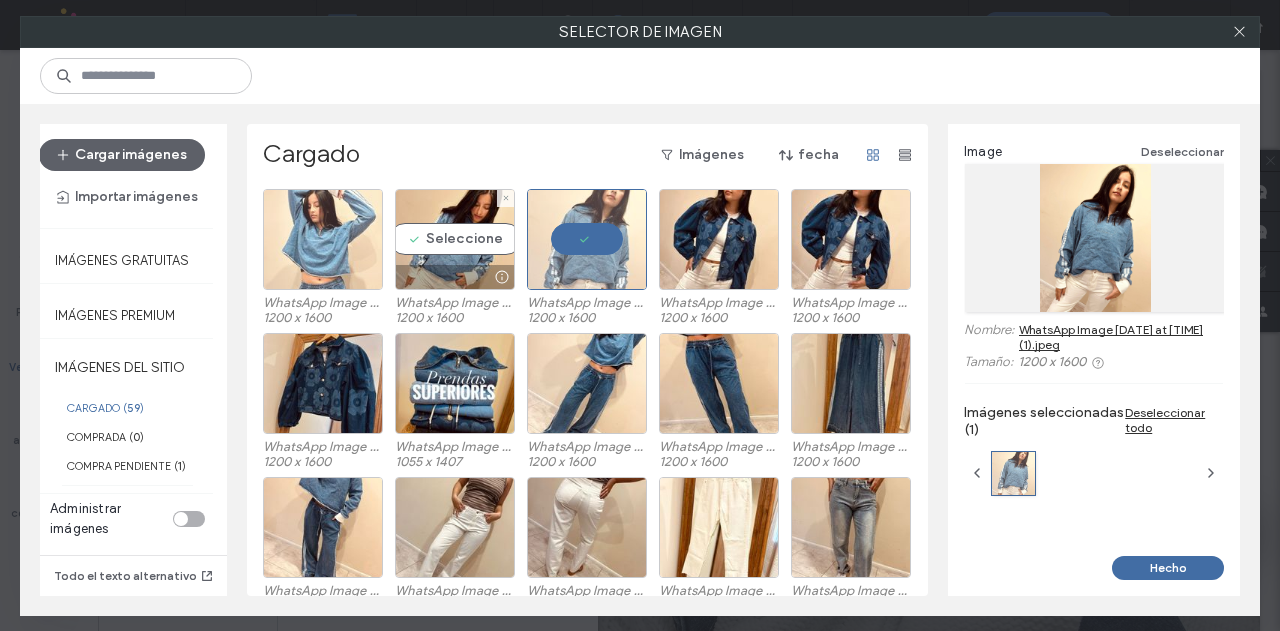 click at bounding box center [323, 239] 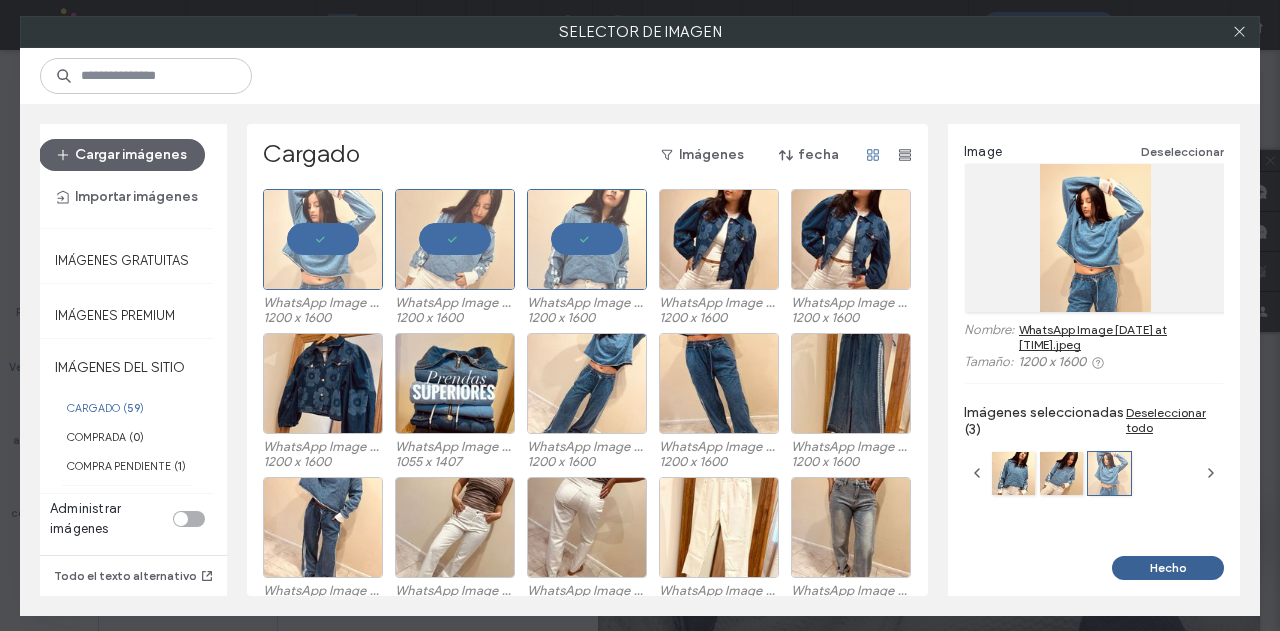 click on "Hecho" at bounding box center (1168, 568) 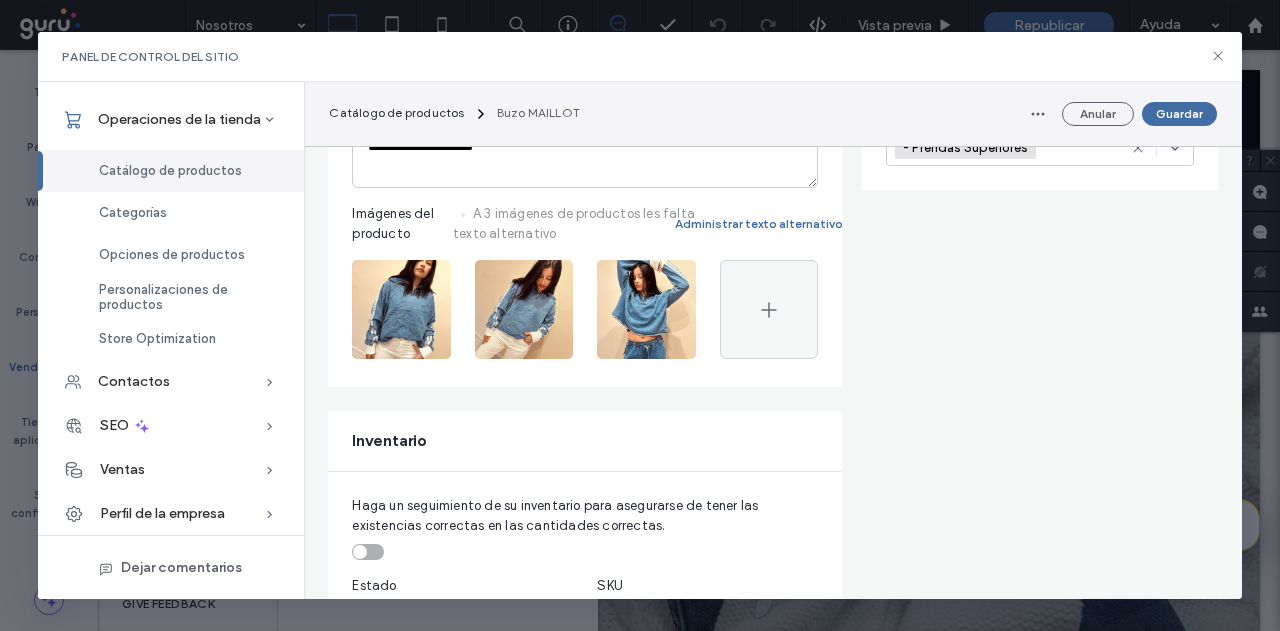 scroll, scrollTop: 900, scrollLeft: 0, axis: vertical 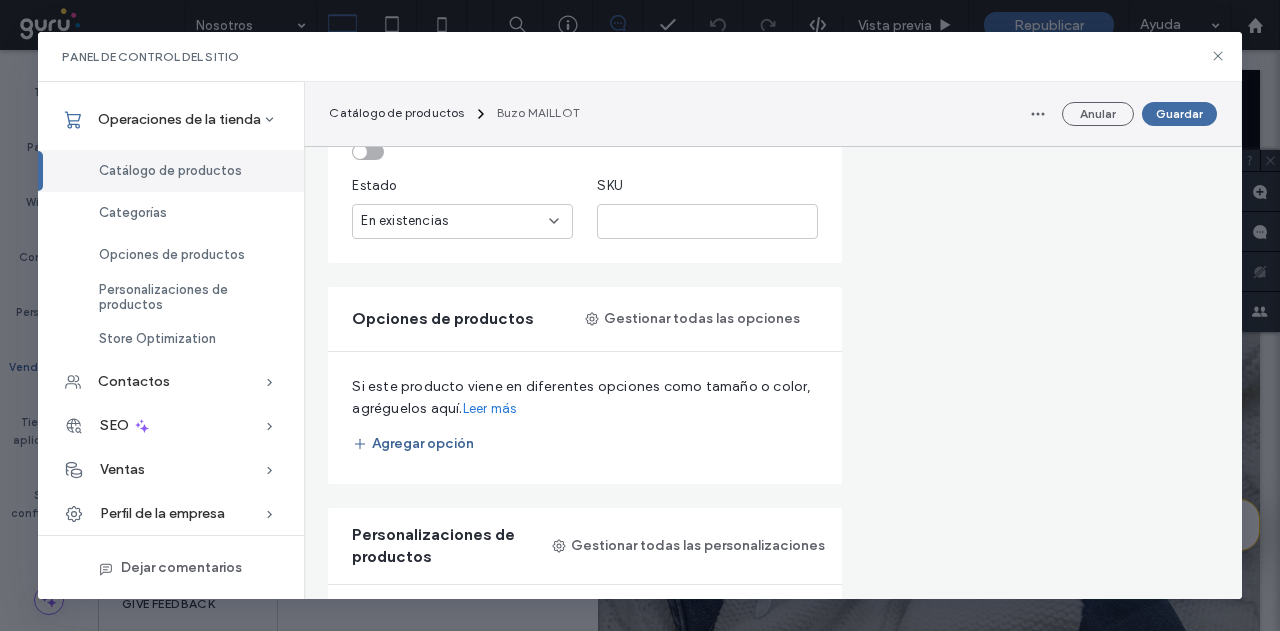 click on "Agregar opción" at bounding box center (413, 444) 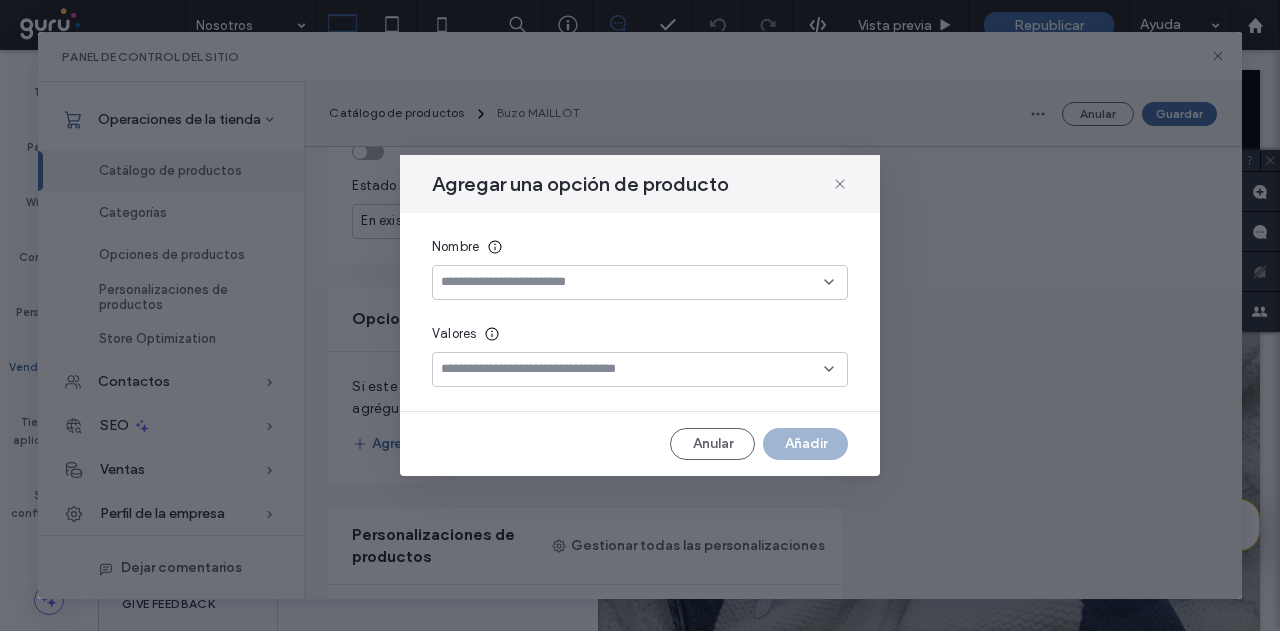click at bounding box center [632, 282] 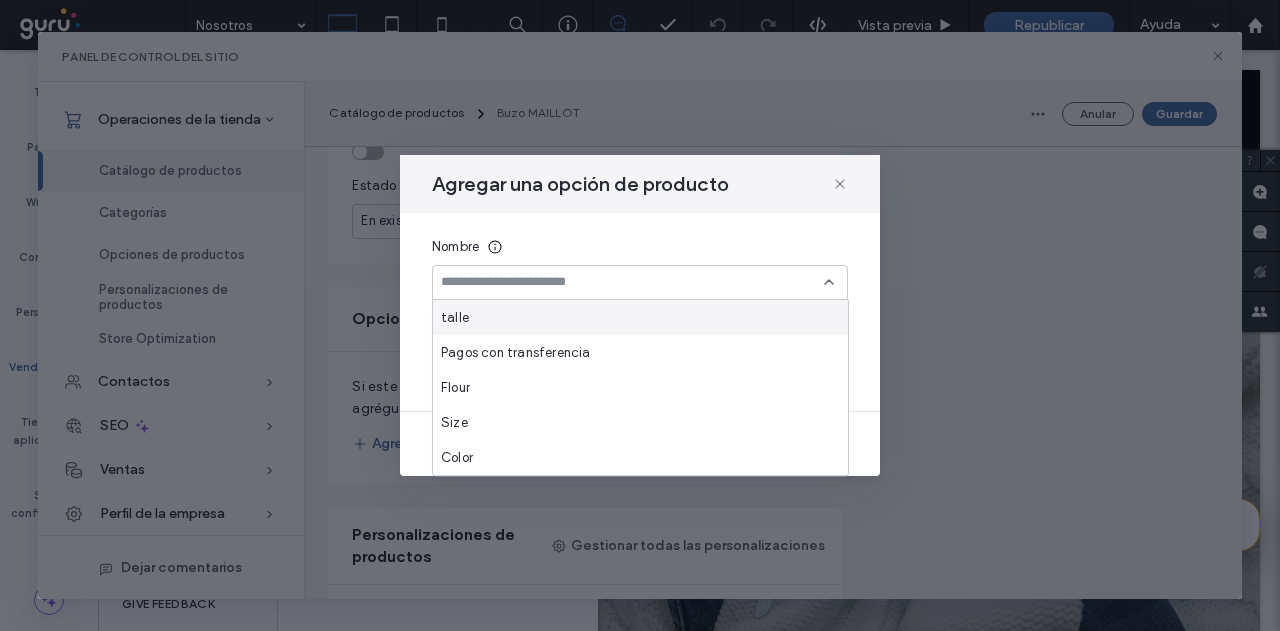 click on "talle" at bounding box center [640, 317] 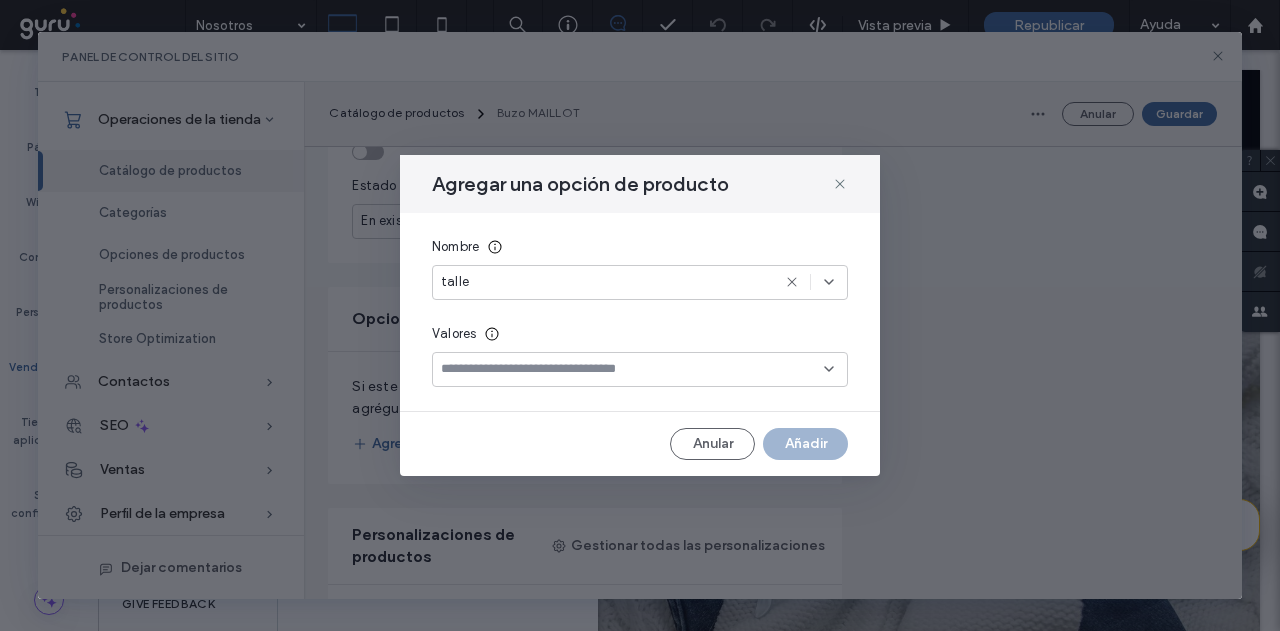 click at bounding box center (632, 369) 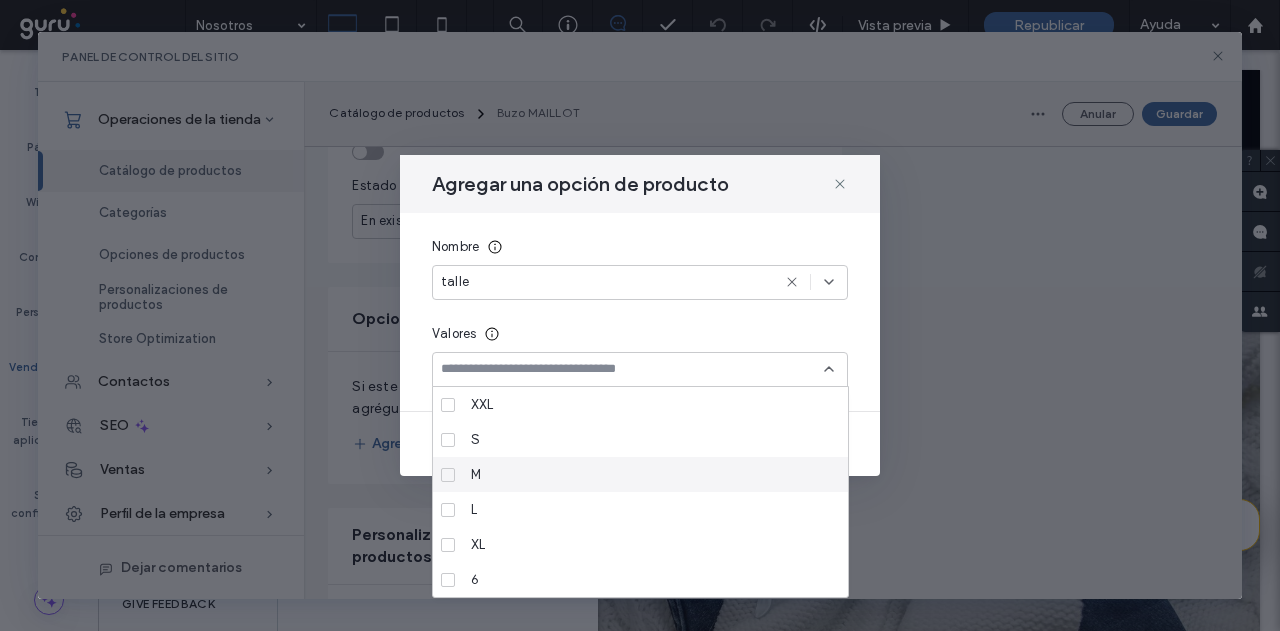 click on "M" at bounding box center (647, 474) 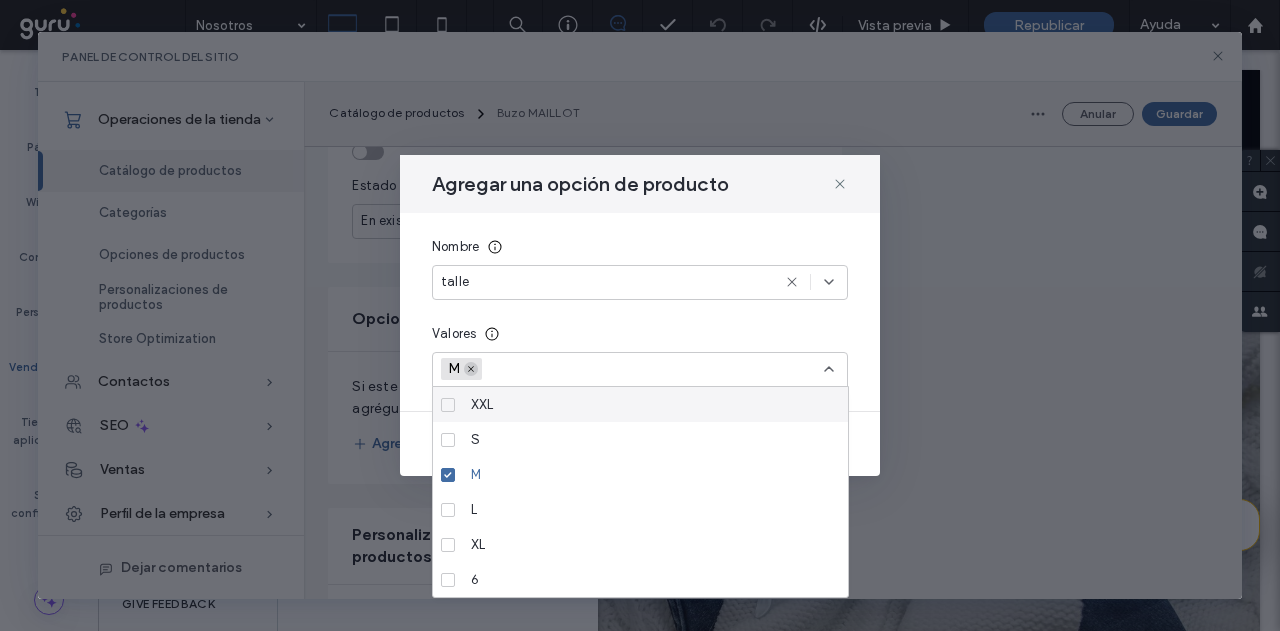 click at bounding box center (471, 369) 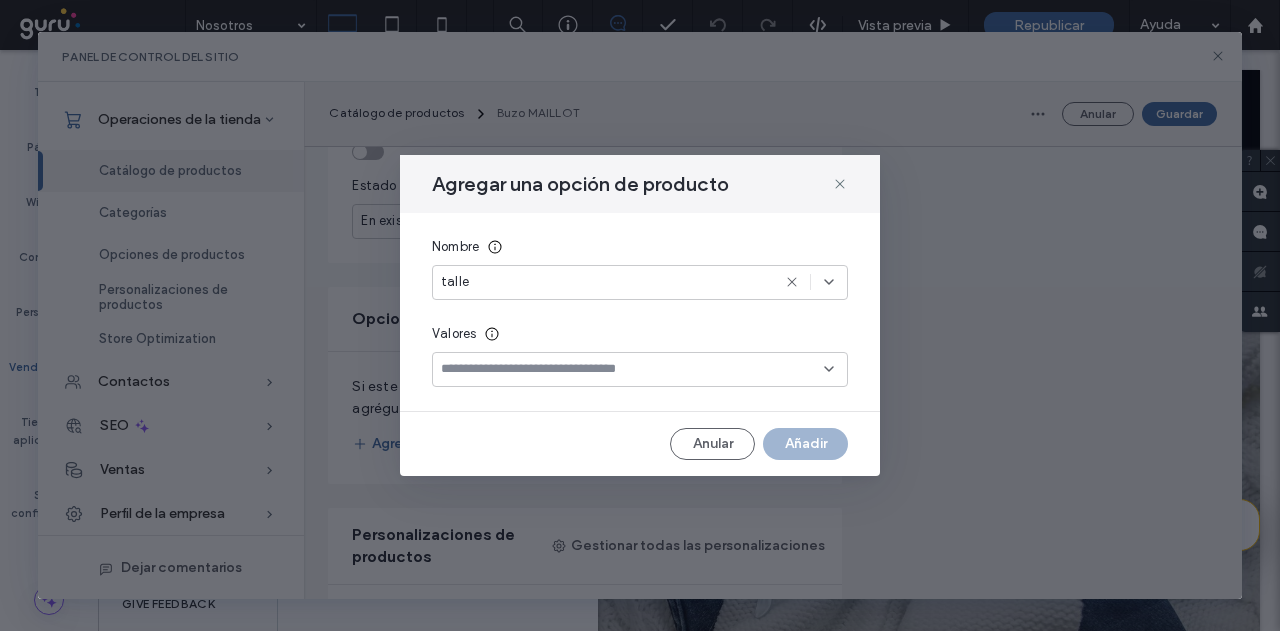 click at bounding box center [632, 369] 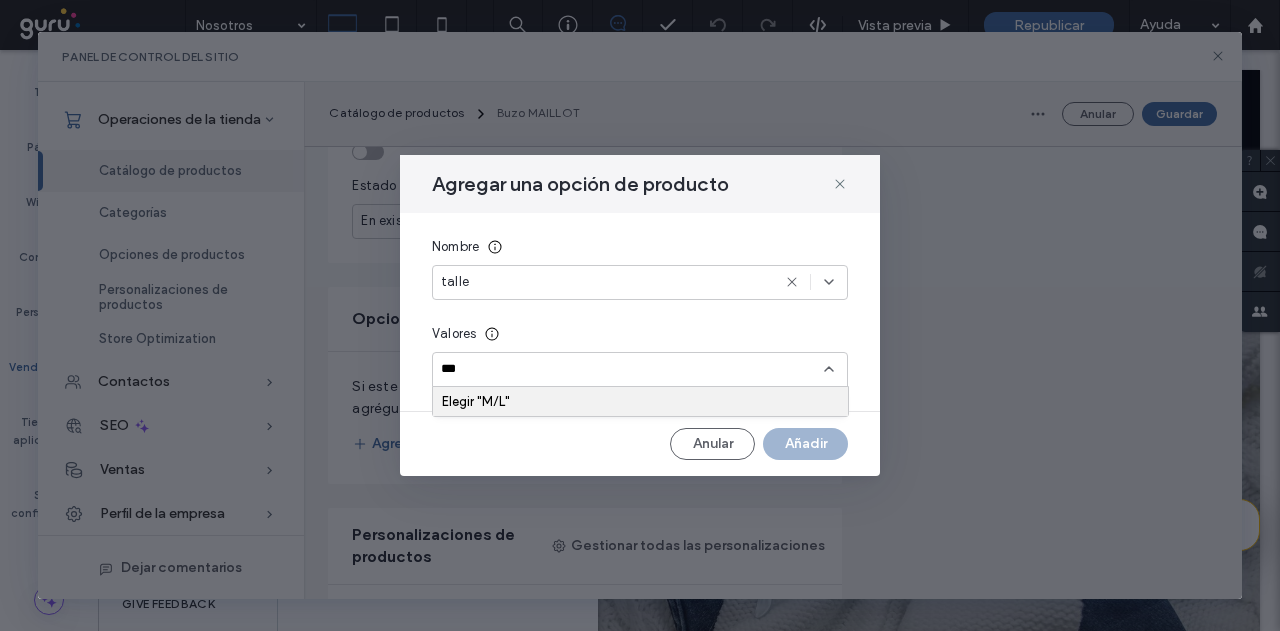 type on "***" 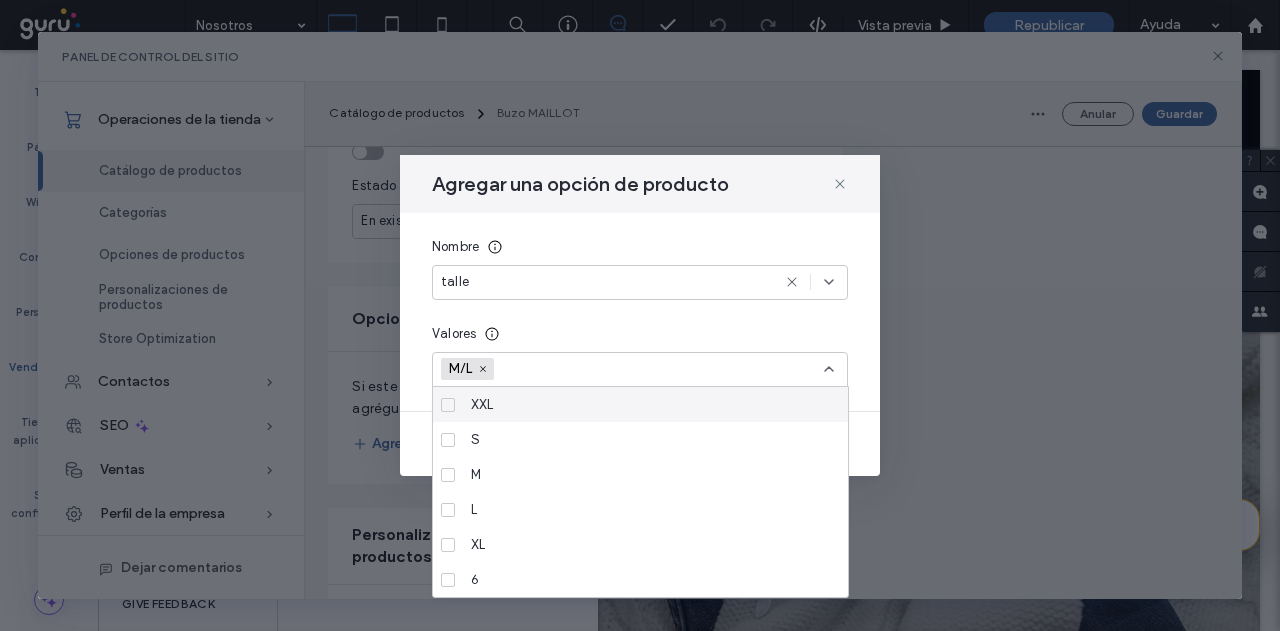 click at bounding box center [573, 369] 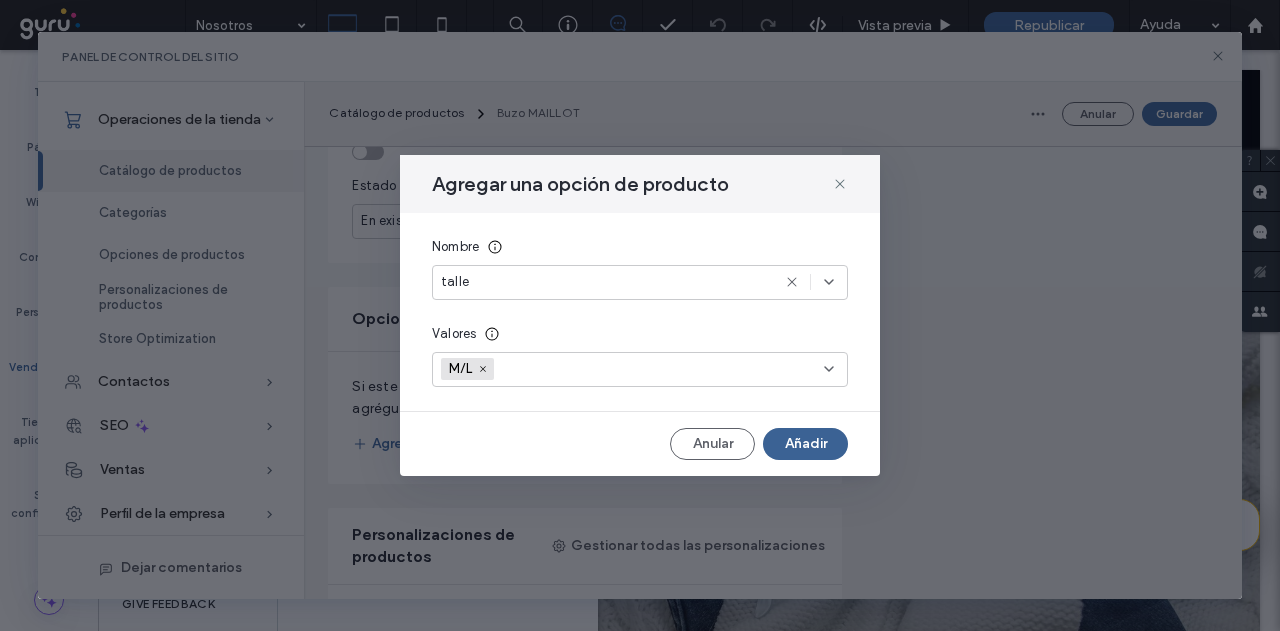 click on "Añadir" at bounding box center [805, 444] 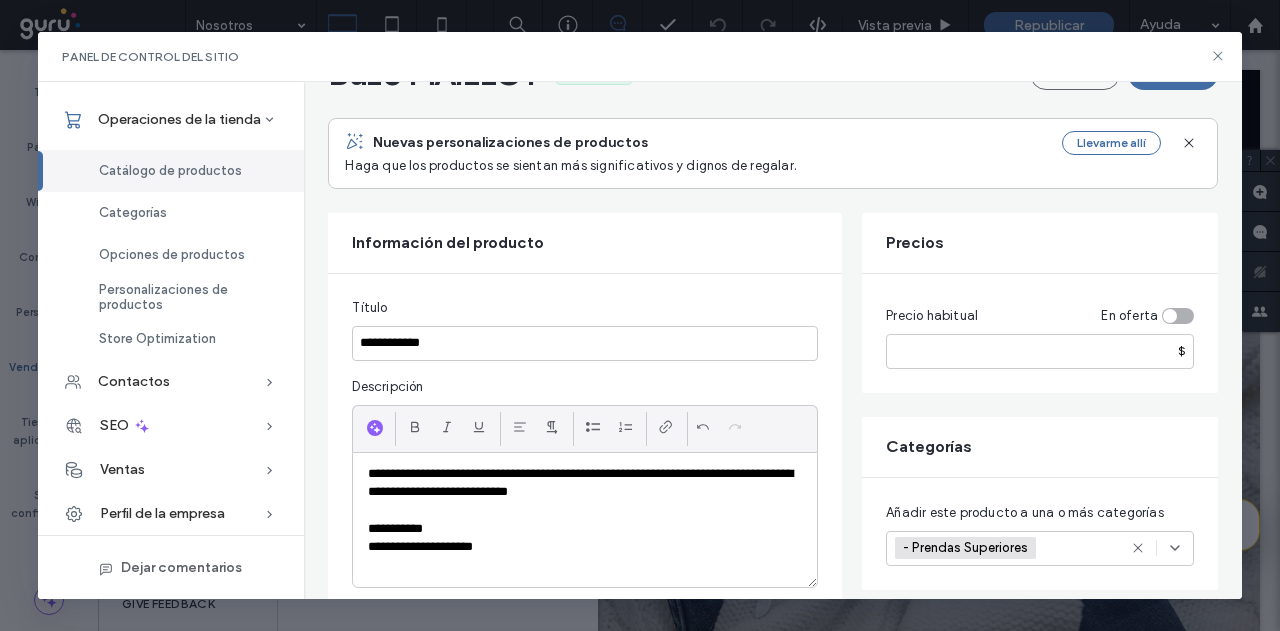 scroll, scrollTop: 0, scrollLeft: 0, axis: both 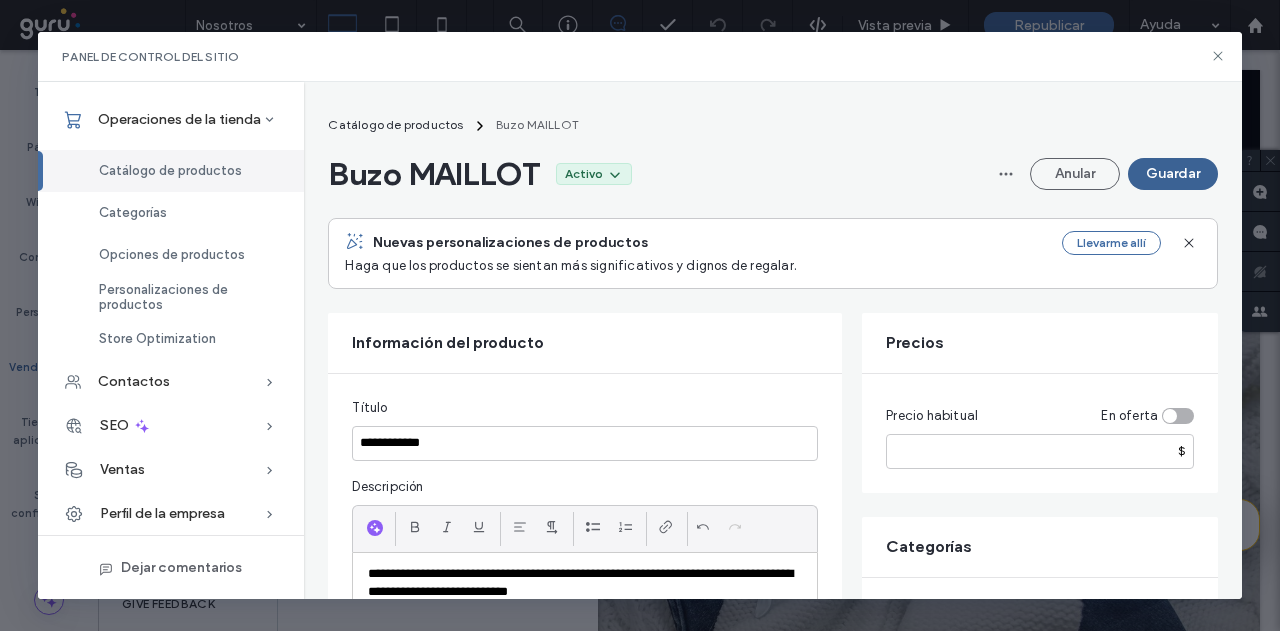 click on "Guardar" at bounding box center [1173, 174] 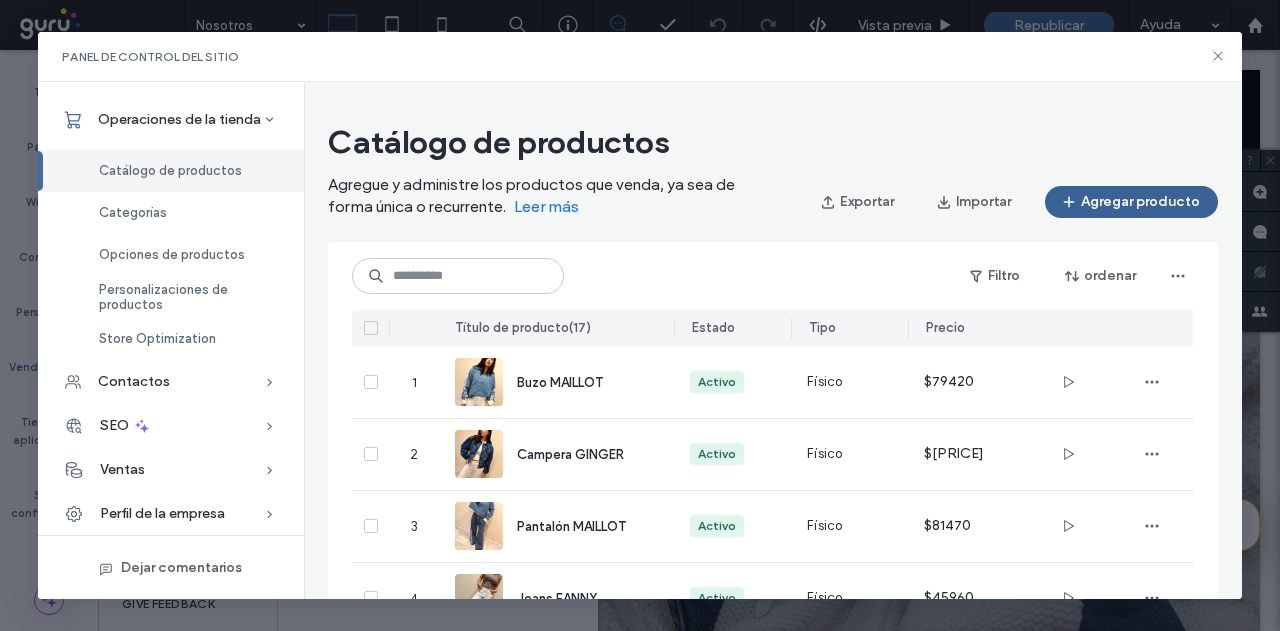 click on "Agregar producto" at bounding box center [1131, 202] 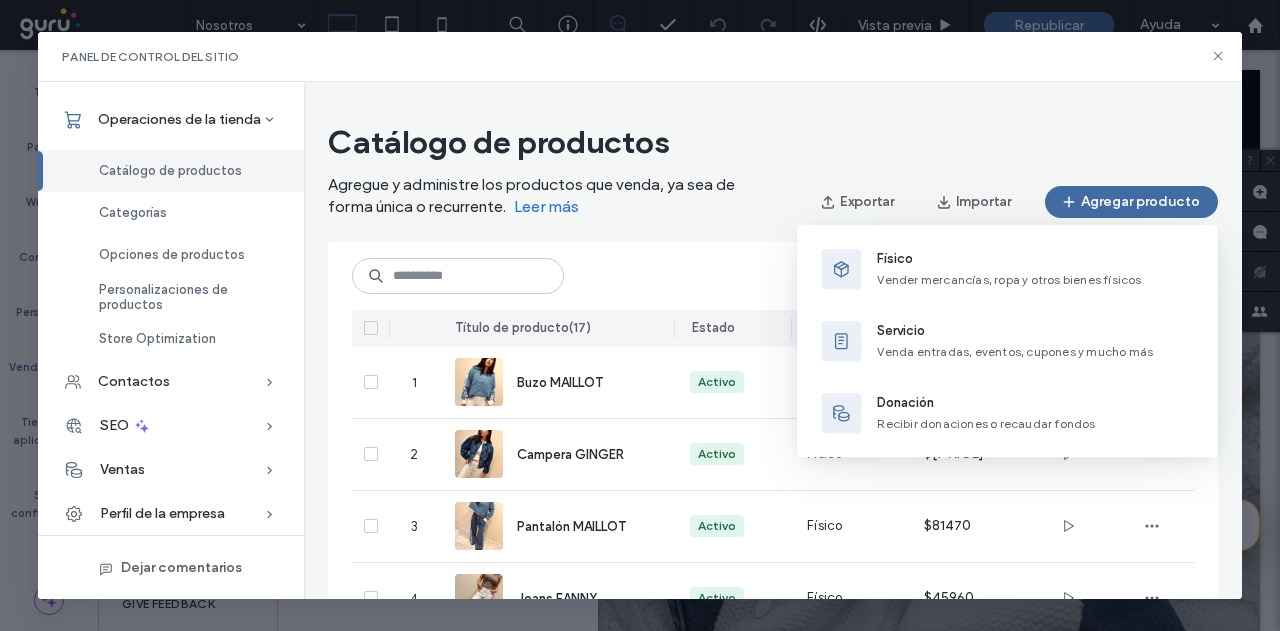 click on "Vender mercancías, ropa y otros bienes físicos" at bounding box center (1009, 279) 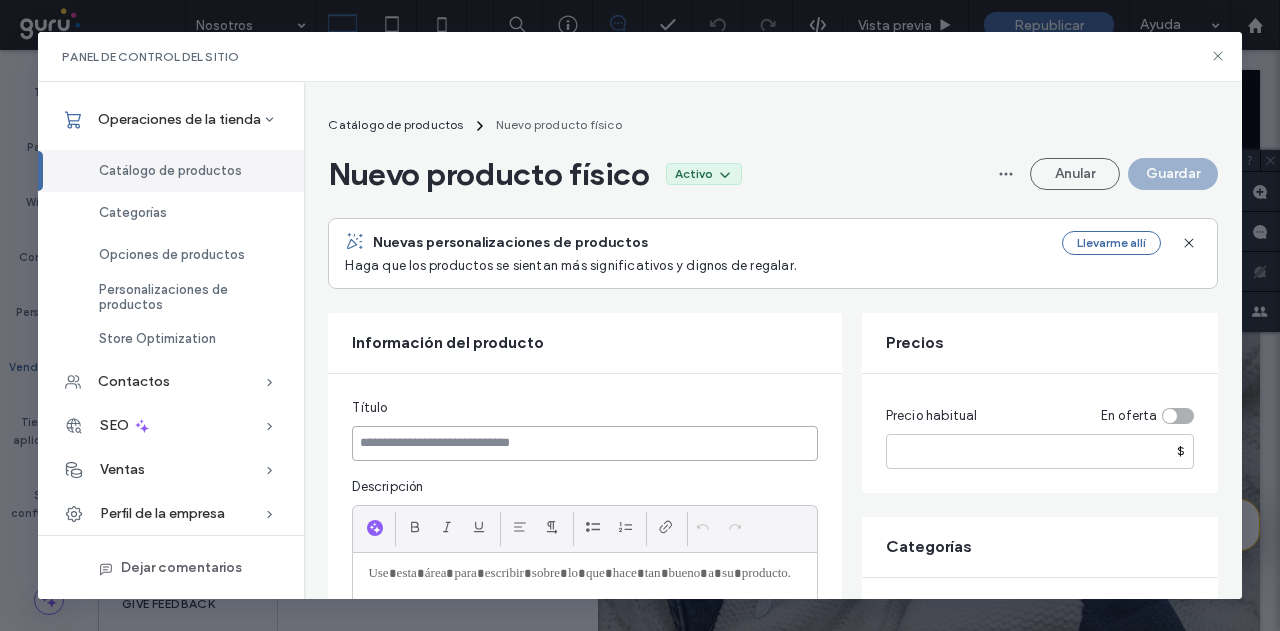 paste on "**********" 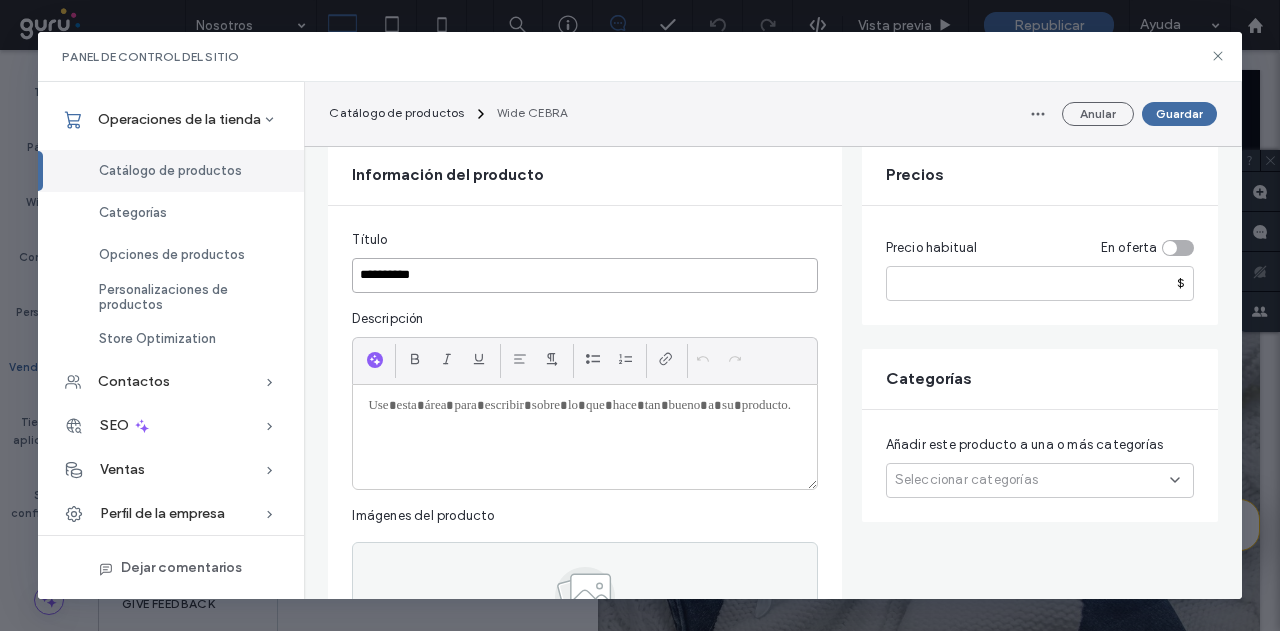 scroll, scrollTop: 300, scrollLeft: 0, axis: vertical 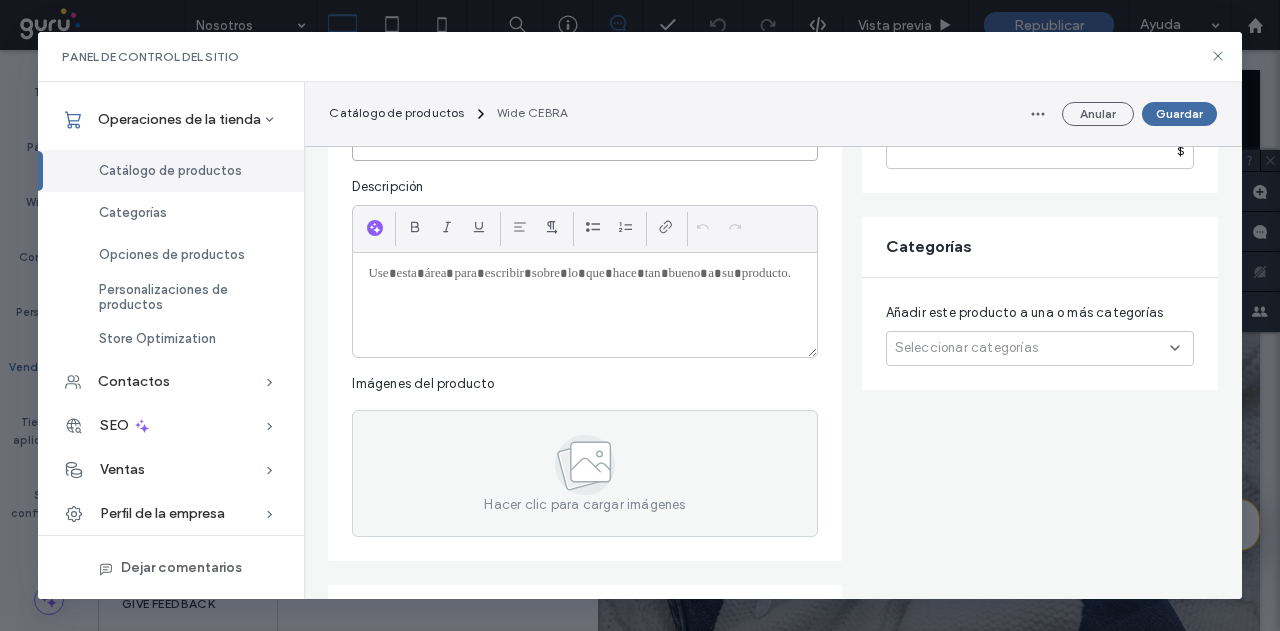 type on "**********" 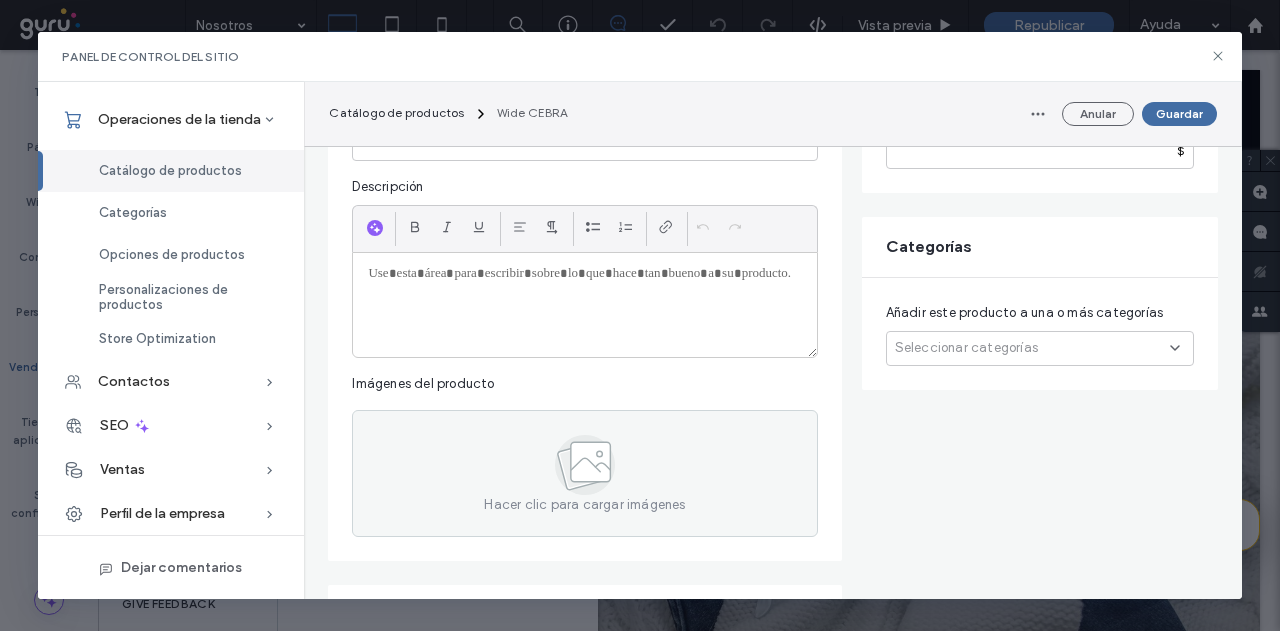 click on "Seleccionar categorías" at bounding box center (966, 348) 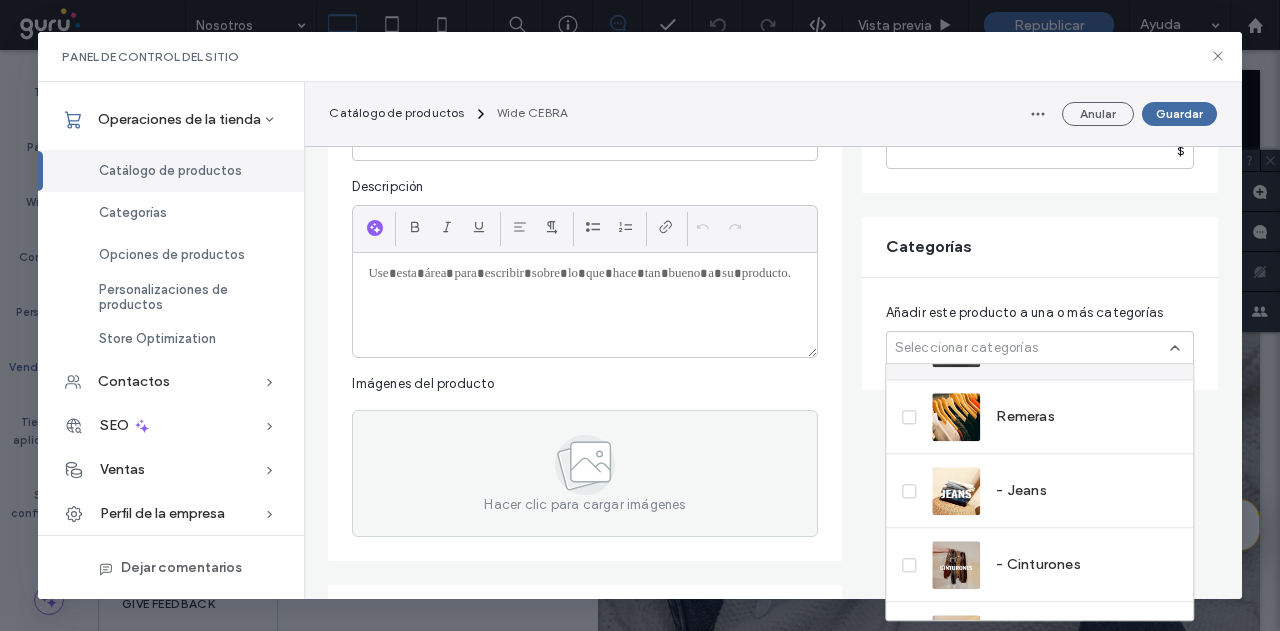 scroll, scrollTop: 551, scrollLeft: 0, axis: vertical 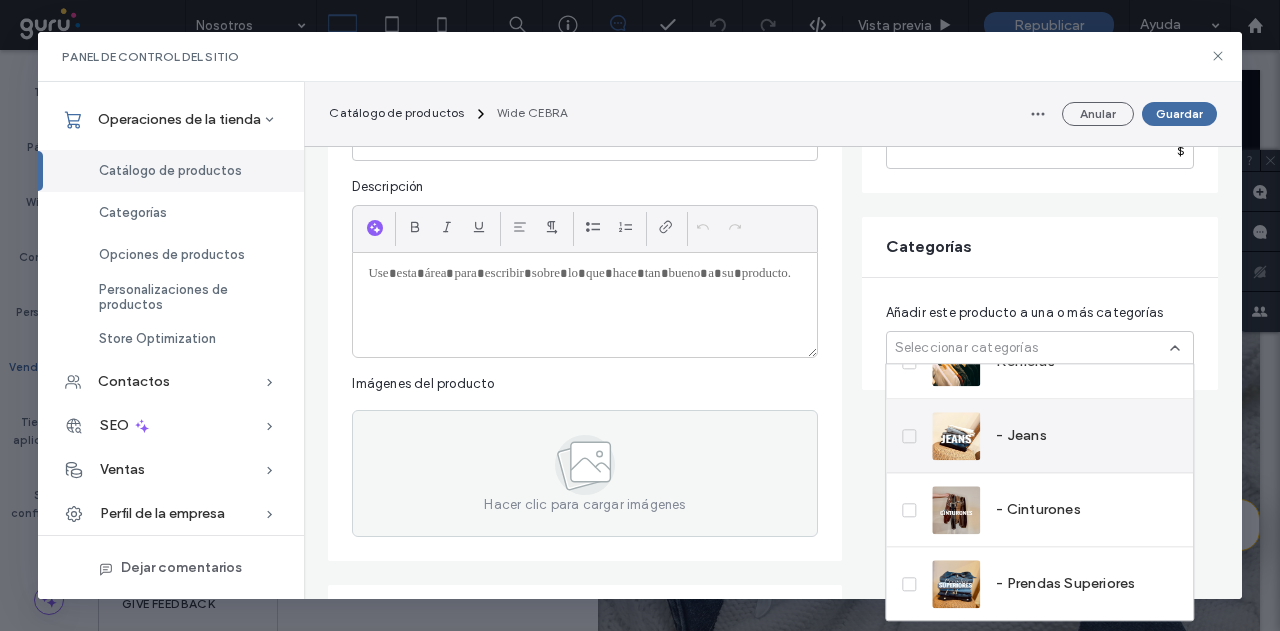 drag, startPoint x: 1011, startPoint y: 449, endPoint x: 968, endPoint y: 413, distance: 56.0803 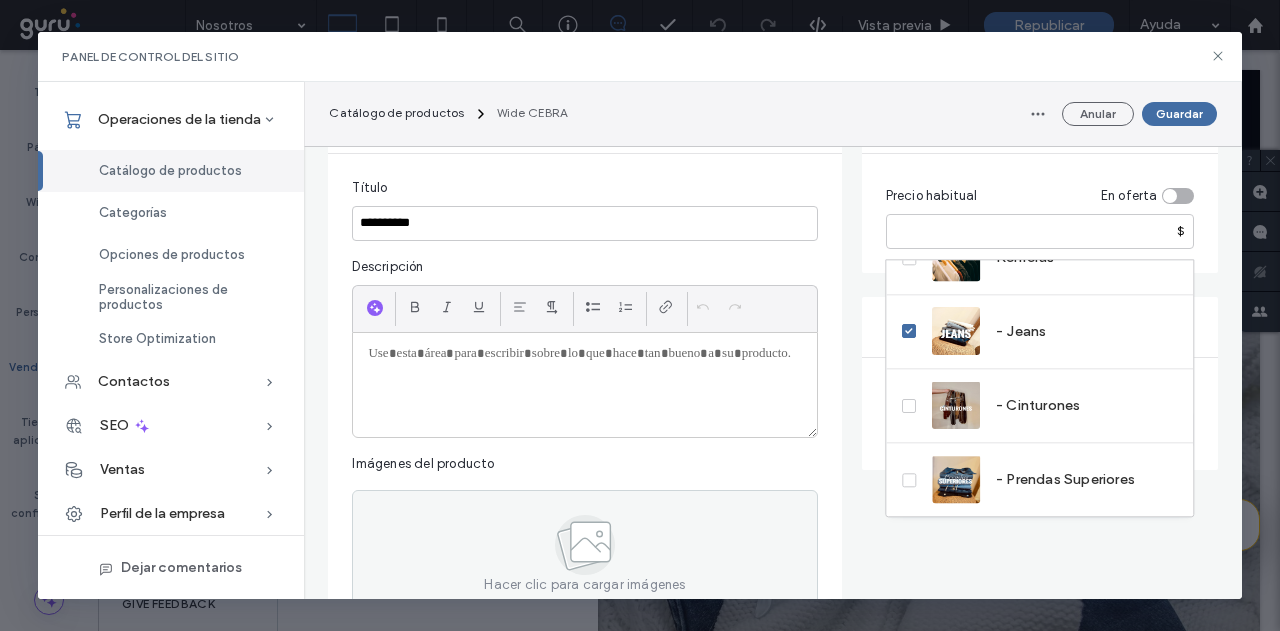 scroll, scrollTop: 100, scrollLeft: 0, axis: vertical 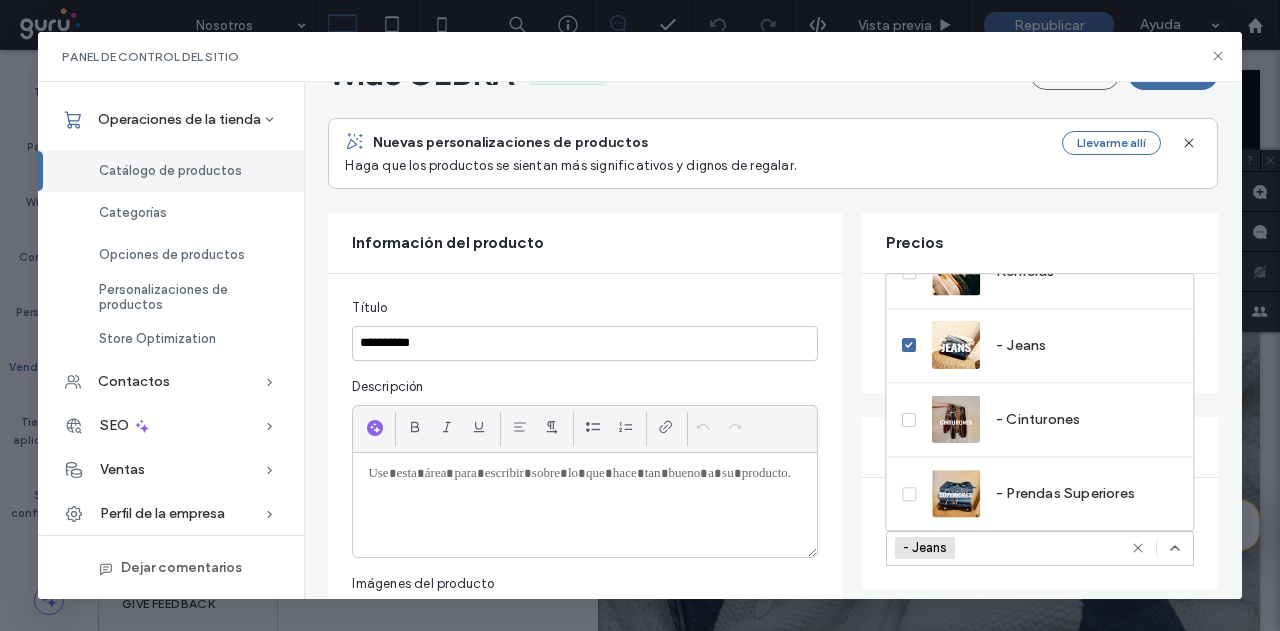click on "**********" at bounding box center [584, 517] 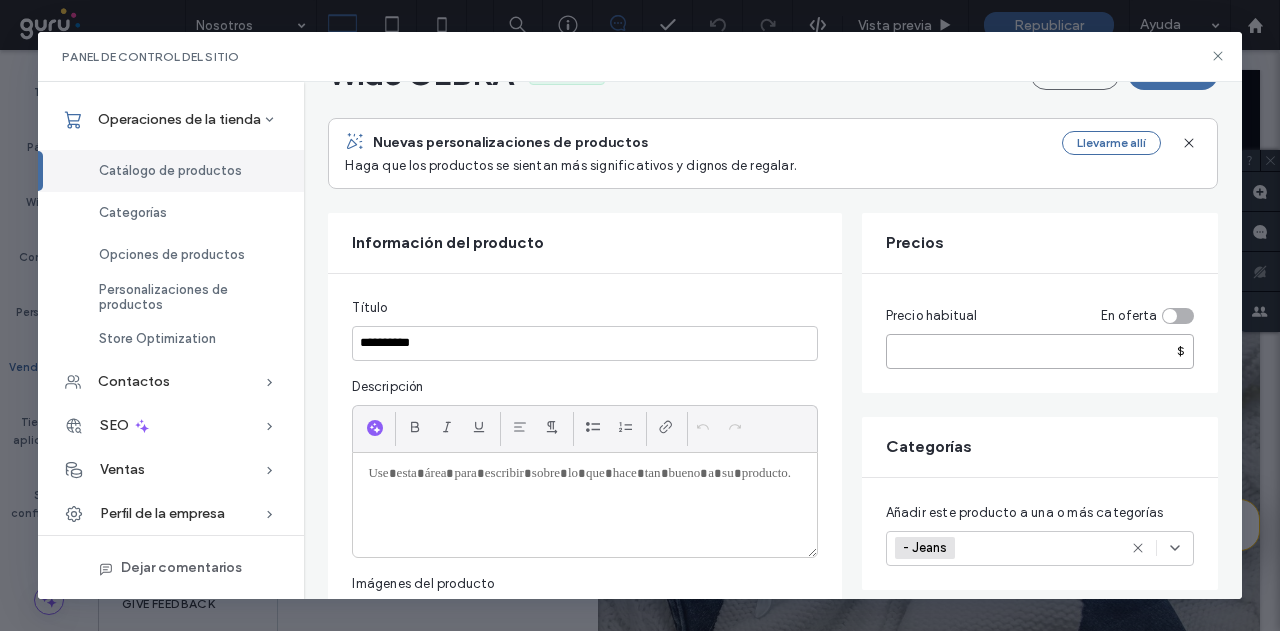 click at bounding box center (1040, 351) 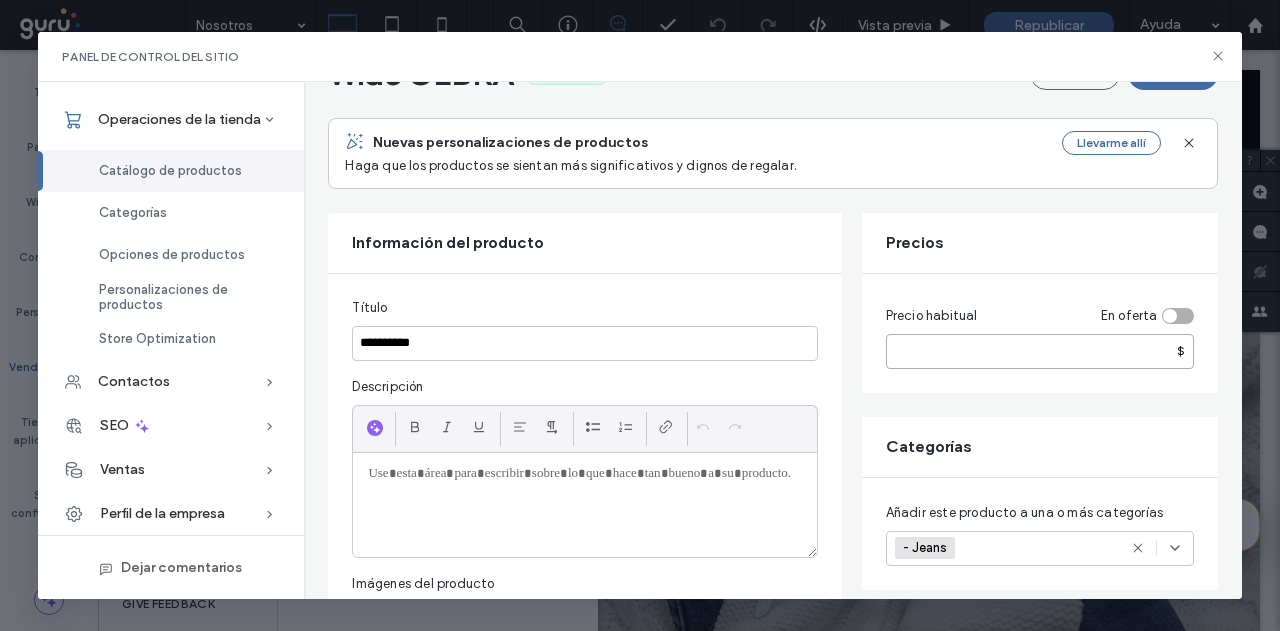 type on "*****" 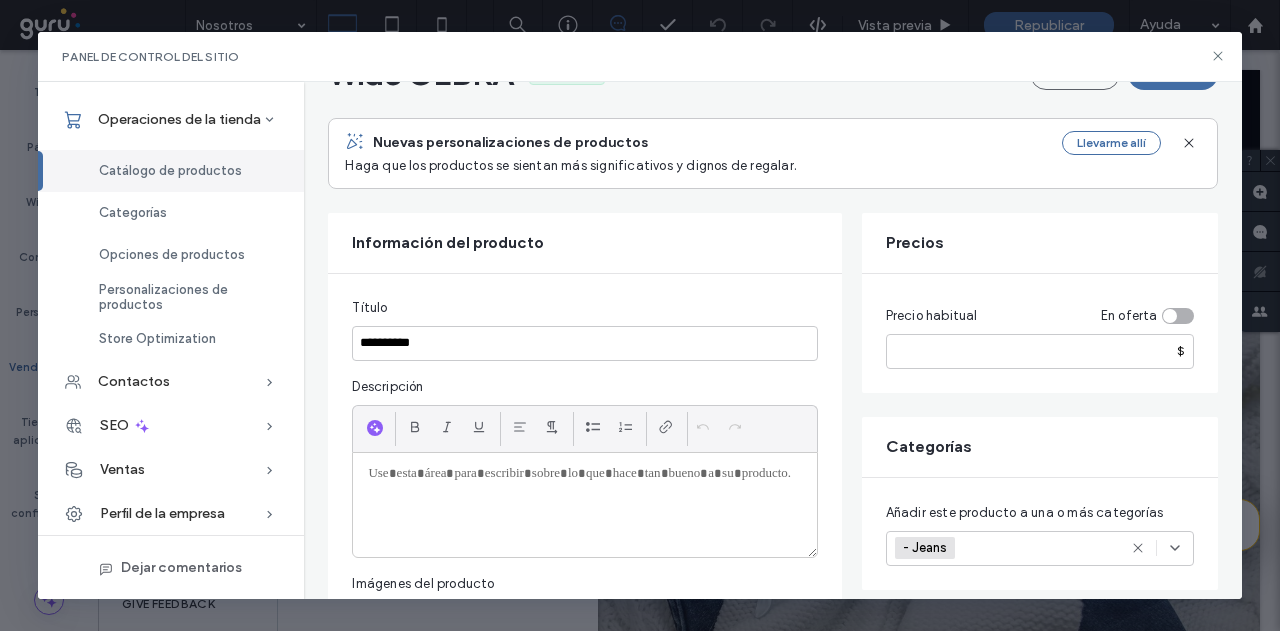 click at bounding box center [584, 474] 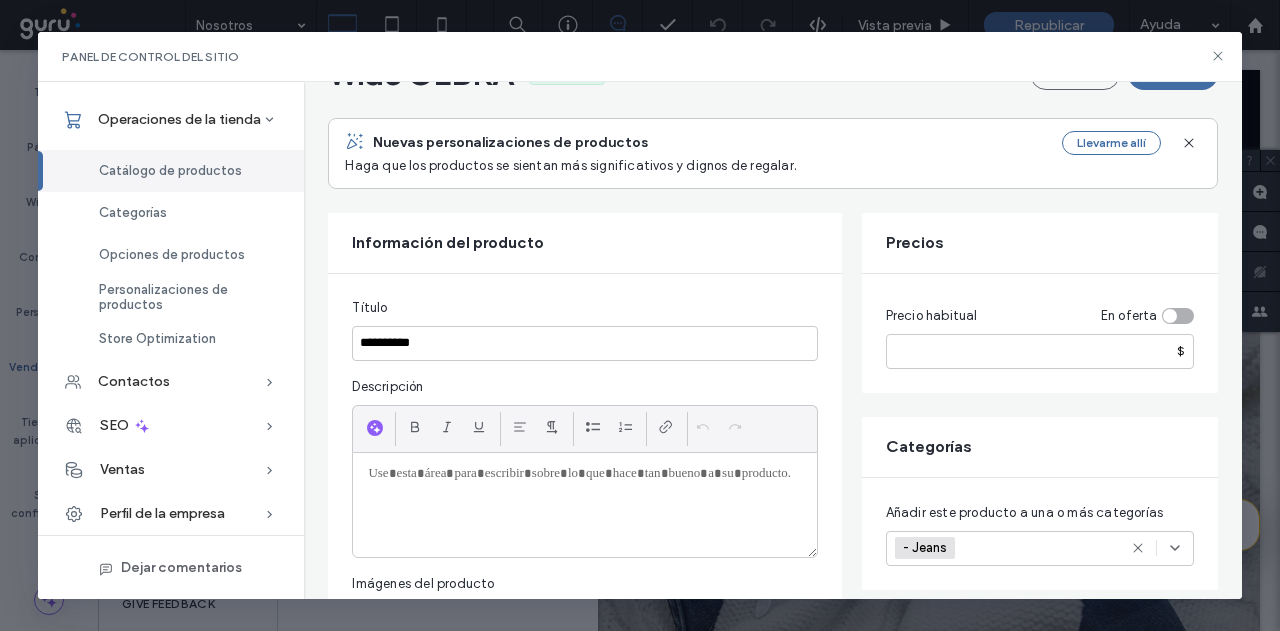 paste 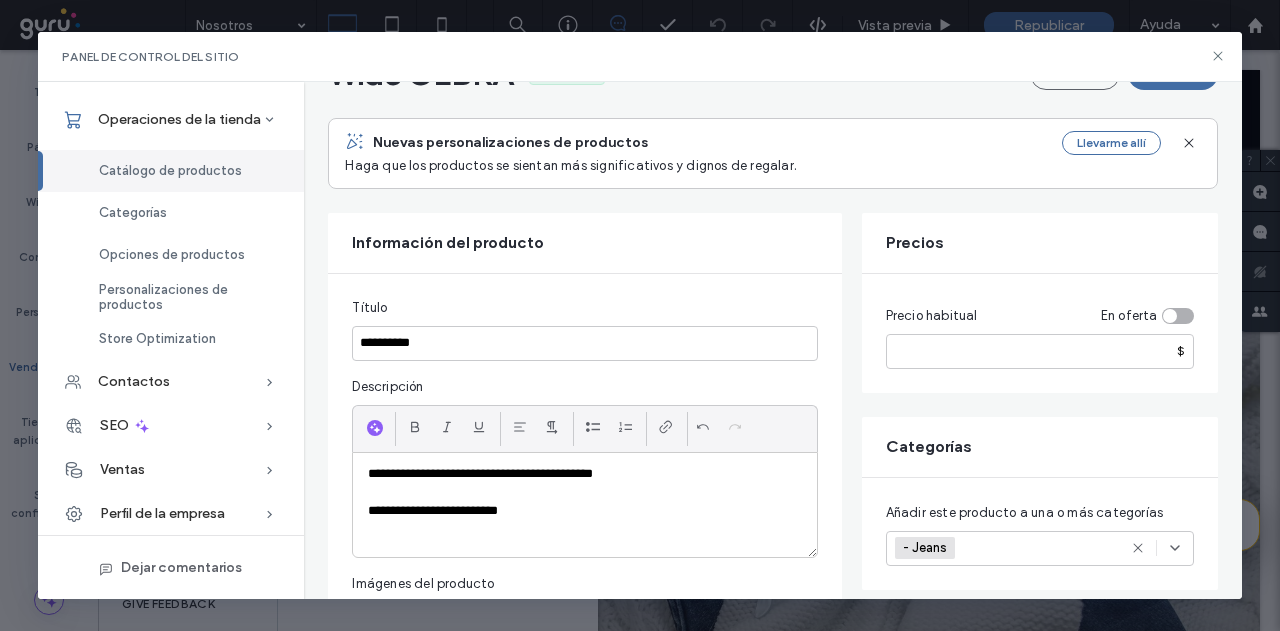 scroll, scrollTop: 0, scrollLeft: 0, axis: both 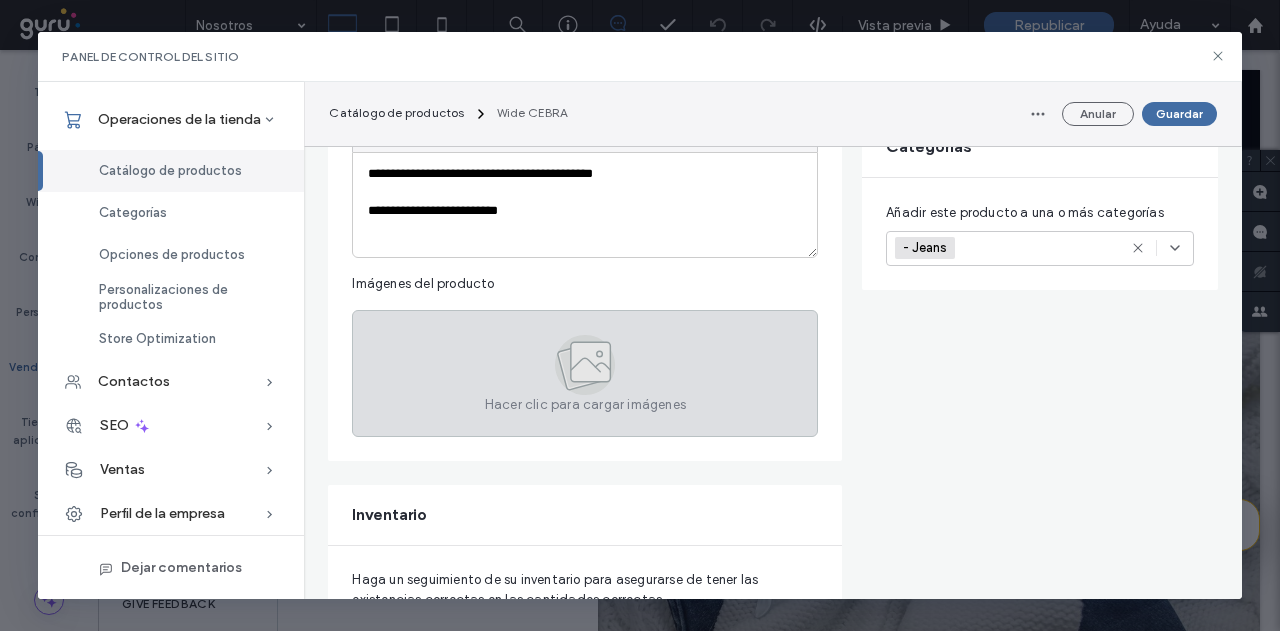 click on "Hacer clic para cargar imágenes" at bounding box center [585, 373] 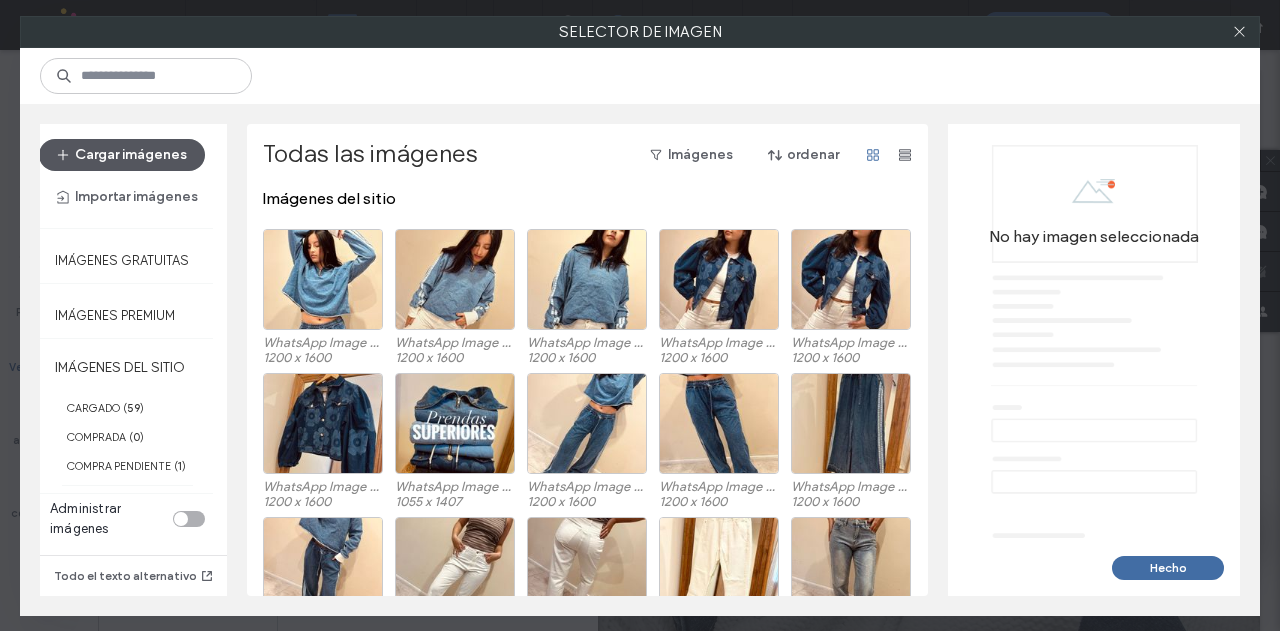 click on "Cargar imágenes" at bounding box center [122, 155] 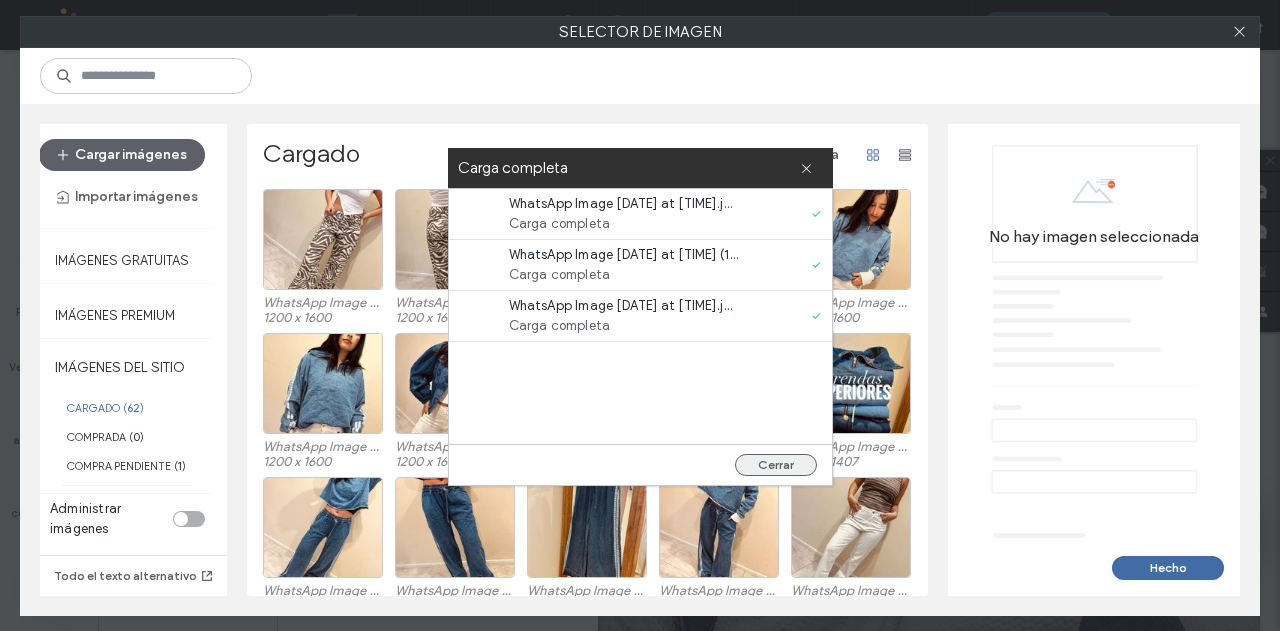 click on "Cerrar" at bounding box center [776, 465] 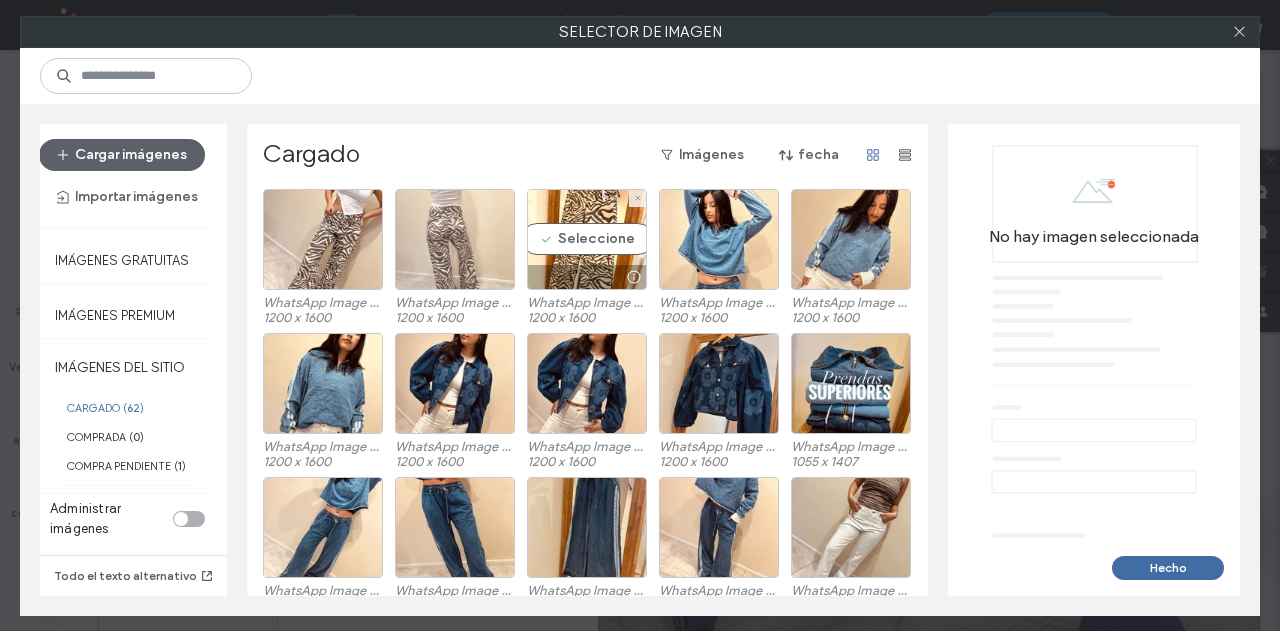 click on "Seleccione" at bounding box center [587, 239] 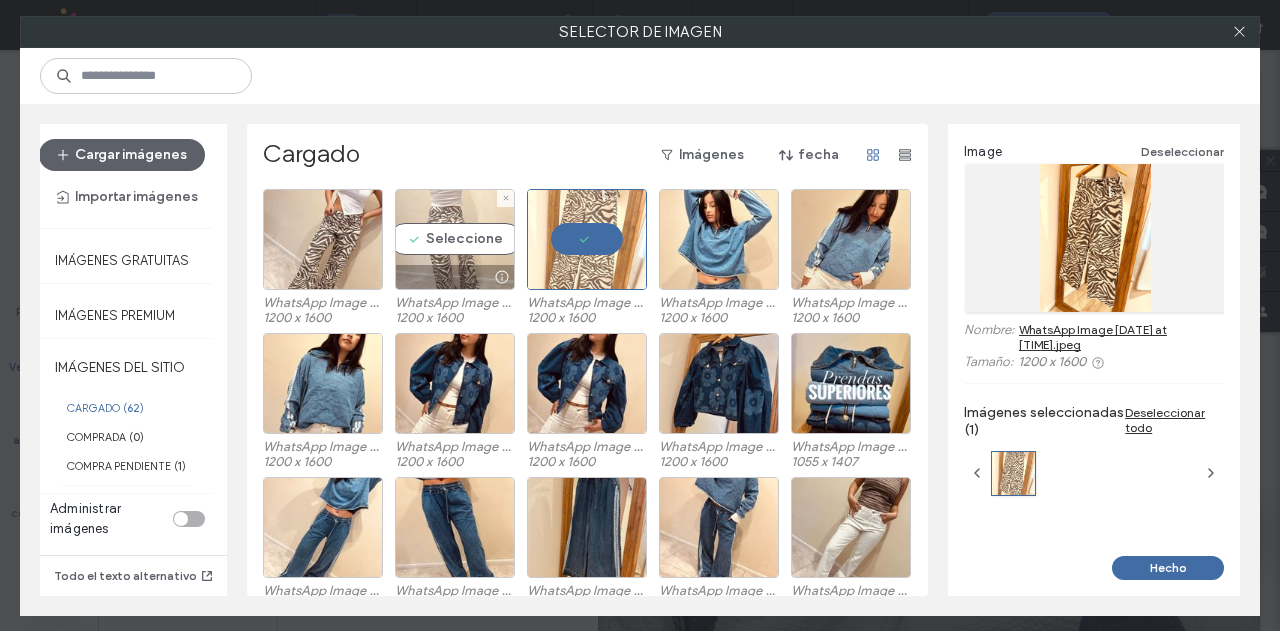 click on "Seleccione" at bounding box center [455, 239] 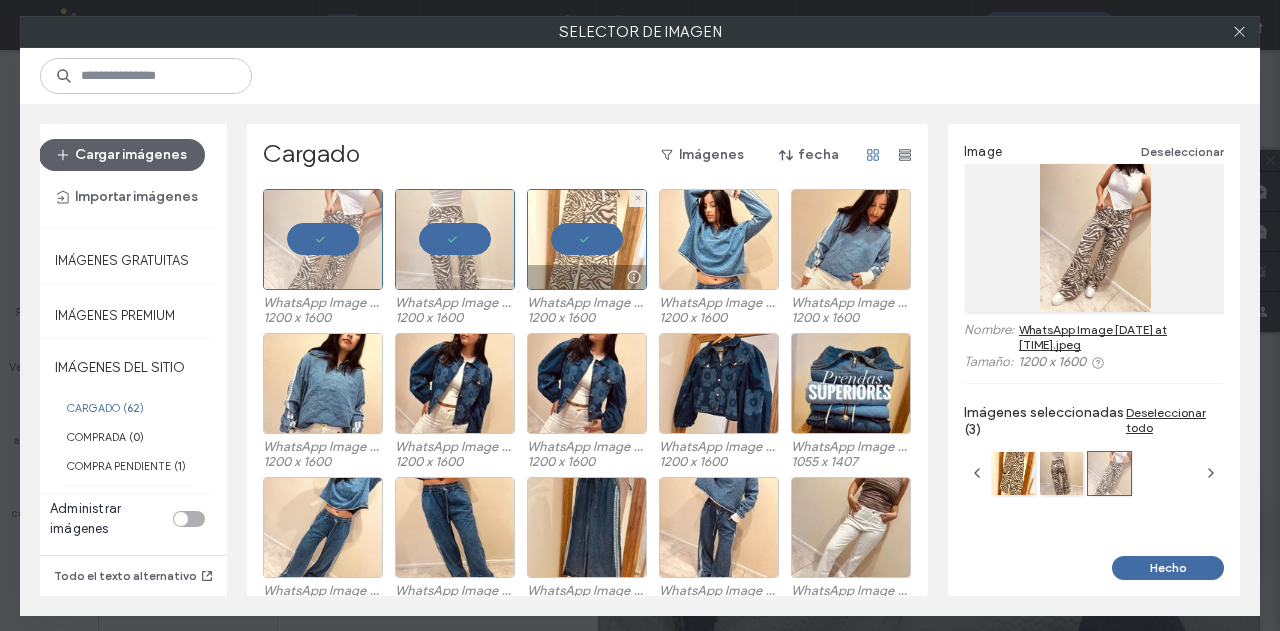 drag, startPoint x: 568, startPoint y: 237, endPoint x: 450, endPoint y: 245, distance: 118.270874 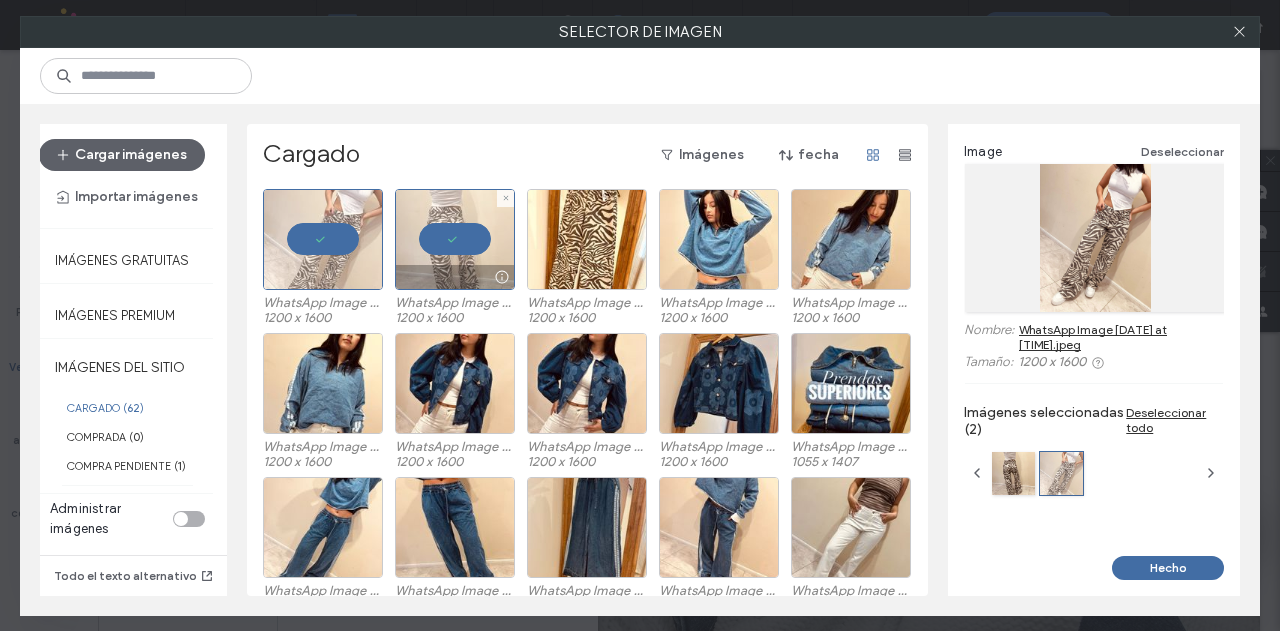 click at bounding box center (455, 239) 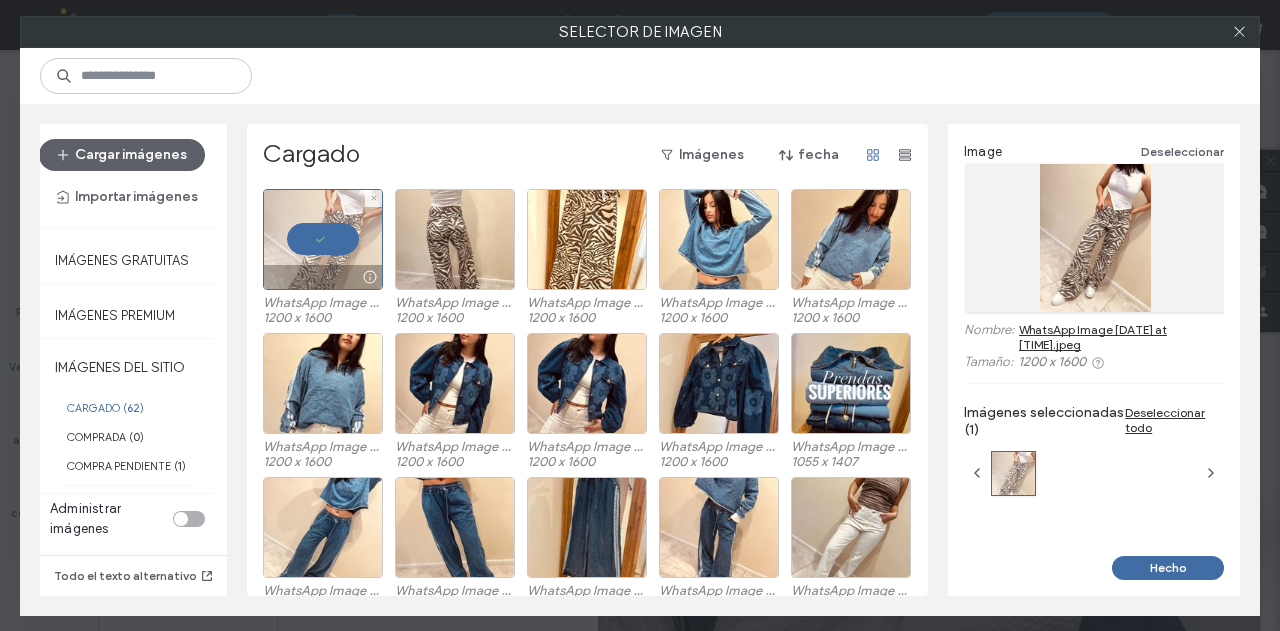 click at bounding box center (323, 239) 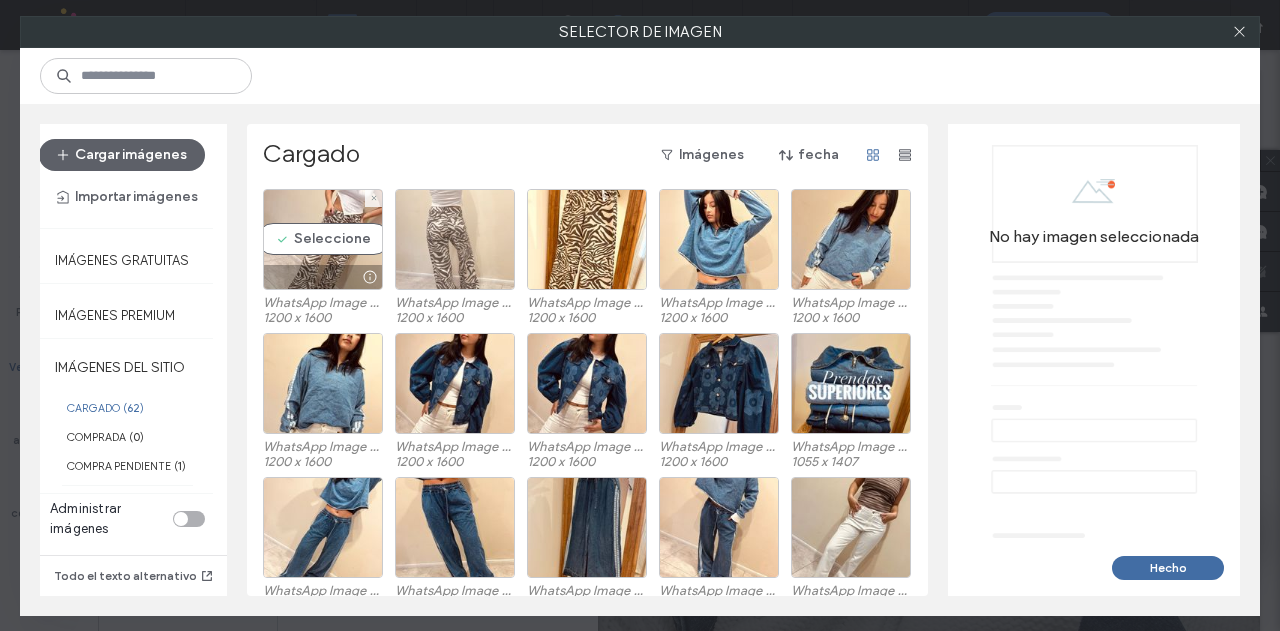 drag, startPoint x: 321, startPoint y: 243, endPoint x: 432, endPoint y: 244, distance: 111.0045 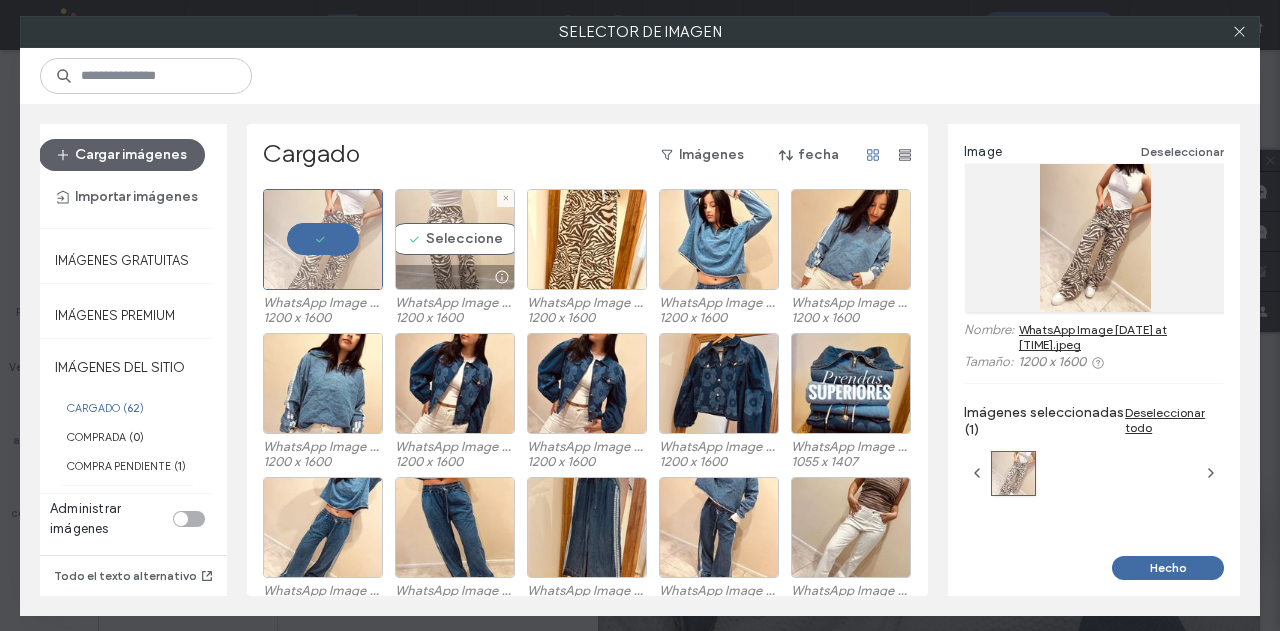 drag, startPoint x: 432, startPoint y: 244, endPoint x: 572, endPoint y: 276, distance: 143.61058 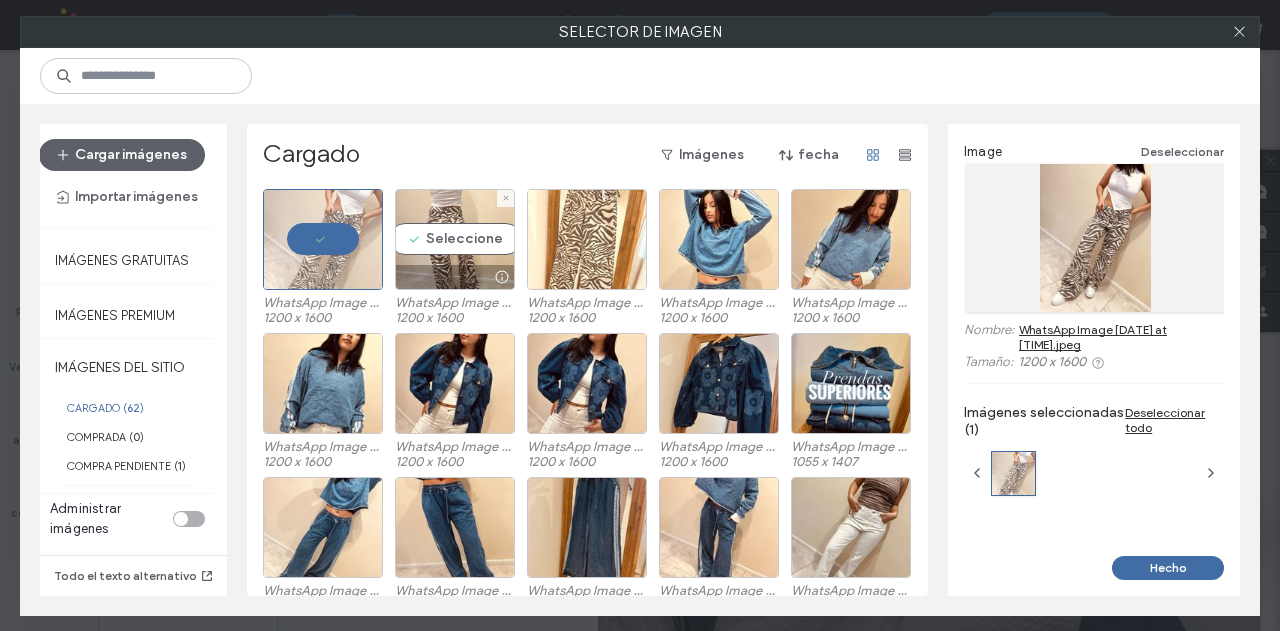 click on "Seleccione" at bounding box center (455, 239) 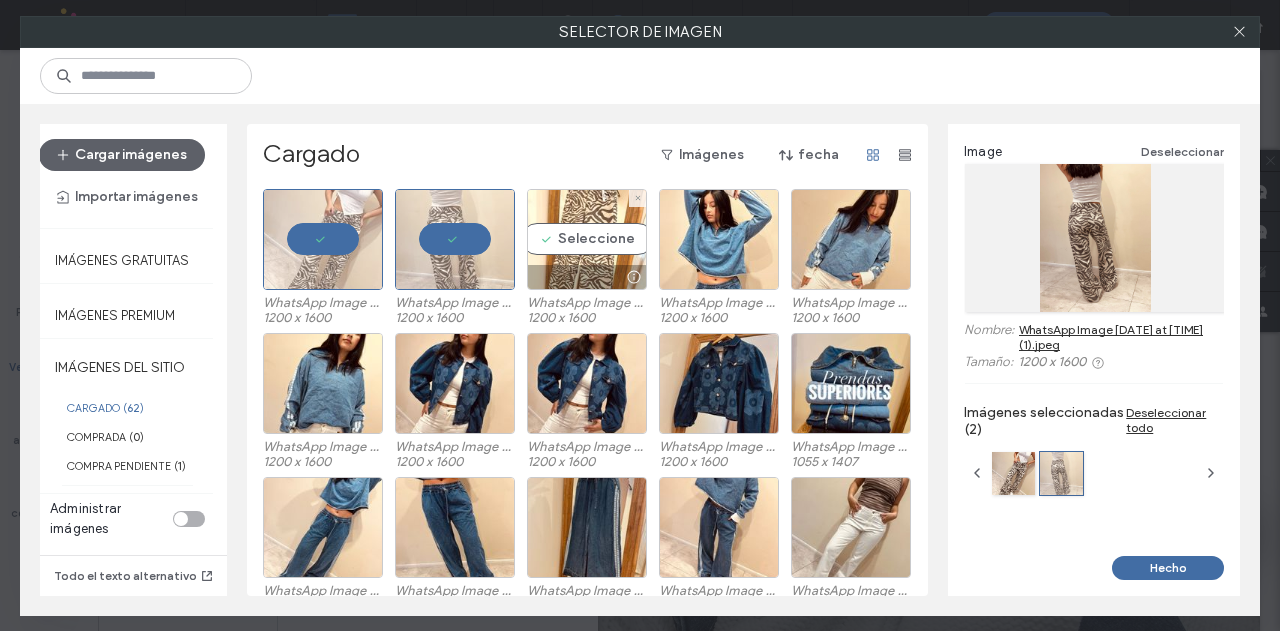 click at bounding box center [587, 277] 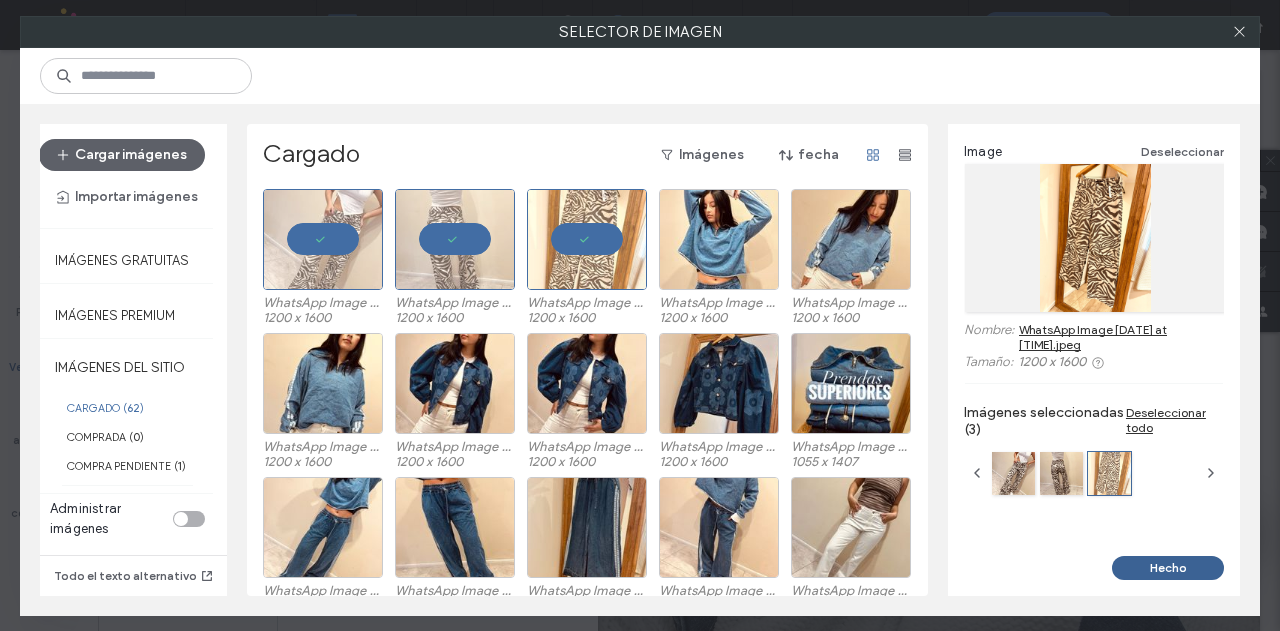 click on "Hecho" at bounding box center (1168, 568) 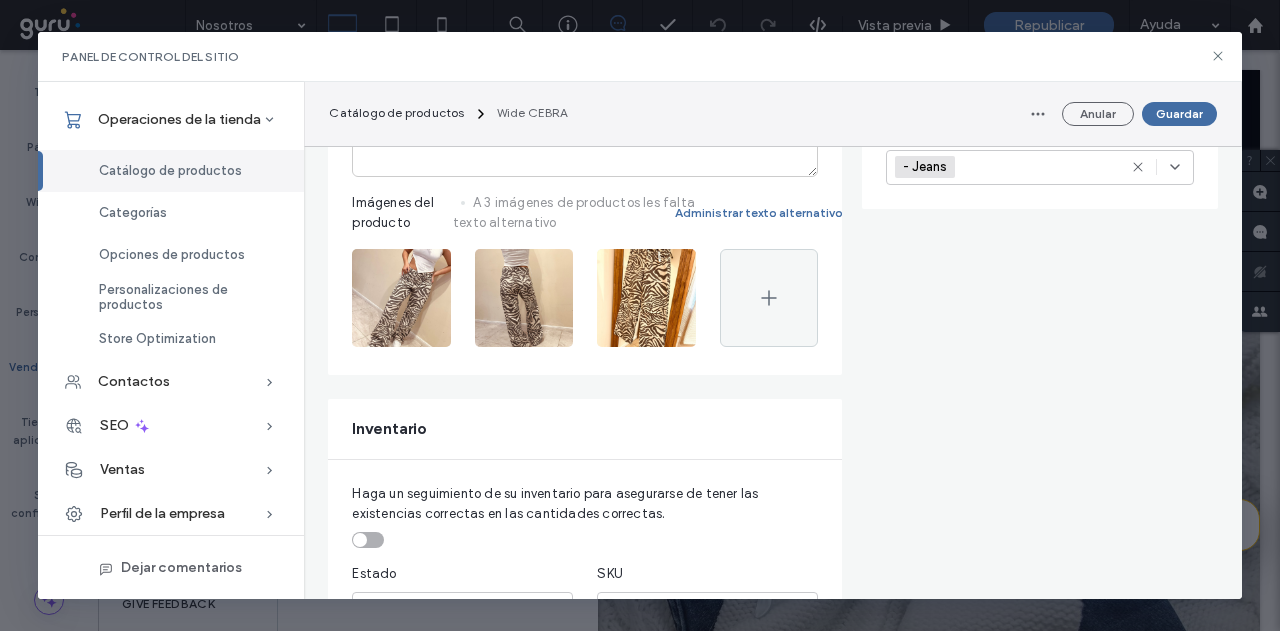 scroll, scrollTop: 600, scrollLeft: 0, axis: vertical 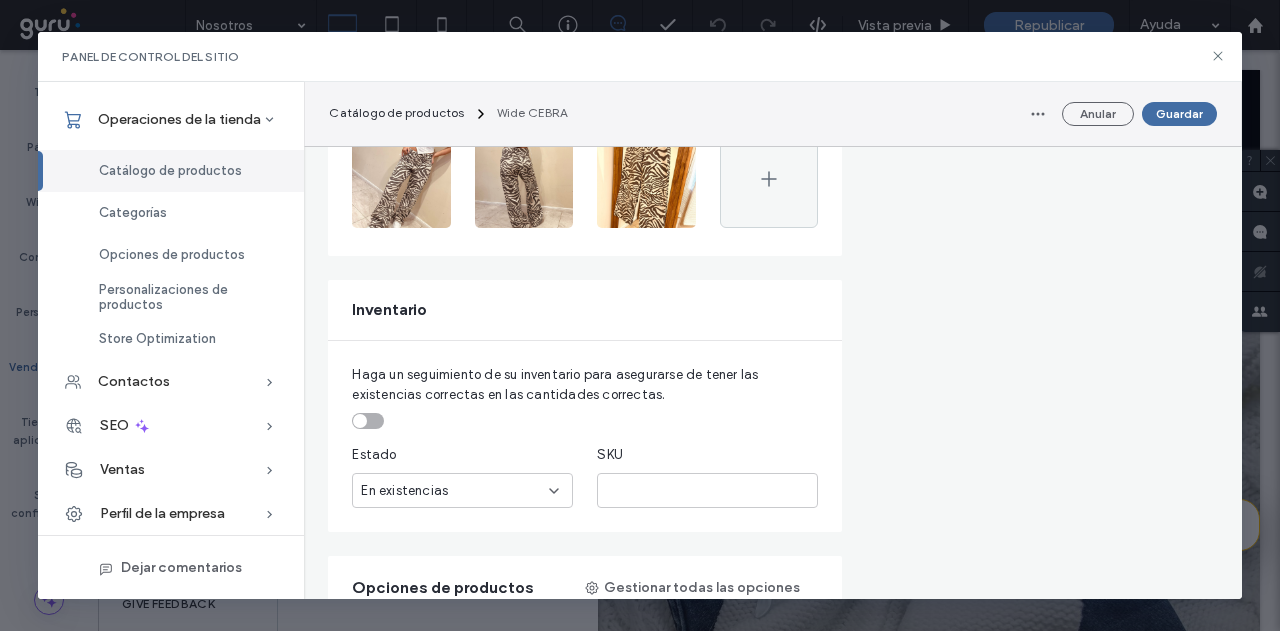 click at bounding box center [368, 421] 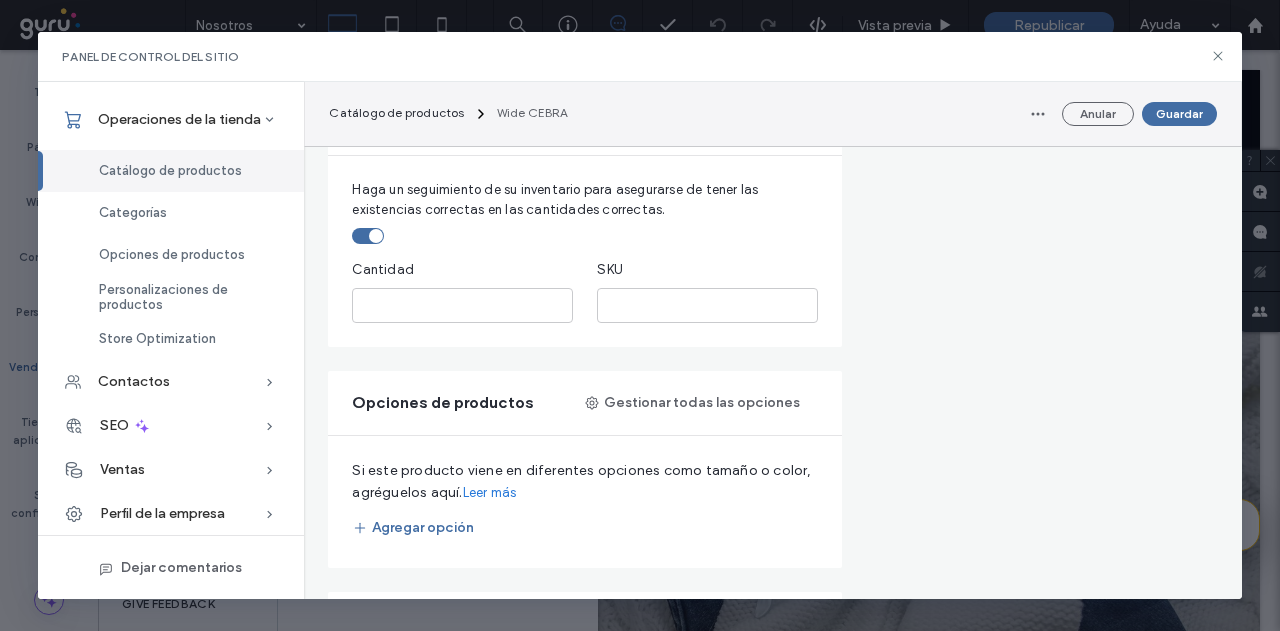 scroll, scrollTop: 900, scrollLeft: 0, axis: vertical 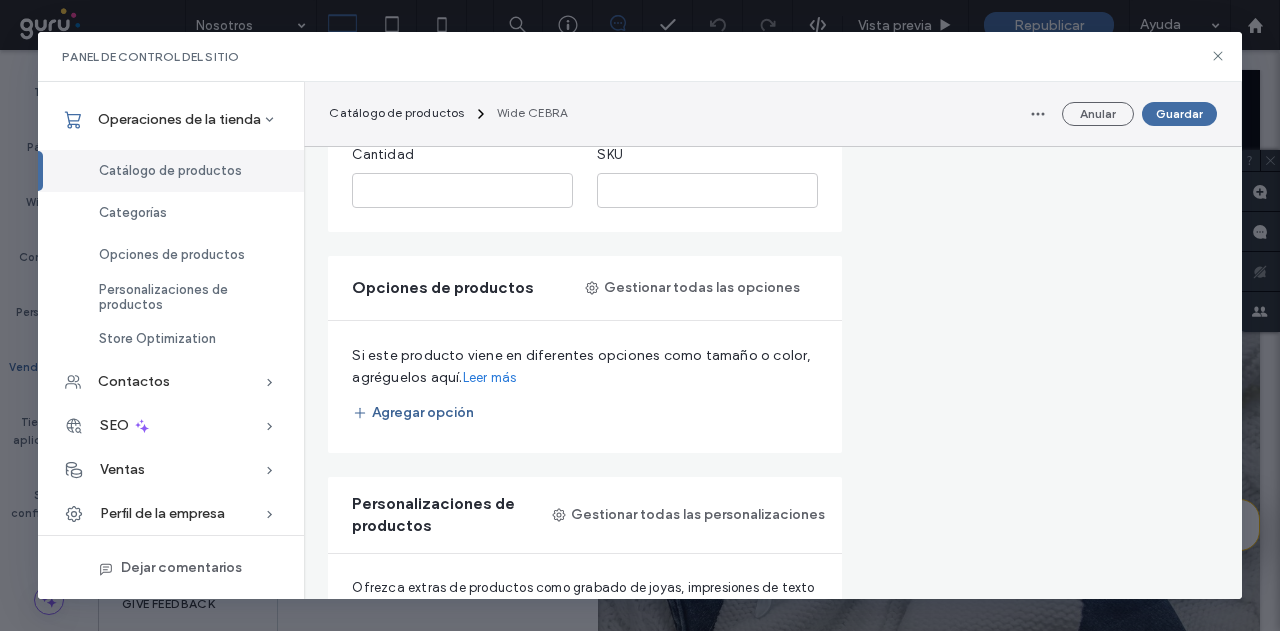 click on "Agregar opción" at bounding box center (413, 413) 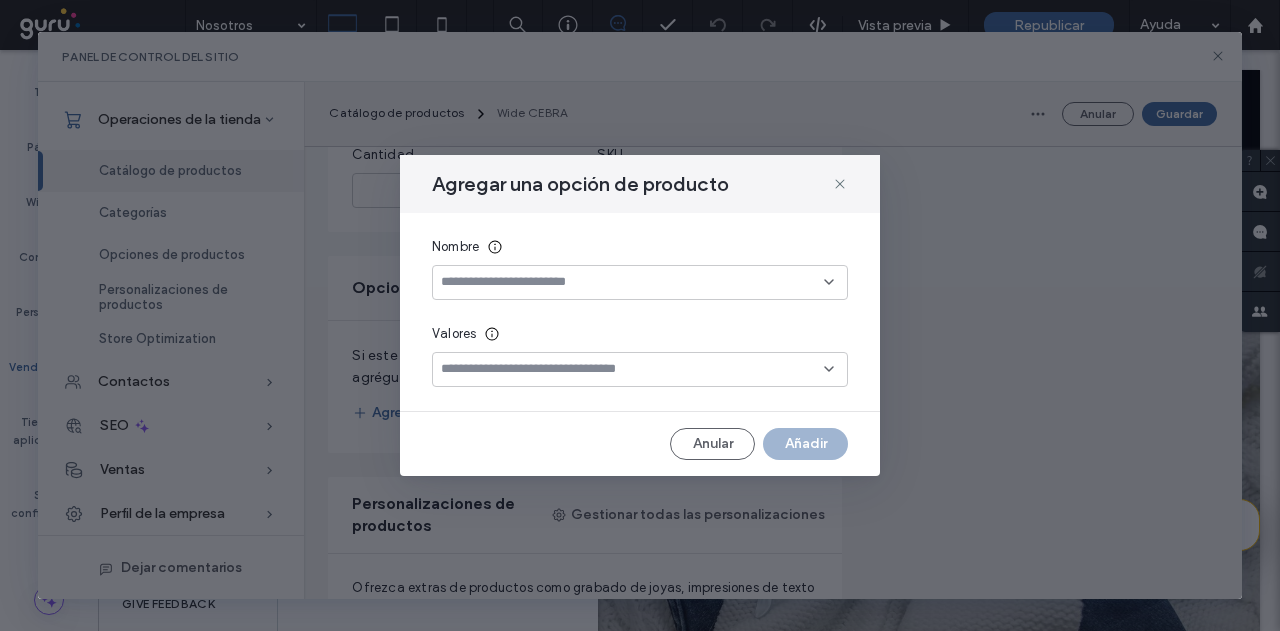 click at bounding box center [632, 282] 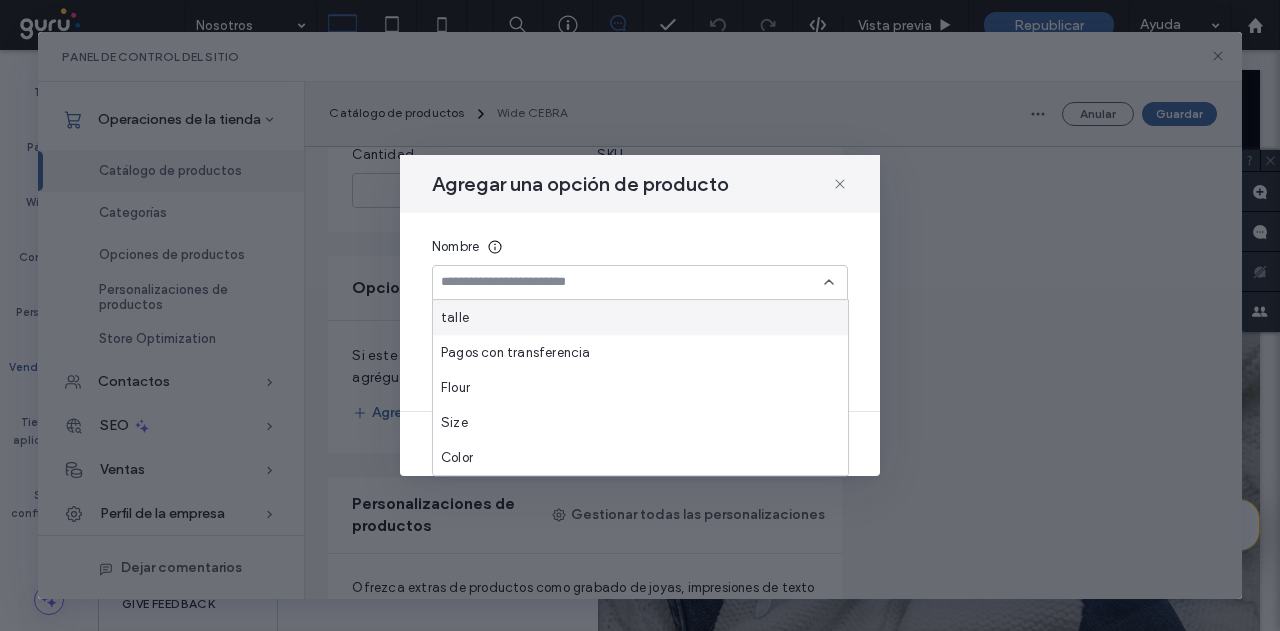 click on "talle" at bounding box center (640, 317) 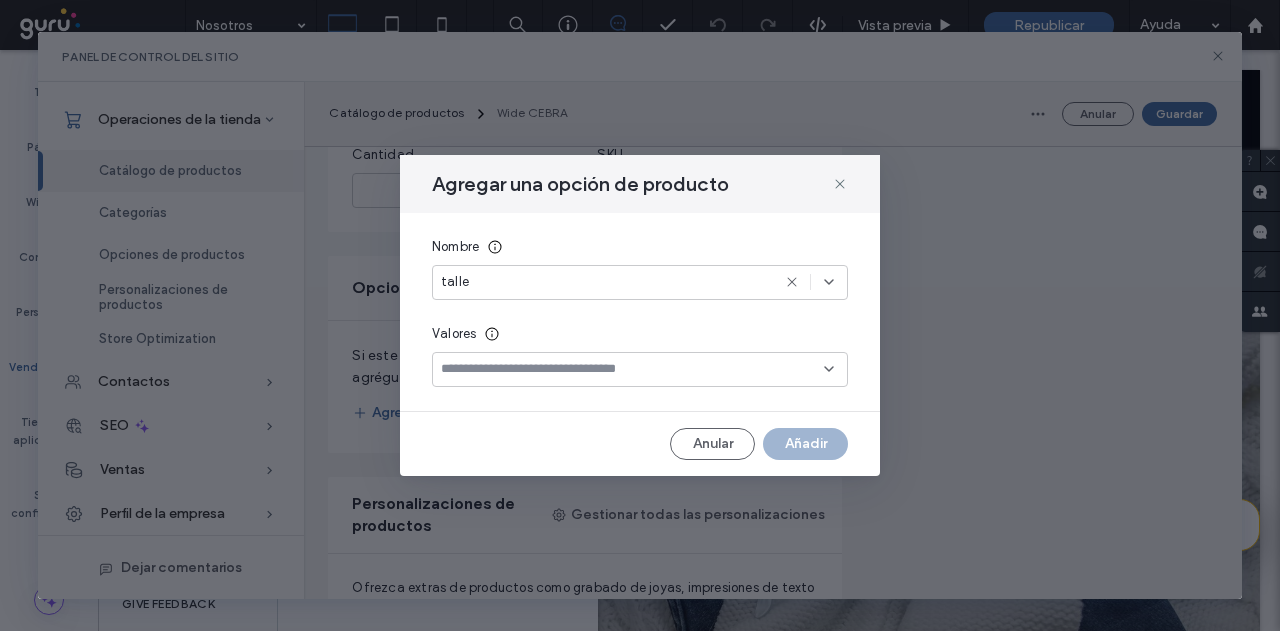 click at bounding box center [632, 369] 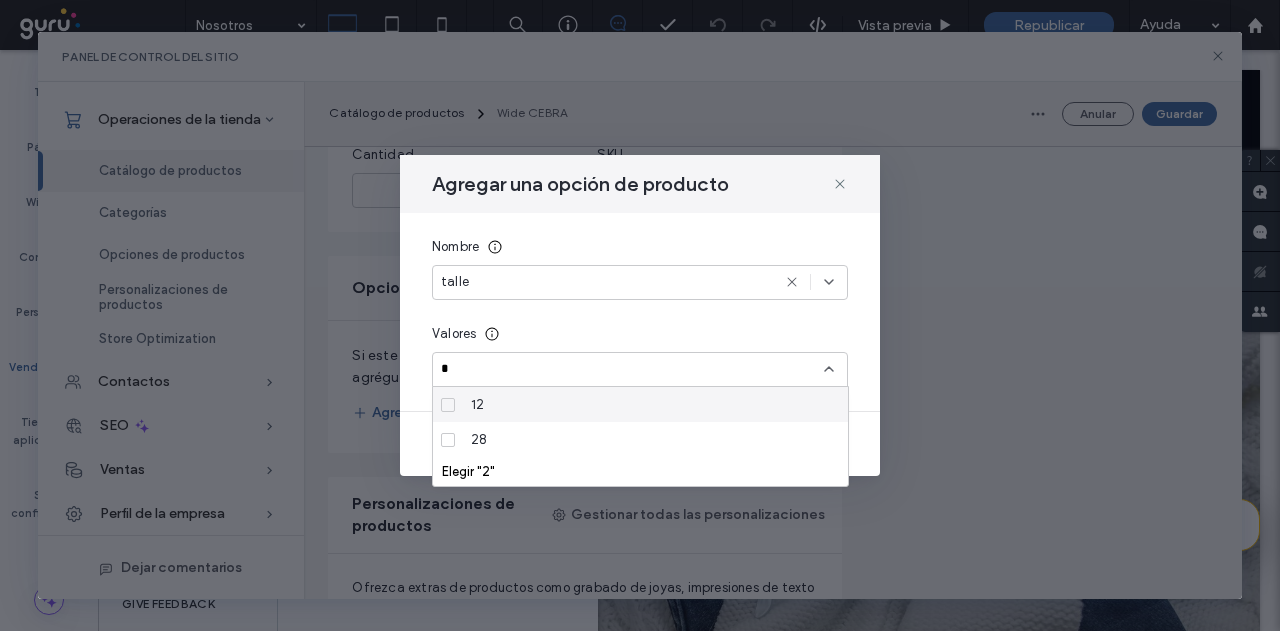 type on "**" 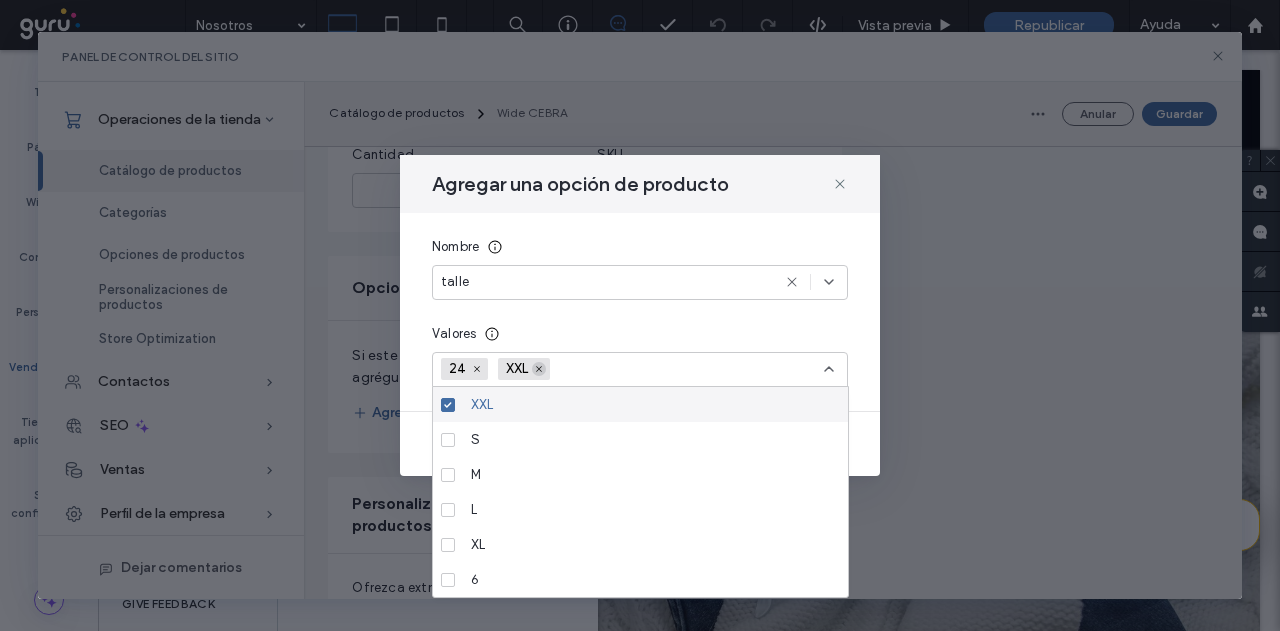 click 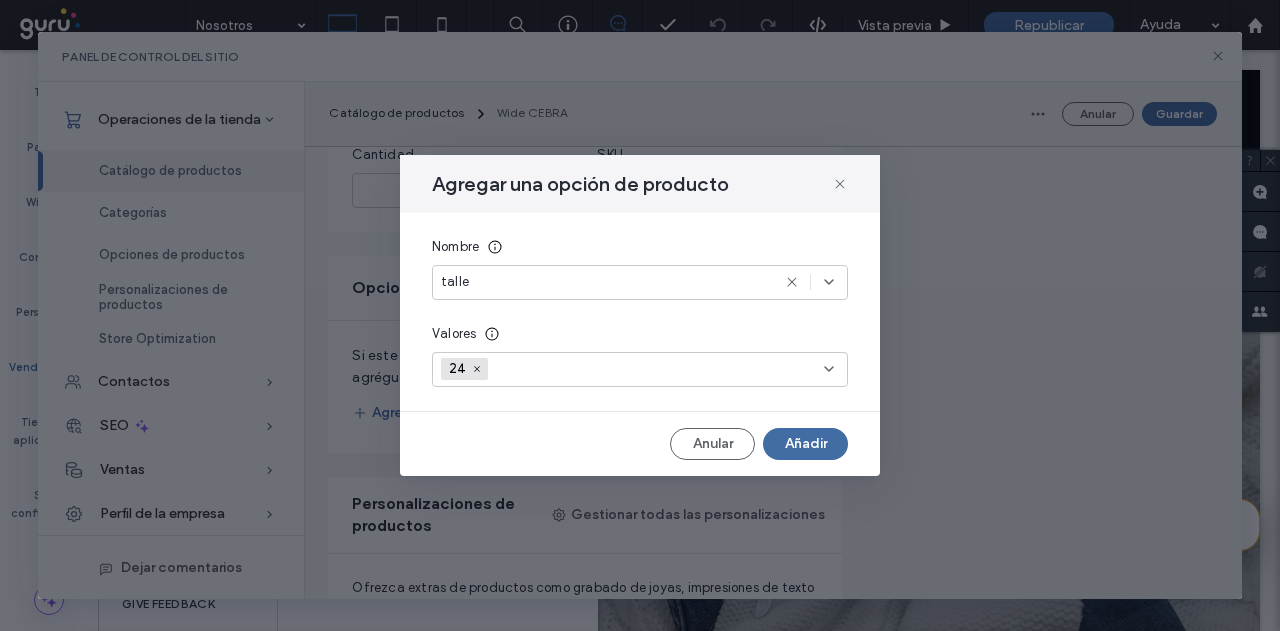 click at bounding box center [567, 369] 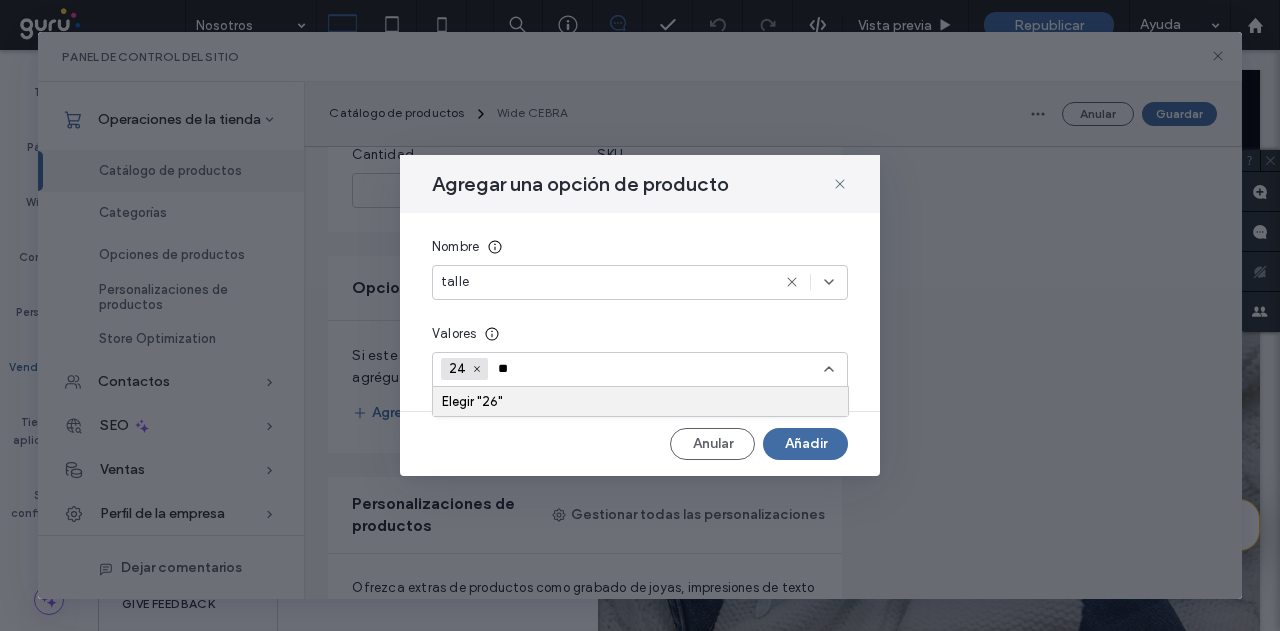 type on "**" 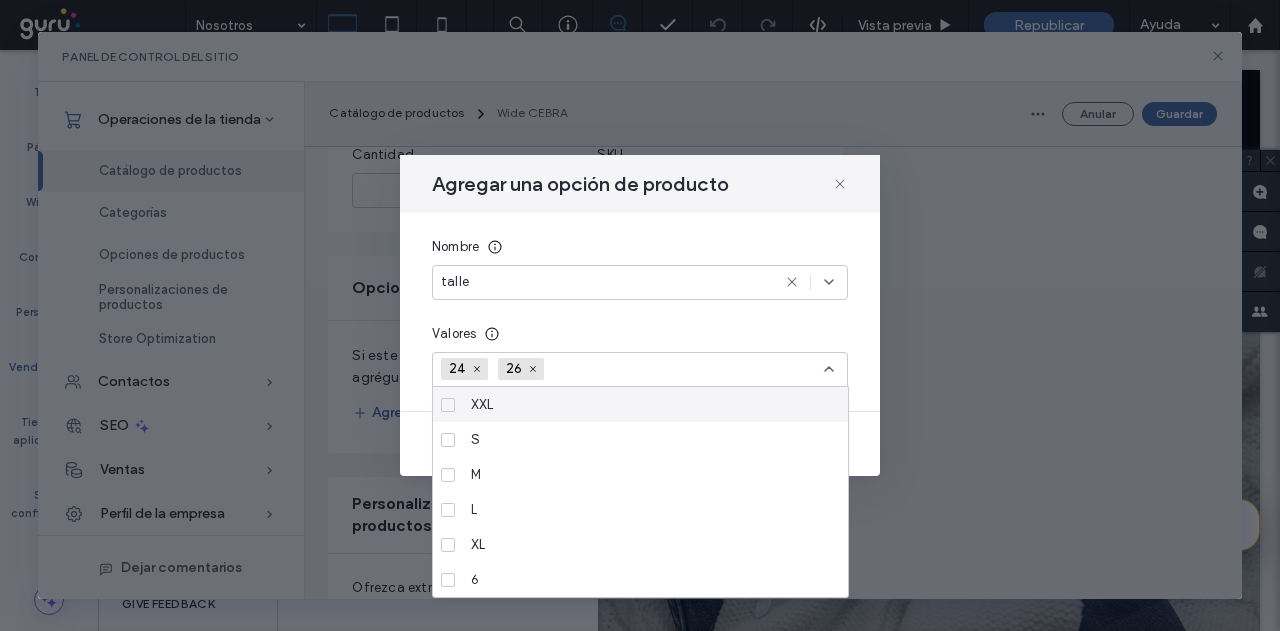 click at bounding box center [623, 369] 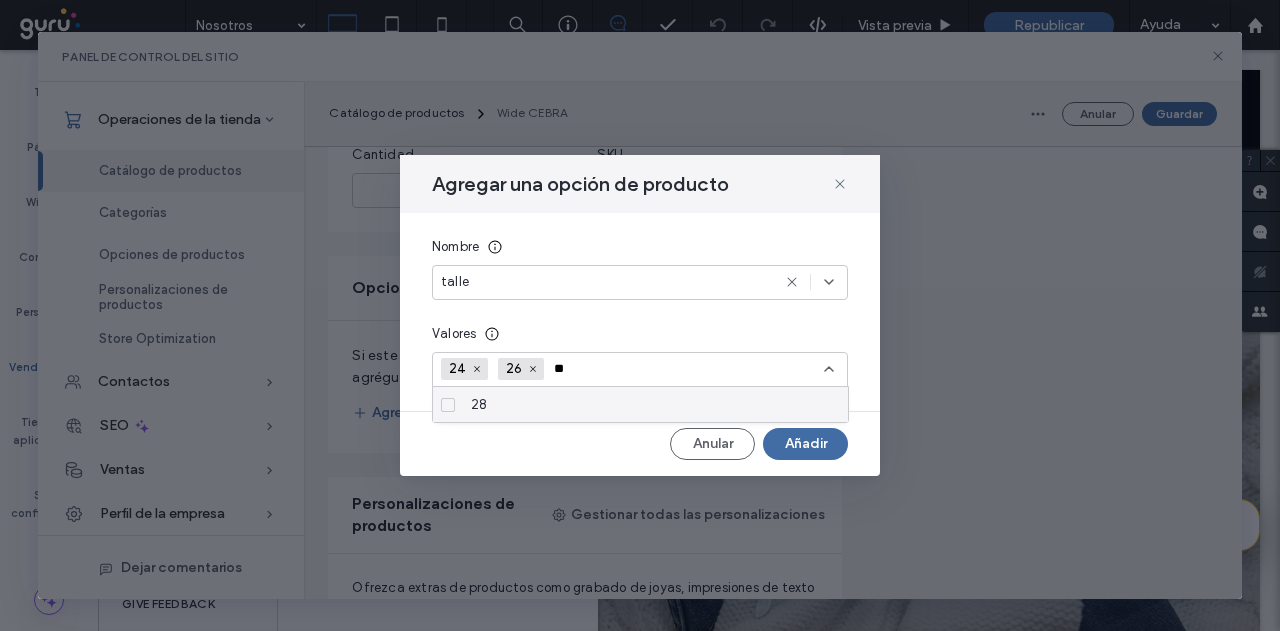 type on "**" 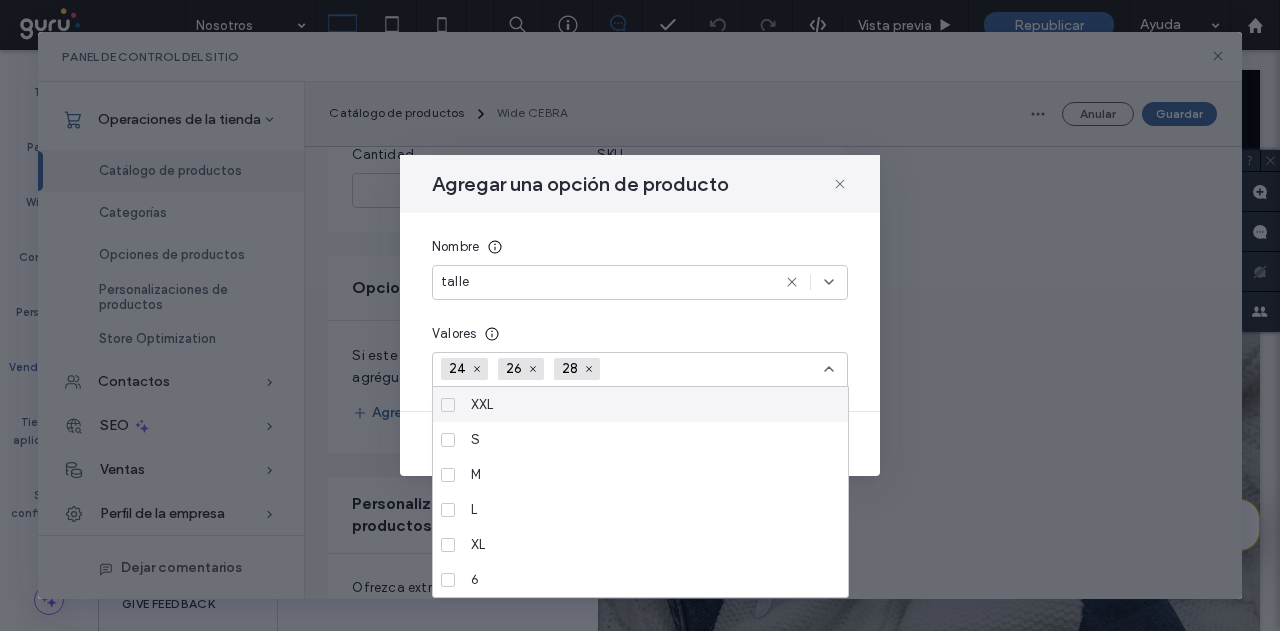 scroll, scrollTop: 367, scrollLeft: 0, axis: vertical 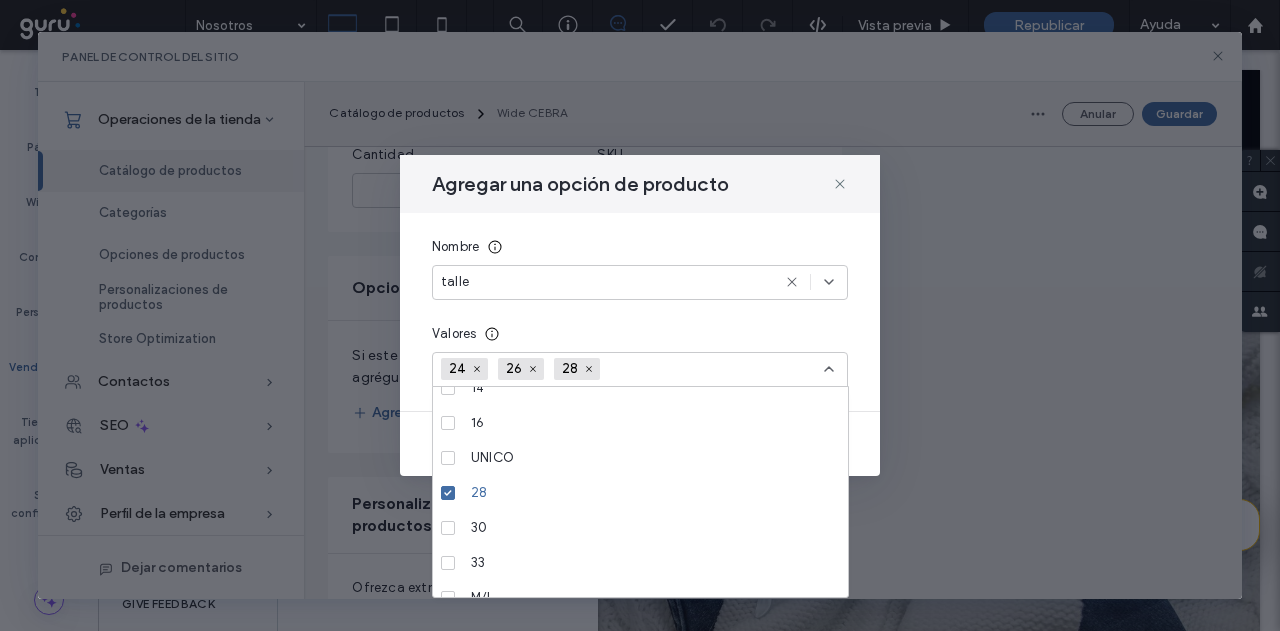 click at bounding box center [679, 369] 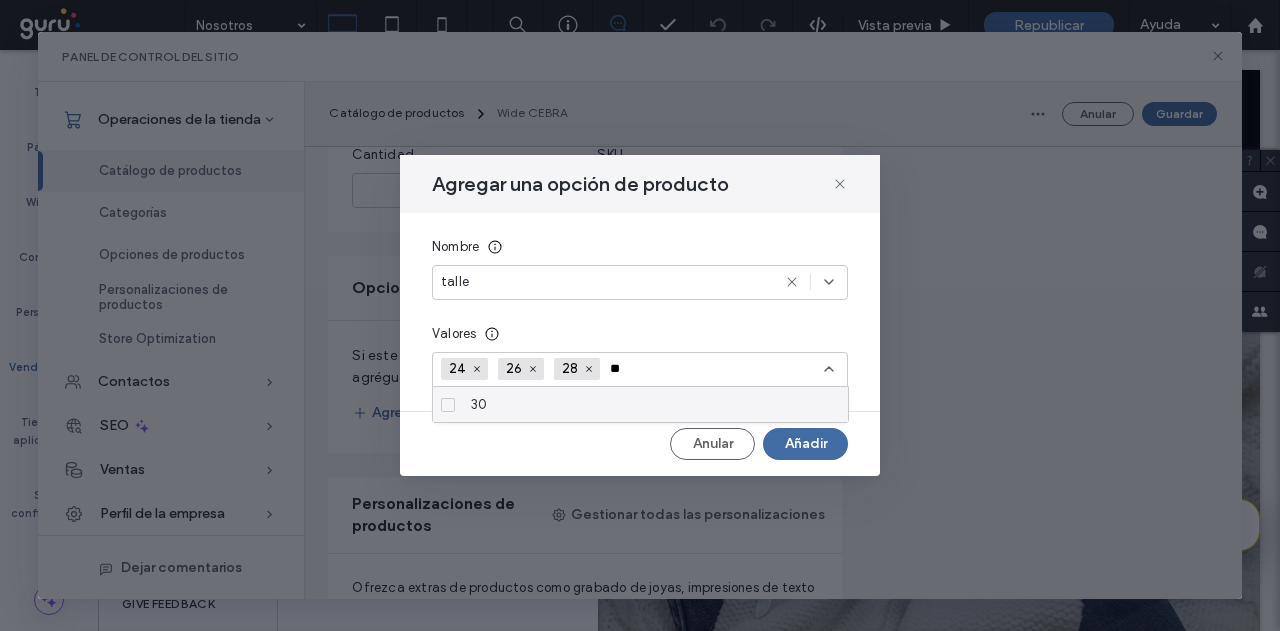 type on "**" 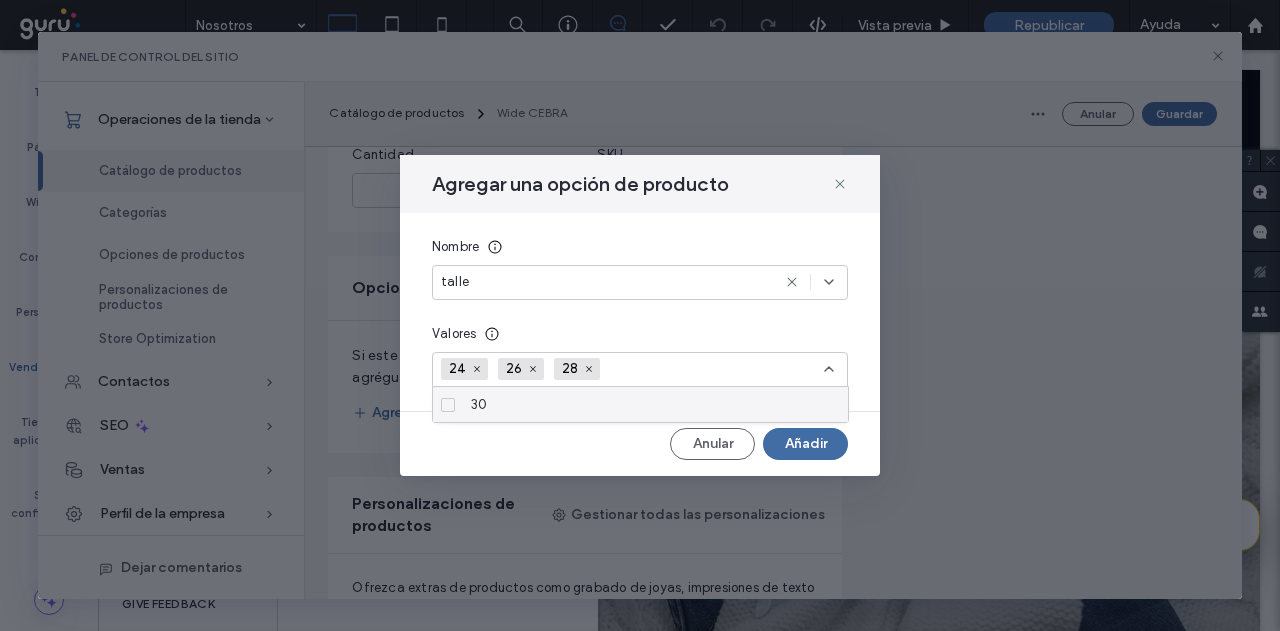 scroll, scrollTop: 402, scrollLeft: 0, axis: vertical 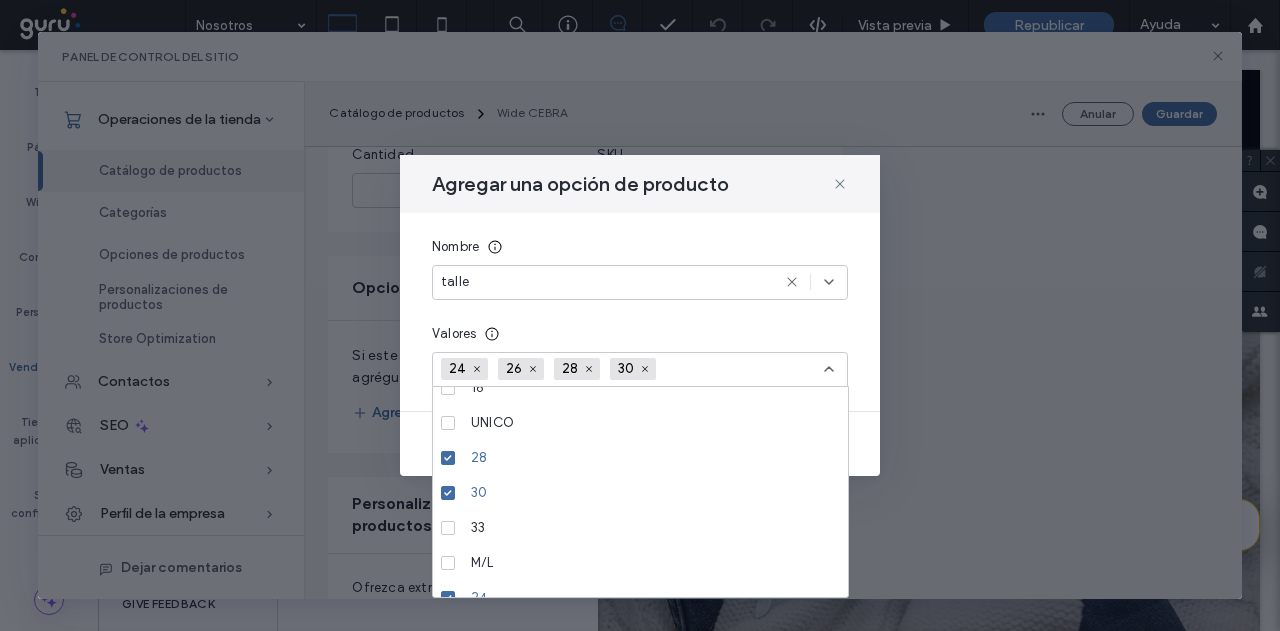 click at bounding box center (735, 369) 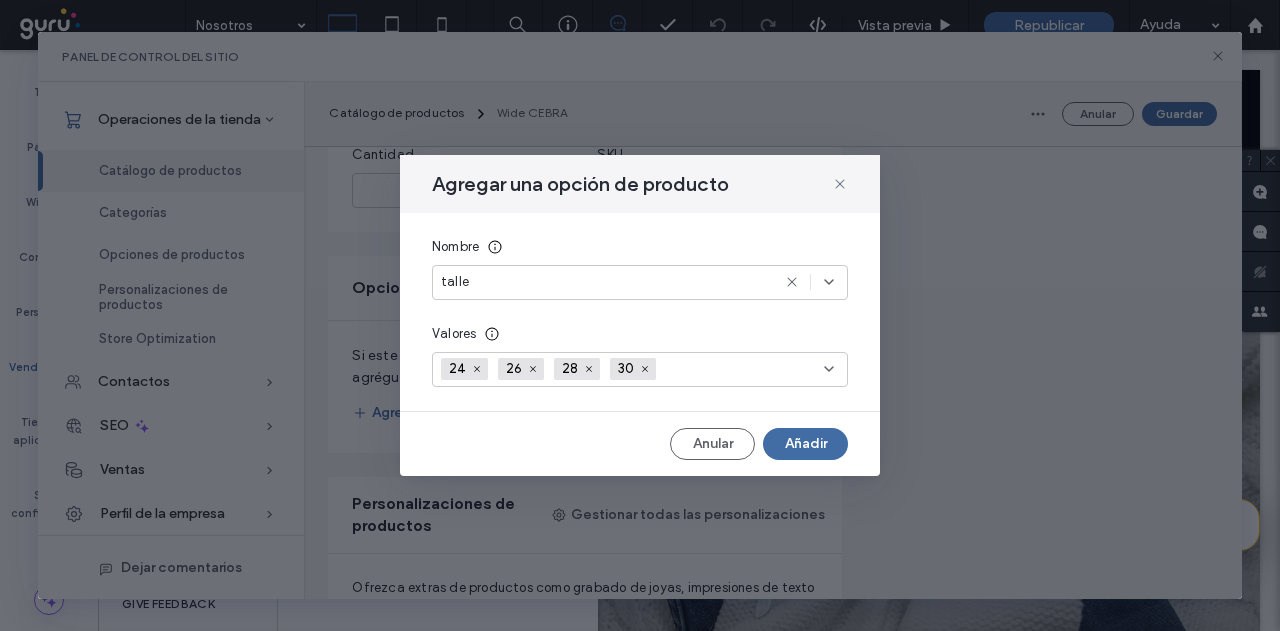 click on "Añadir" at bounding box center [805, 444] 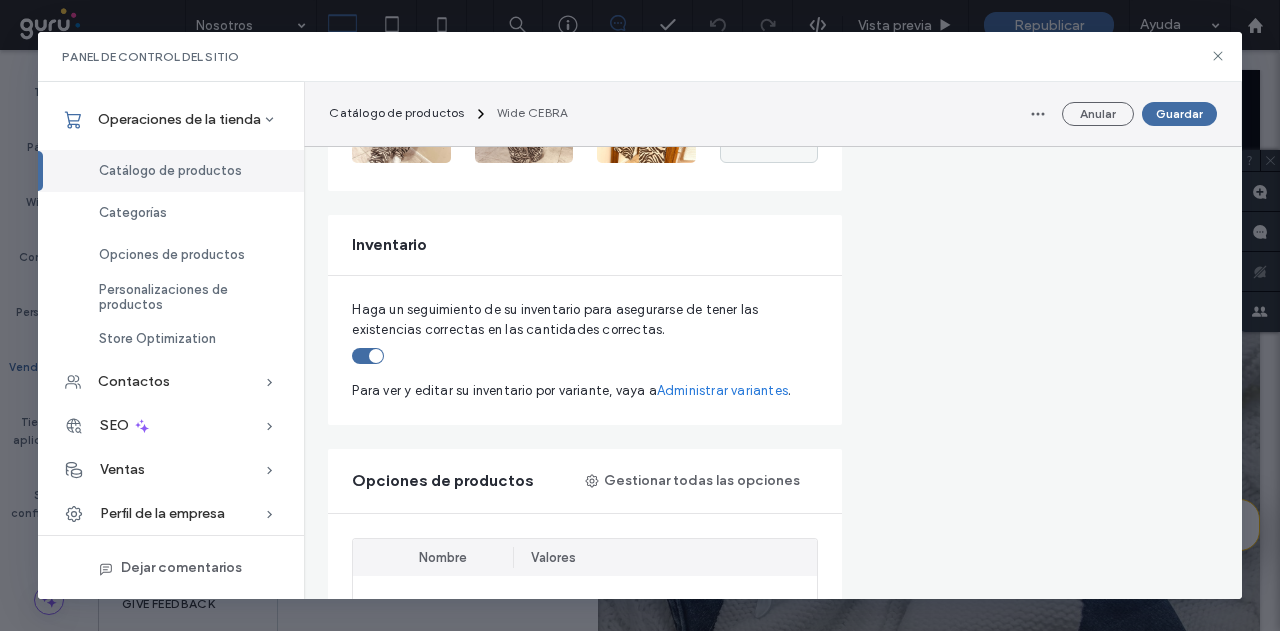 scroll, scrollTop: 500, scrollLeft: 0, axis: vertical 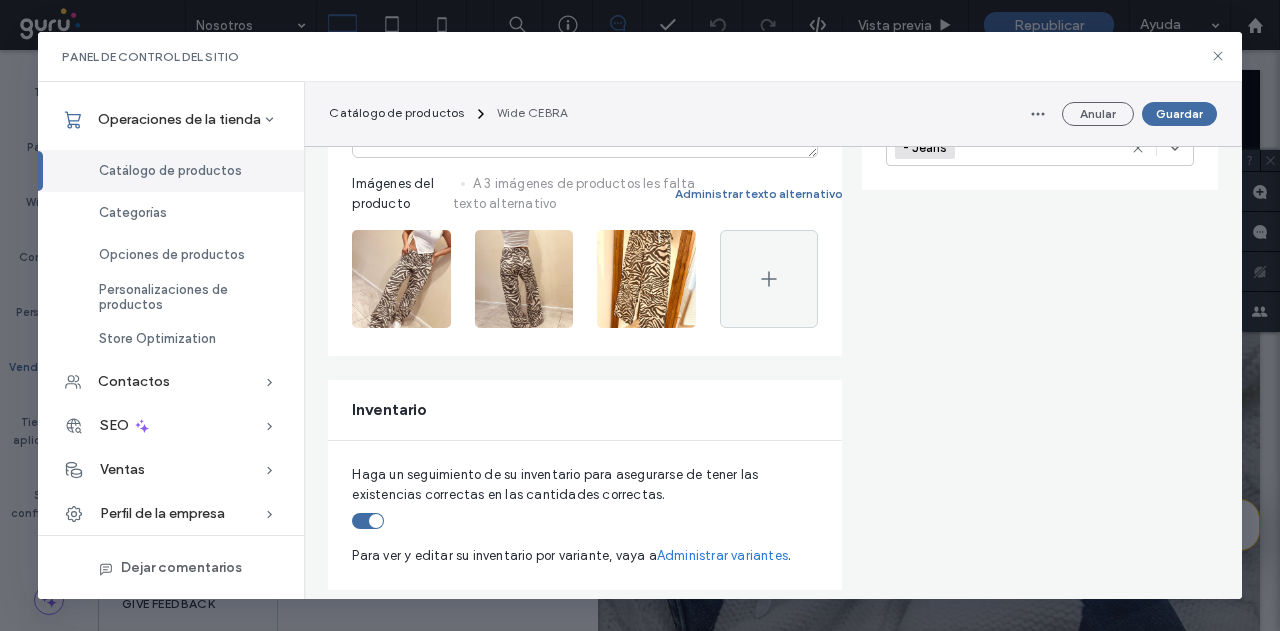 click on "Administrar variantes" at bounding box center (722, 556) 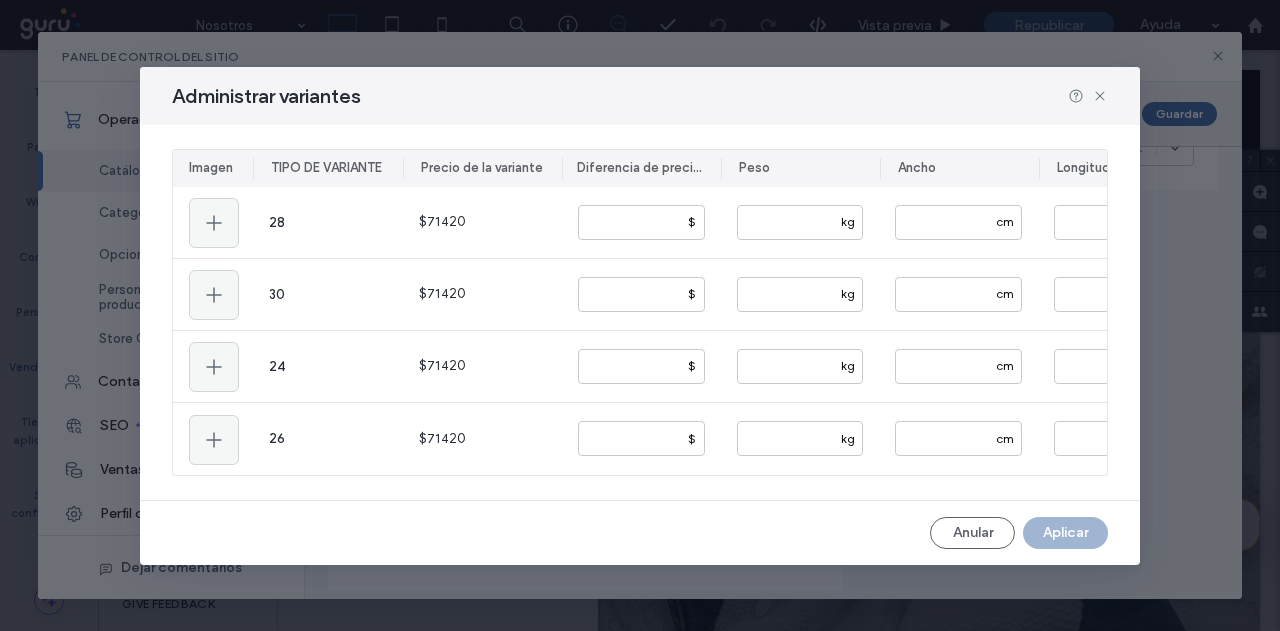 scroll, scrollTop: 0, scrollLeft: 54, axis: horizontal 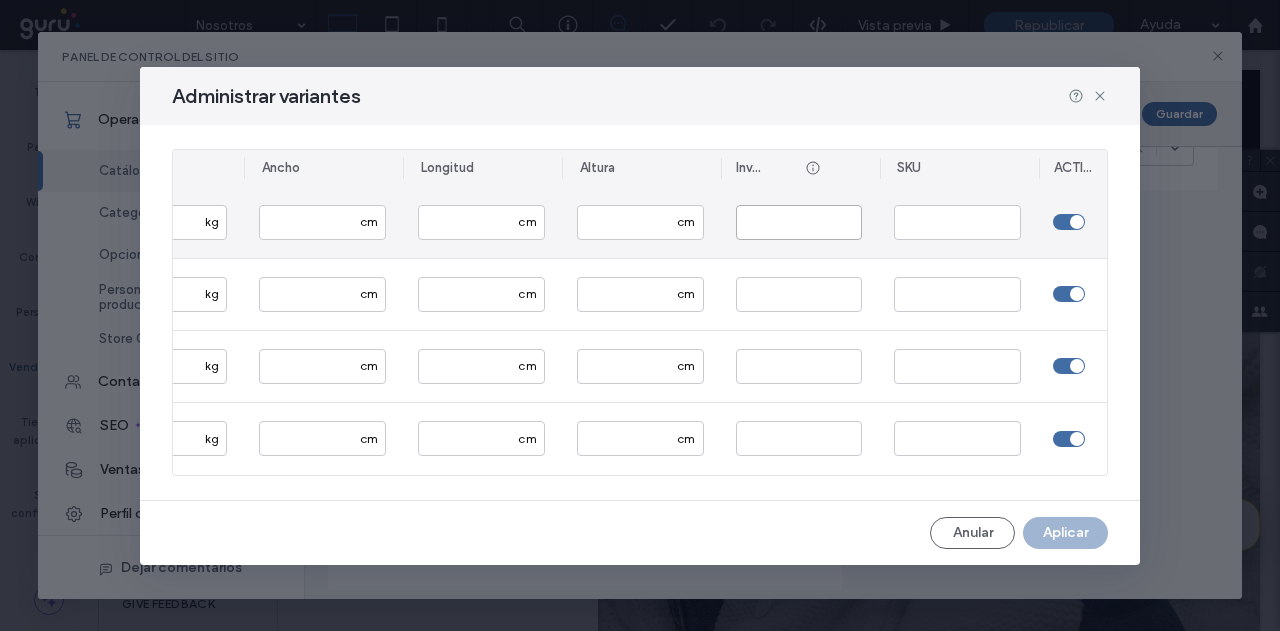 drag, startPoint x: 810, startPoint y: 233, endPoint x: 688, endPoint y: 236, distance: 122.03688 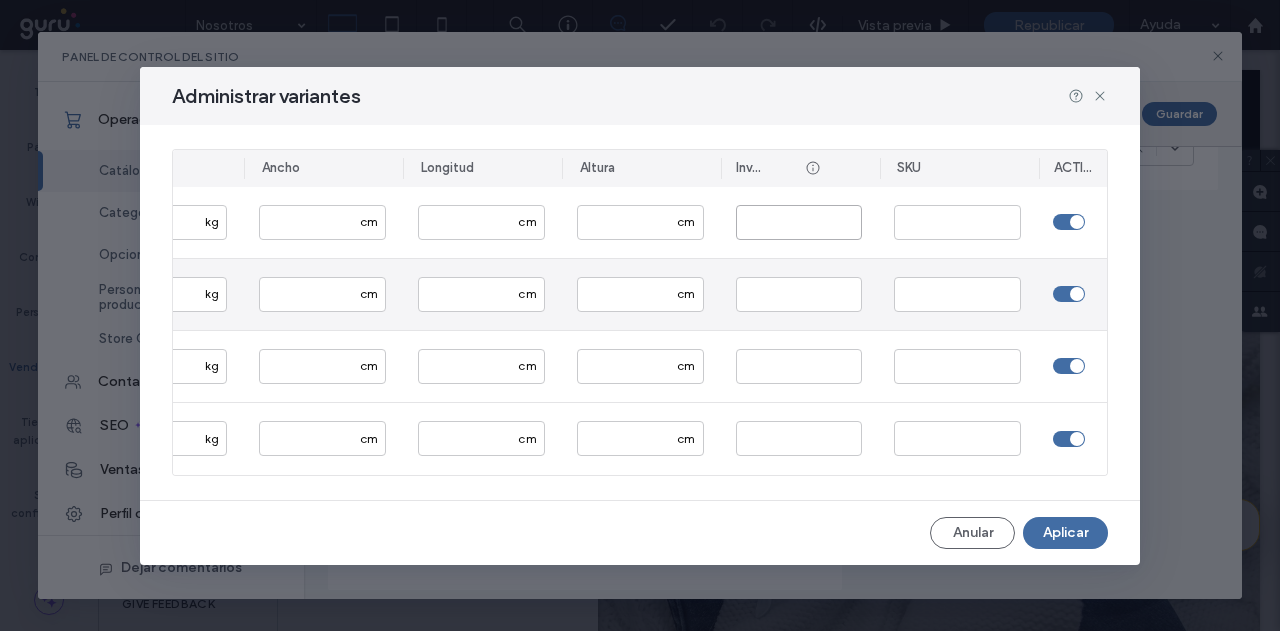 type on "*" 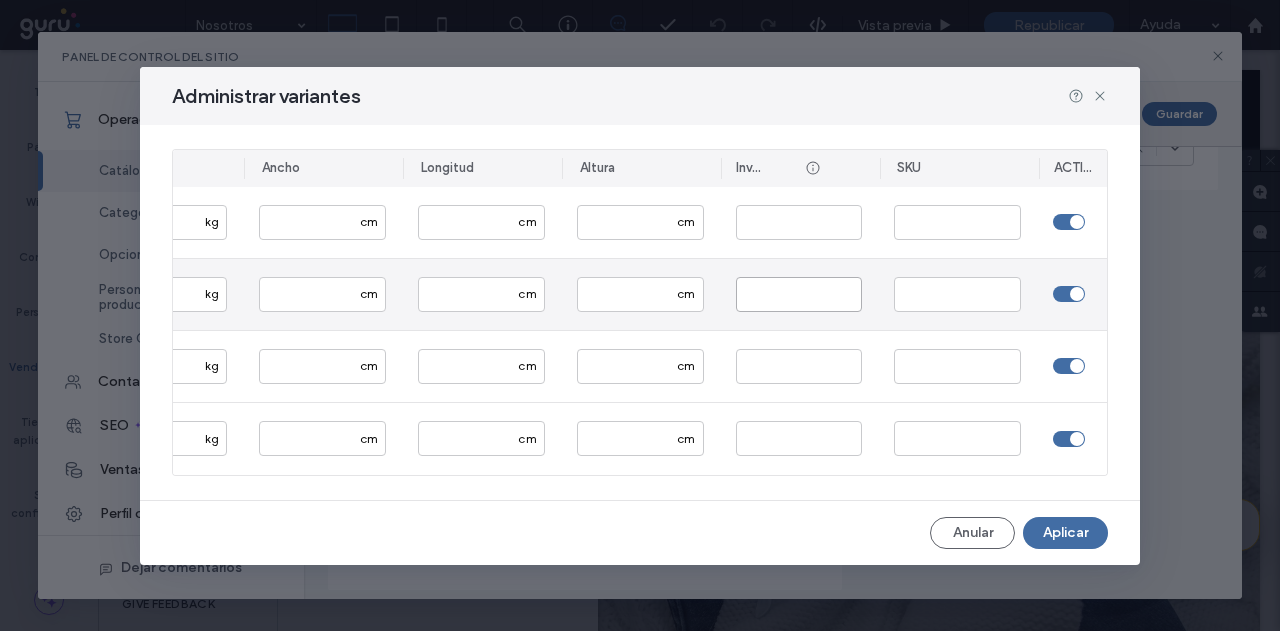 drag, startPoint x: 746, startPoint y: 293, endPoint x: 675, endPoint y: 299, distance: 71.25307 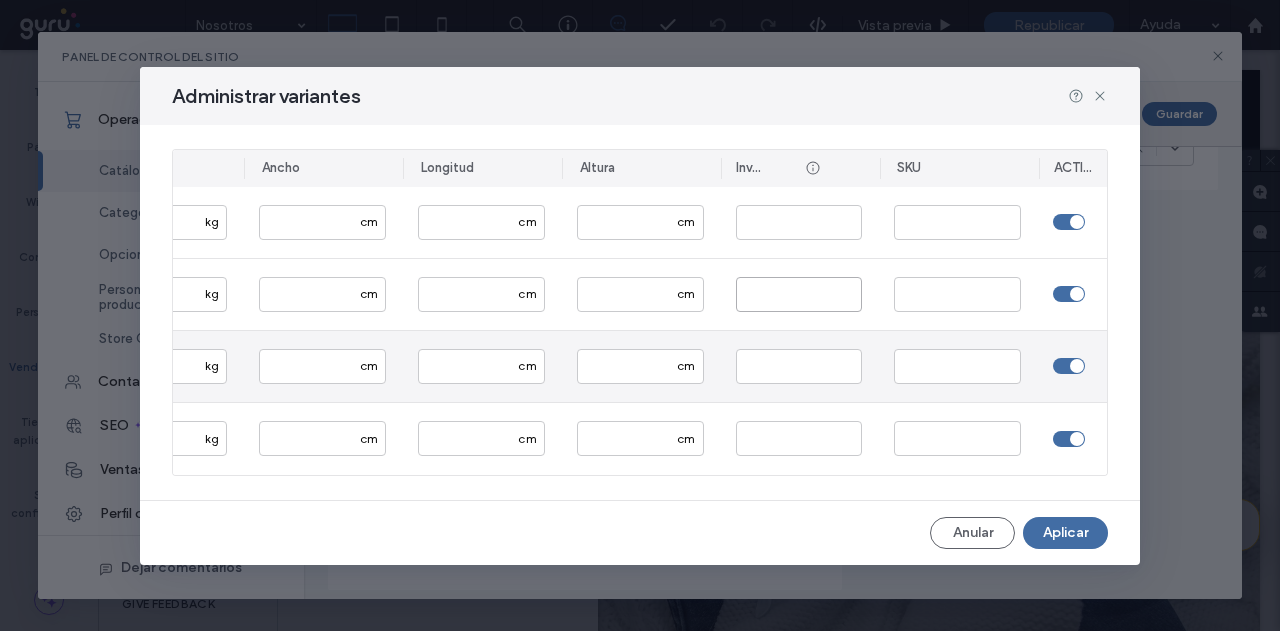 type on "*" 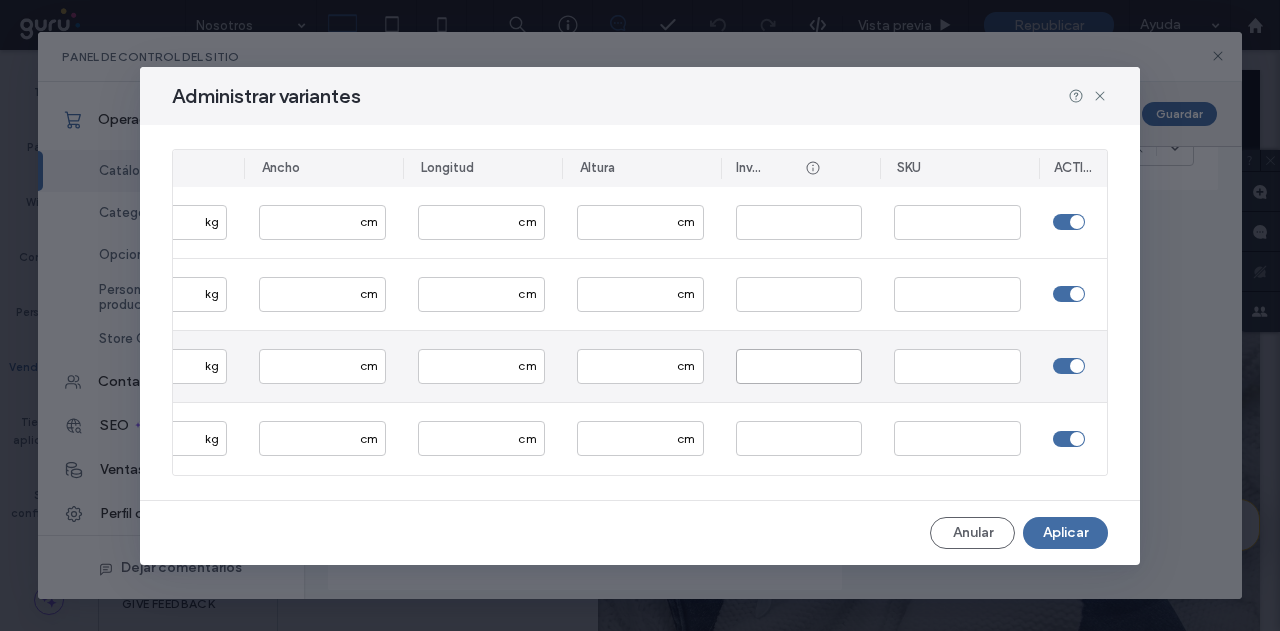 drag, startPoint x: 750, startPoint y: 353, endPoint x: 744, endPoint y: 363, distance: 11.661903 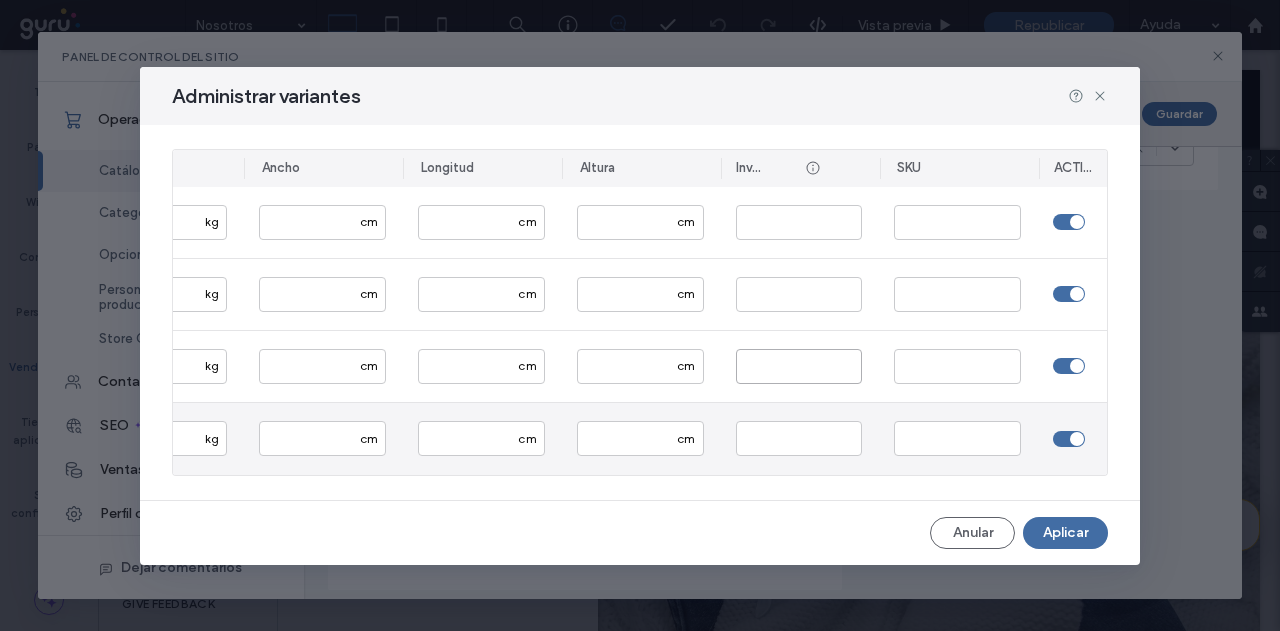 type on "*" 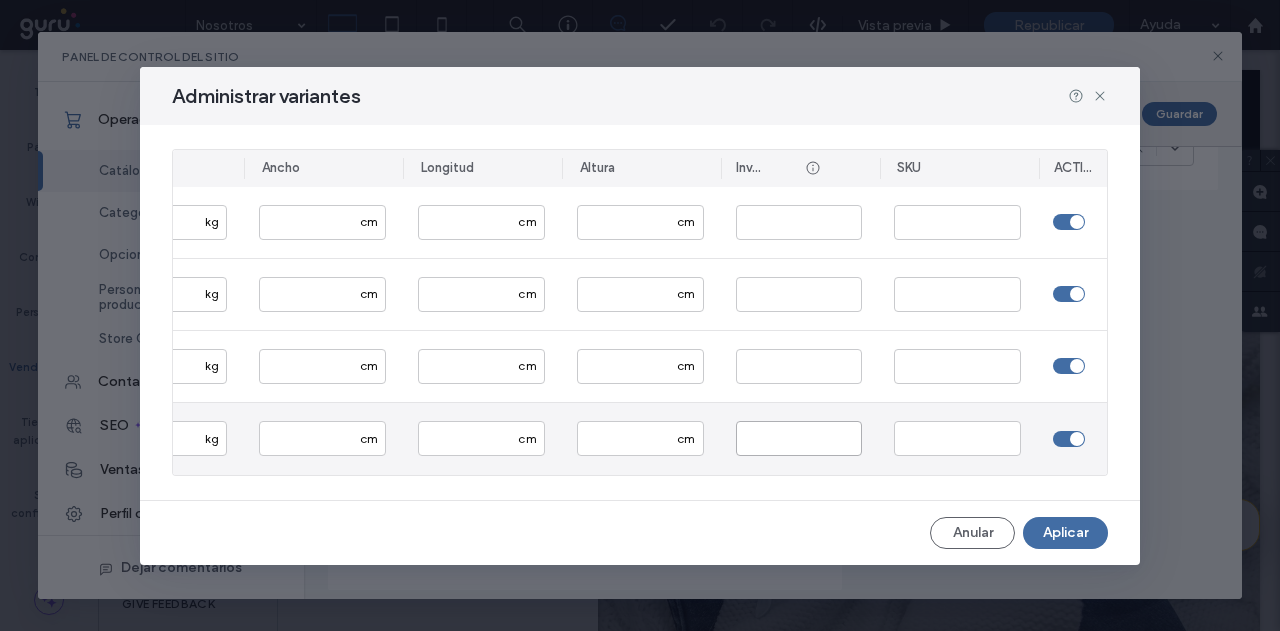 click on "28 $71420 $ kg cm cm cm * 30 $71420 $ kg cm cm cm * 24 $71420 $ kg cm cm cm * 26 $71420 $ kg cm cm cm *" at bounding box center [4, 331] 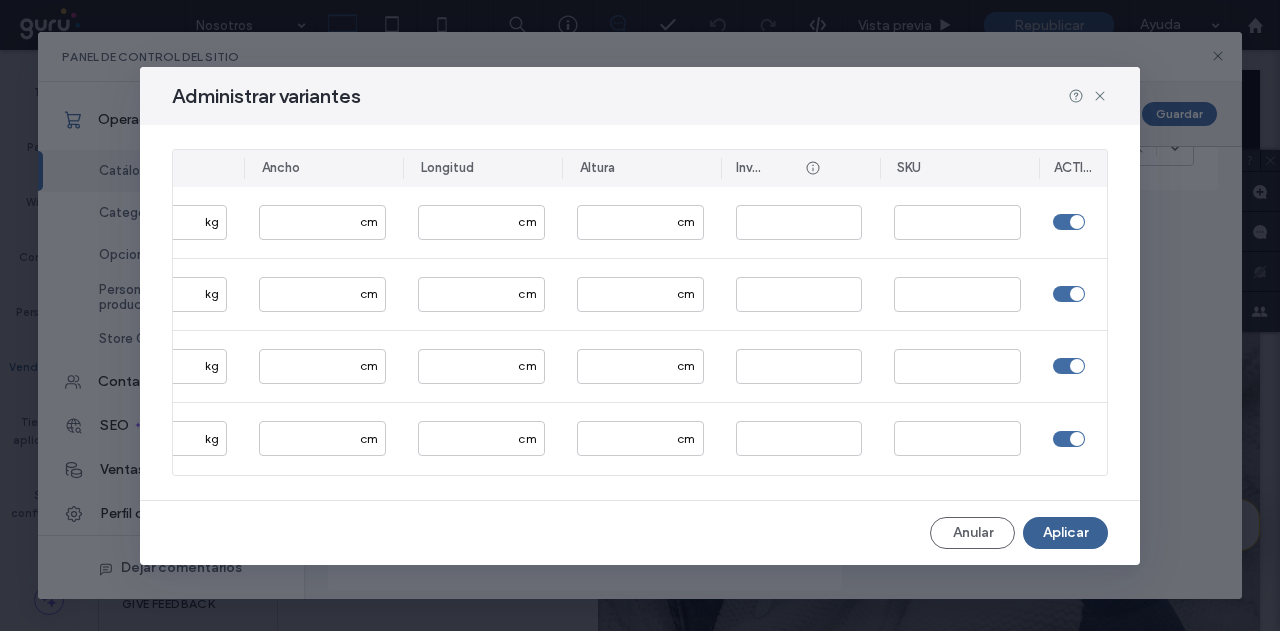 click on "Aplicar" at bounding box center [1065, 533] 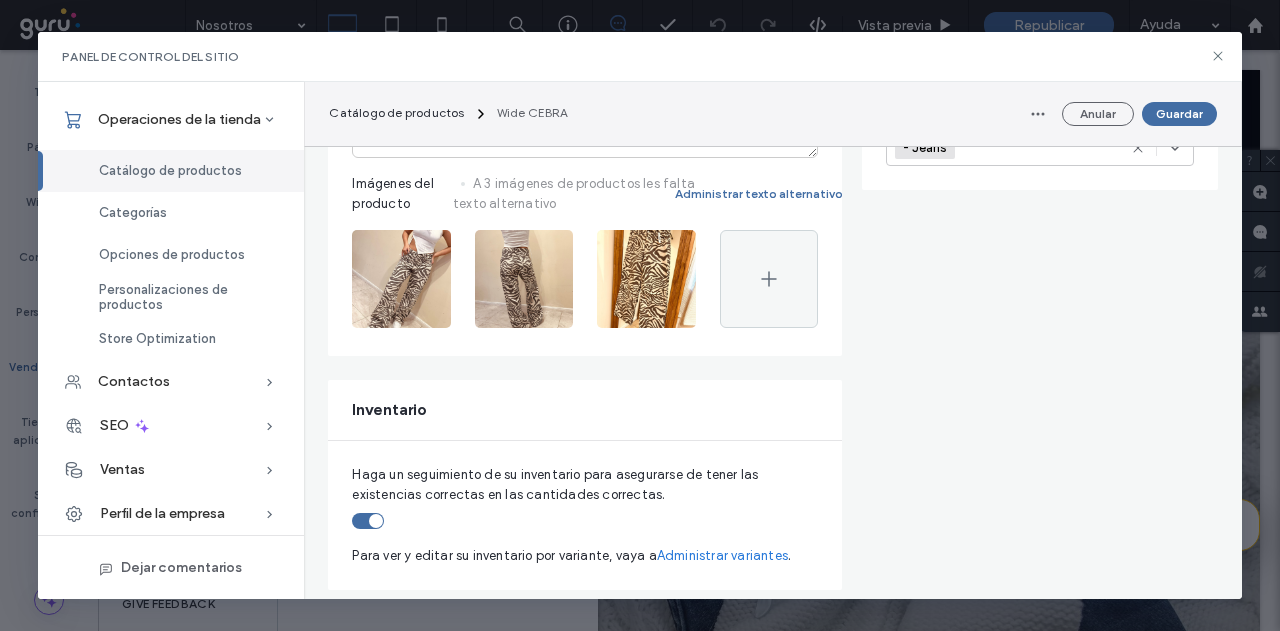 scroll, scrollTop: 0, scrollLeft: 0, axis: both 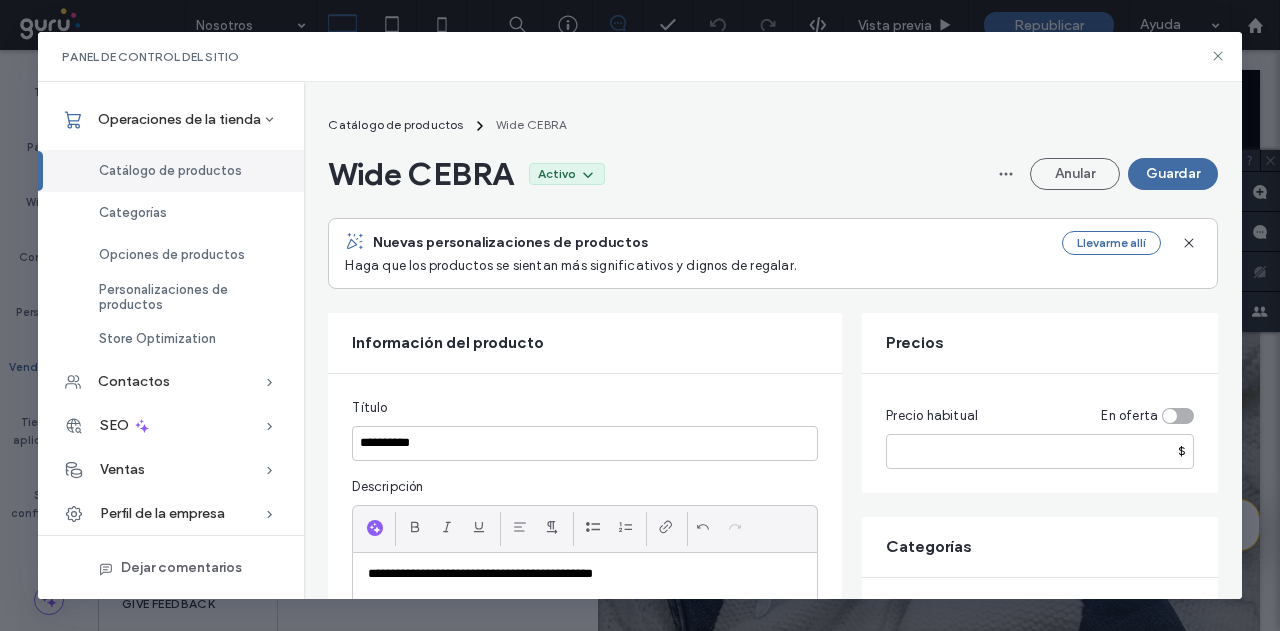 click on "Guardar" at bounding box center [1173, 174] 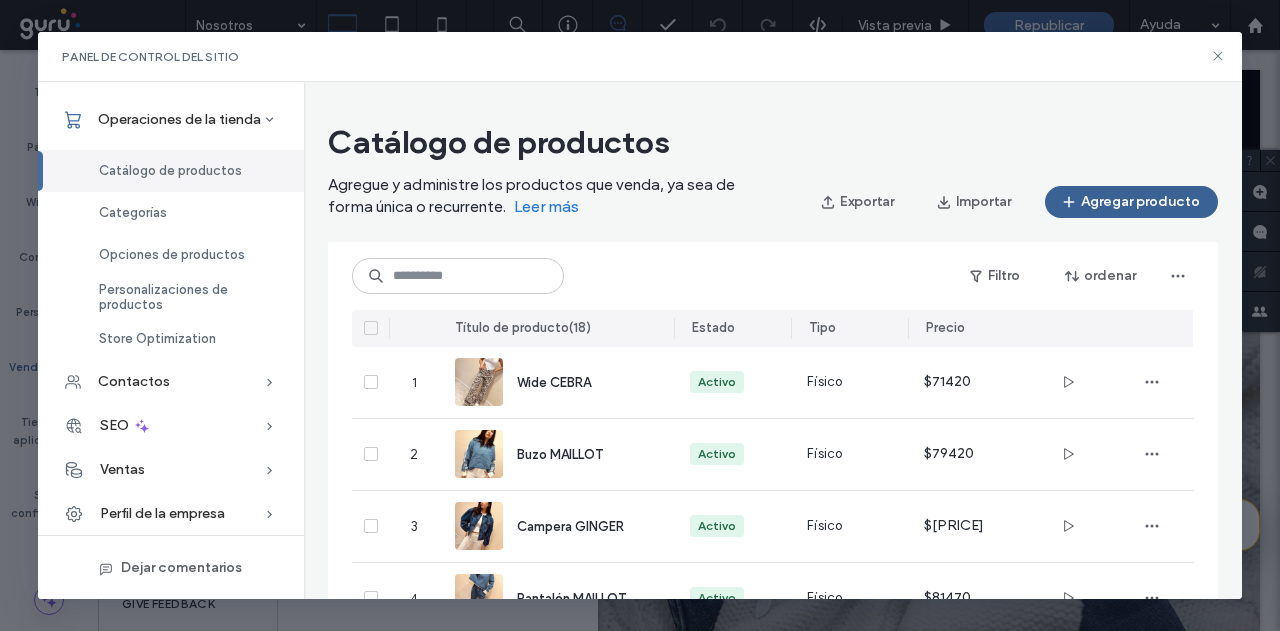 click on "Agregar producto" at bounding box center (1131, 202) 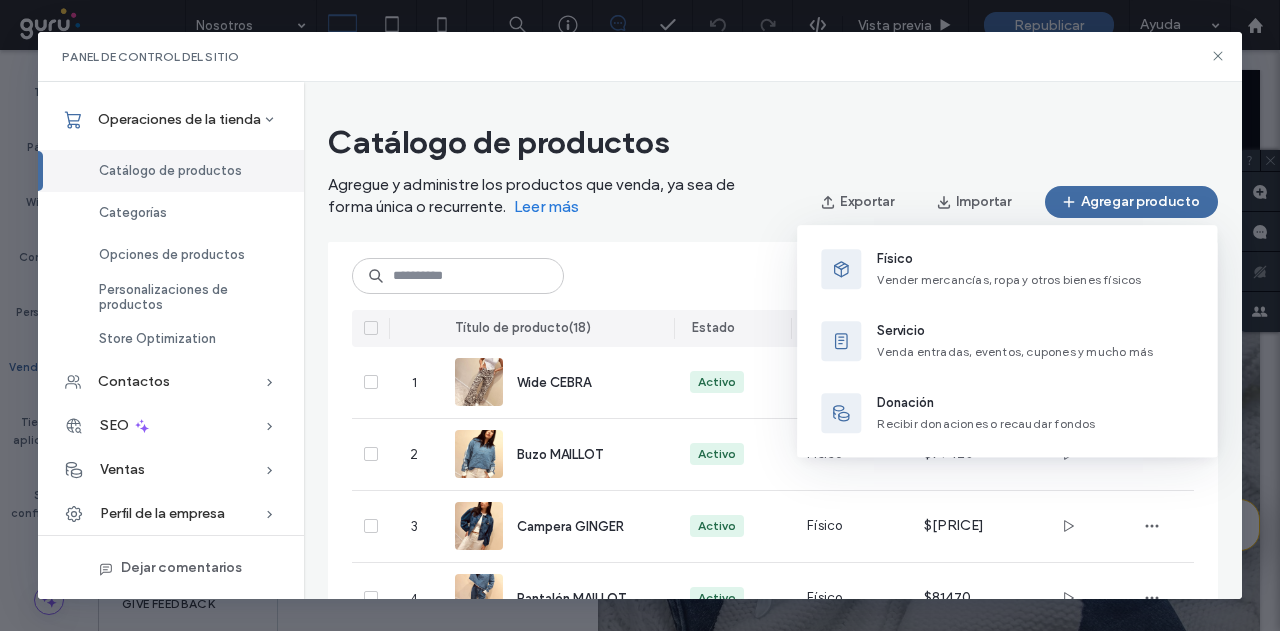 click on "Vender mercancías, ropa y otros bienes físicos" at bounding box center [1009, 279] 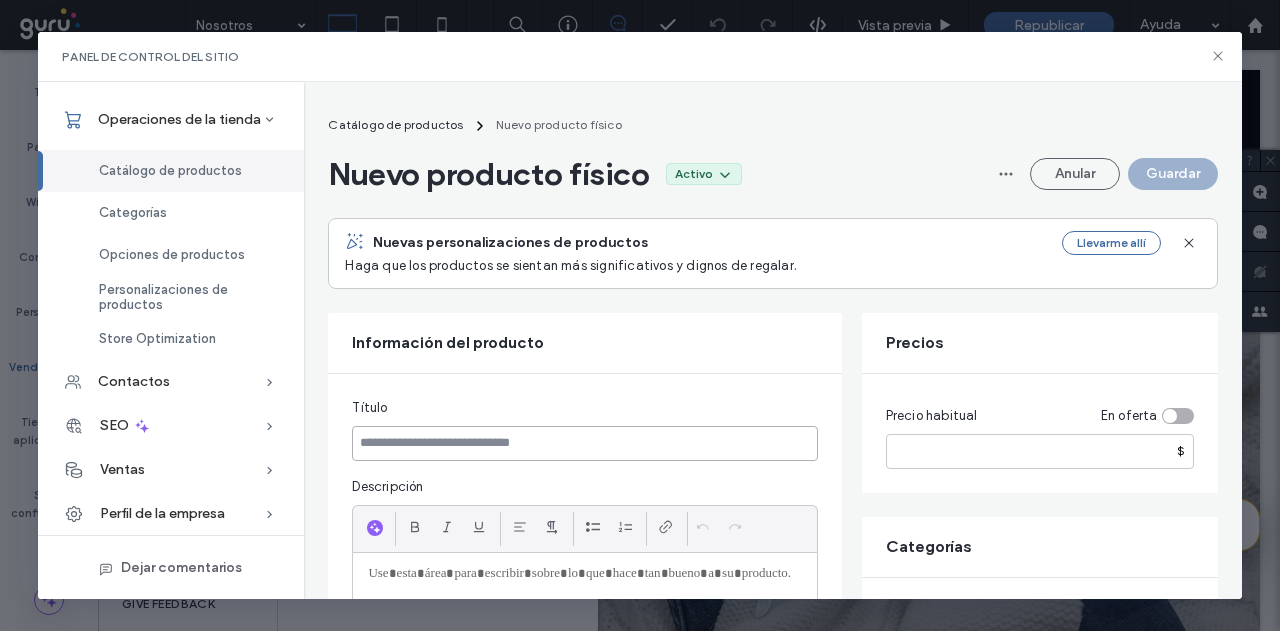 paste on "**********" 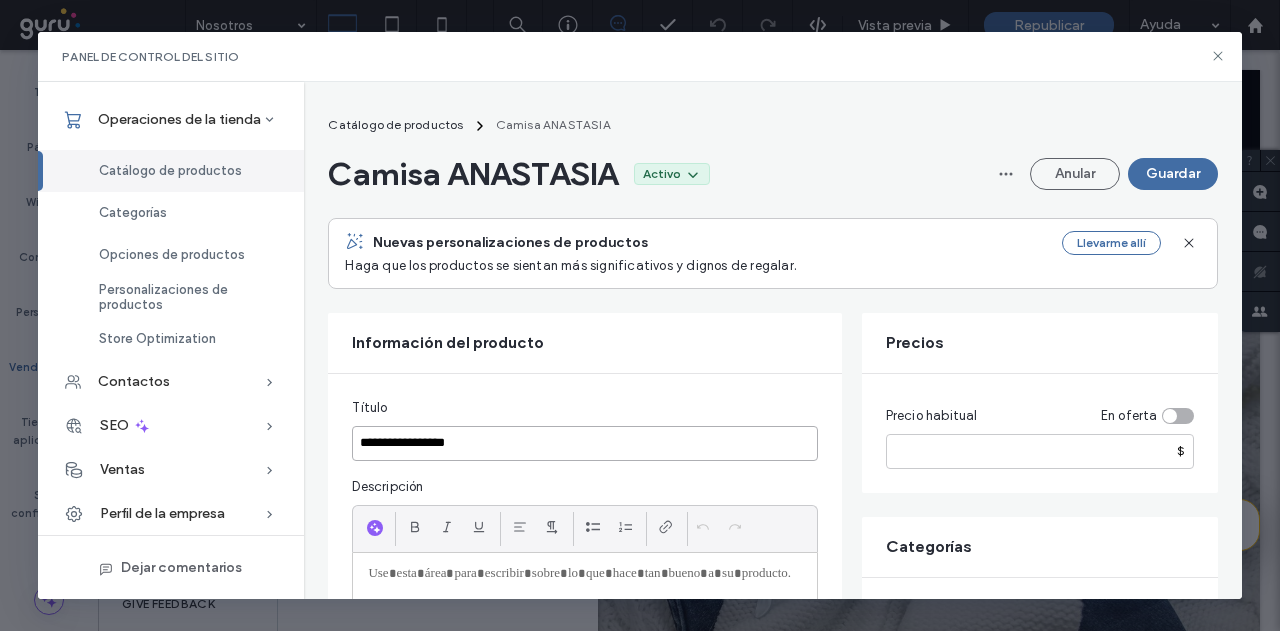 type on "**********" 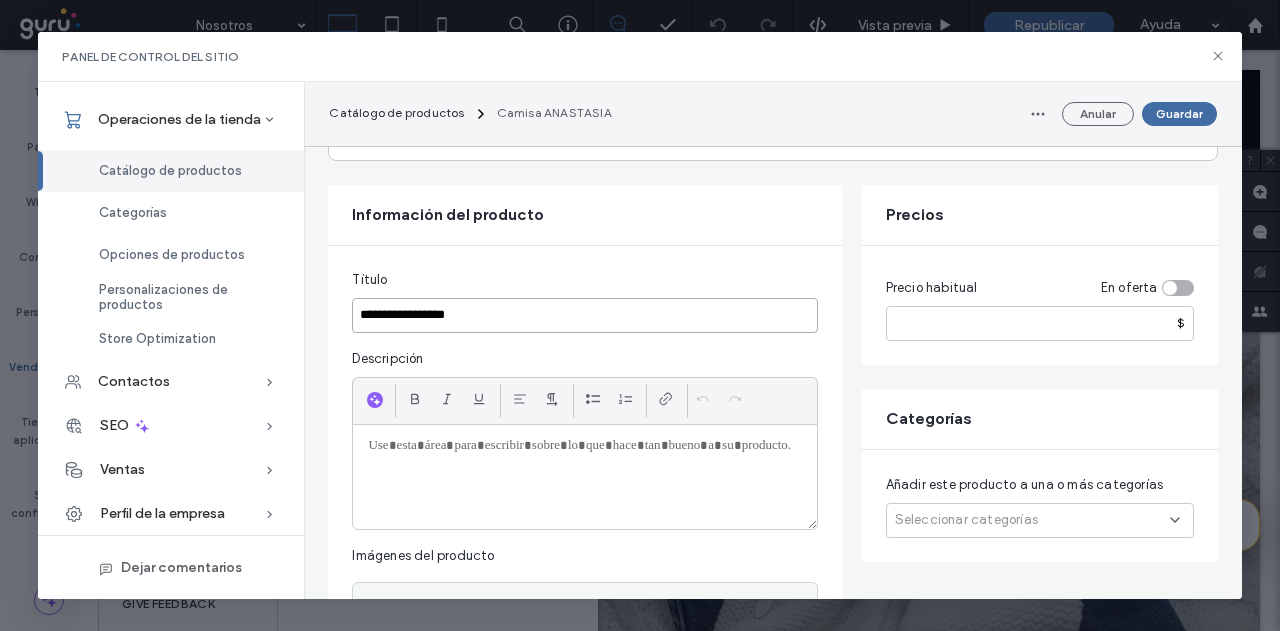 scroll, scrollTop: 200, scrollLeft: 0, axis: vertical 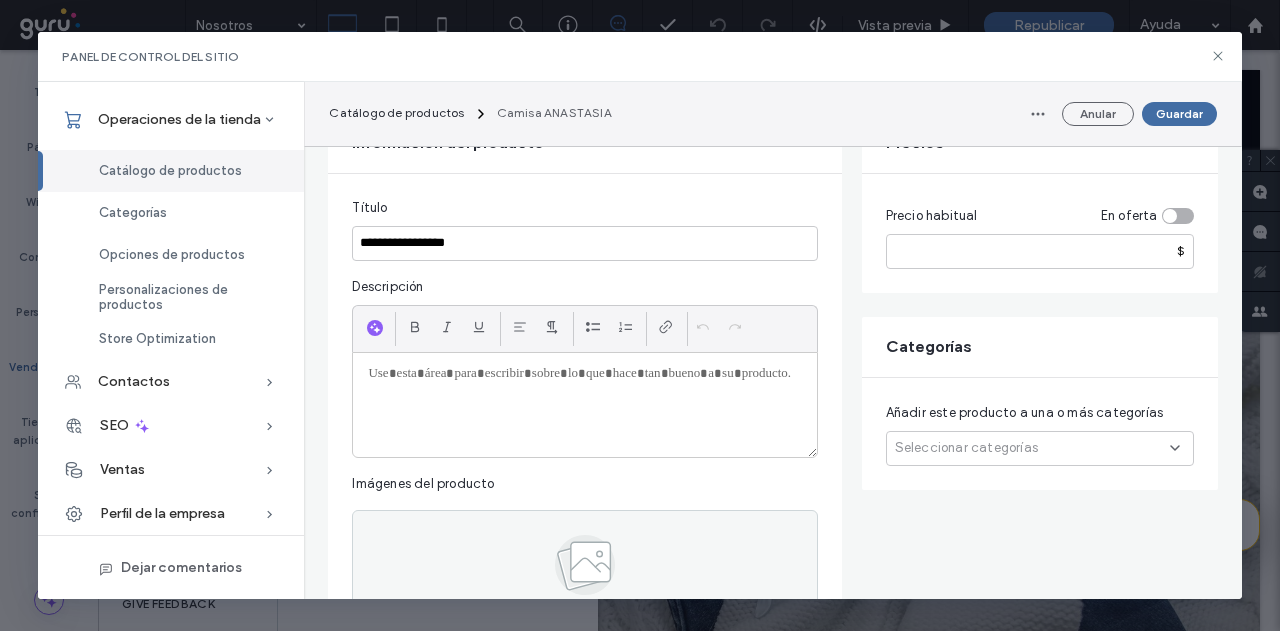 paste 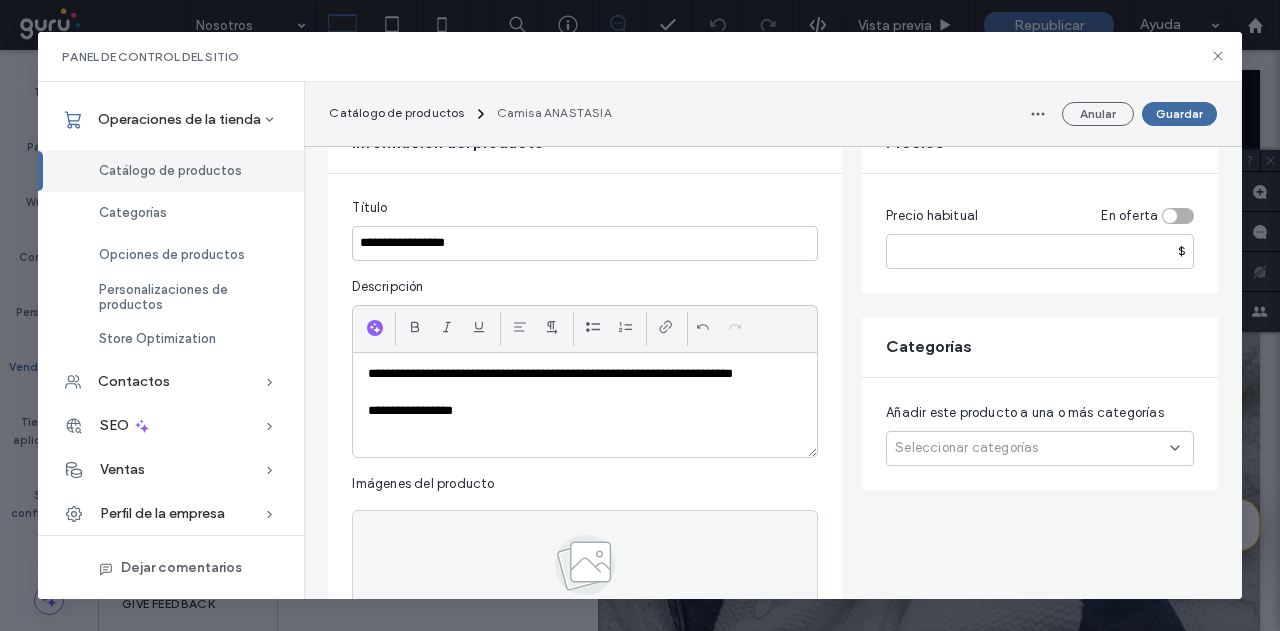 click on "Precio habitual En oferta $" at bounding box center (1040, 233) 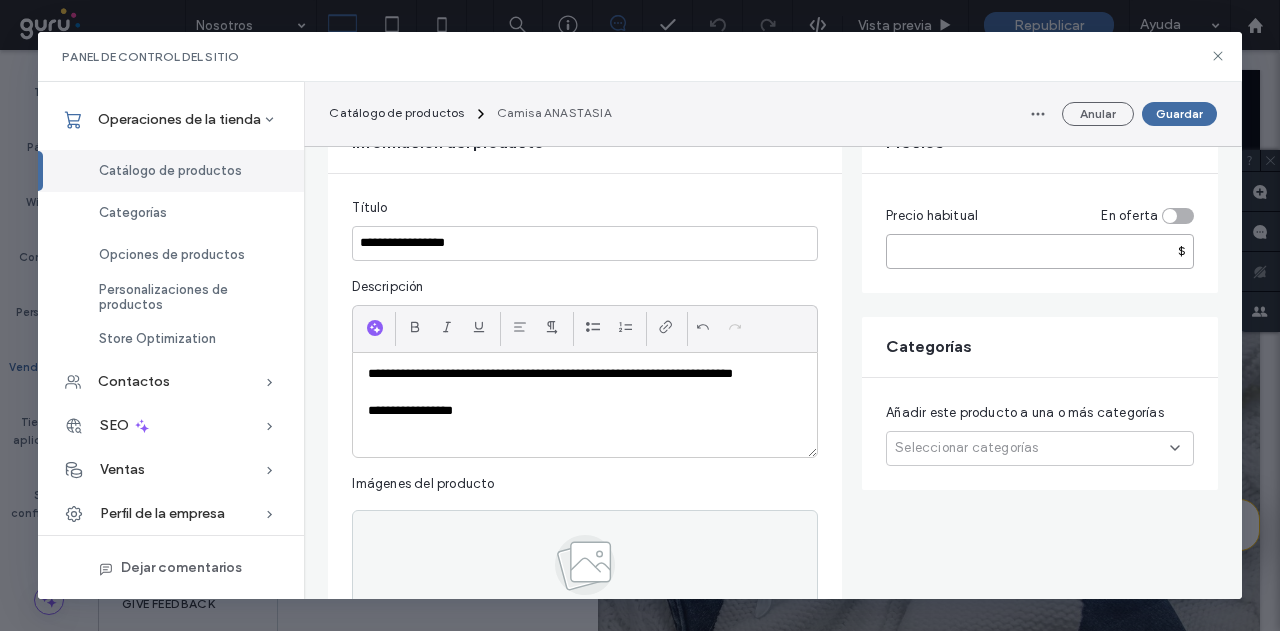 click at bounding box center [1040, 251] 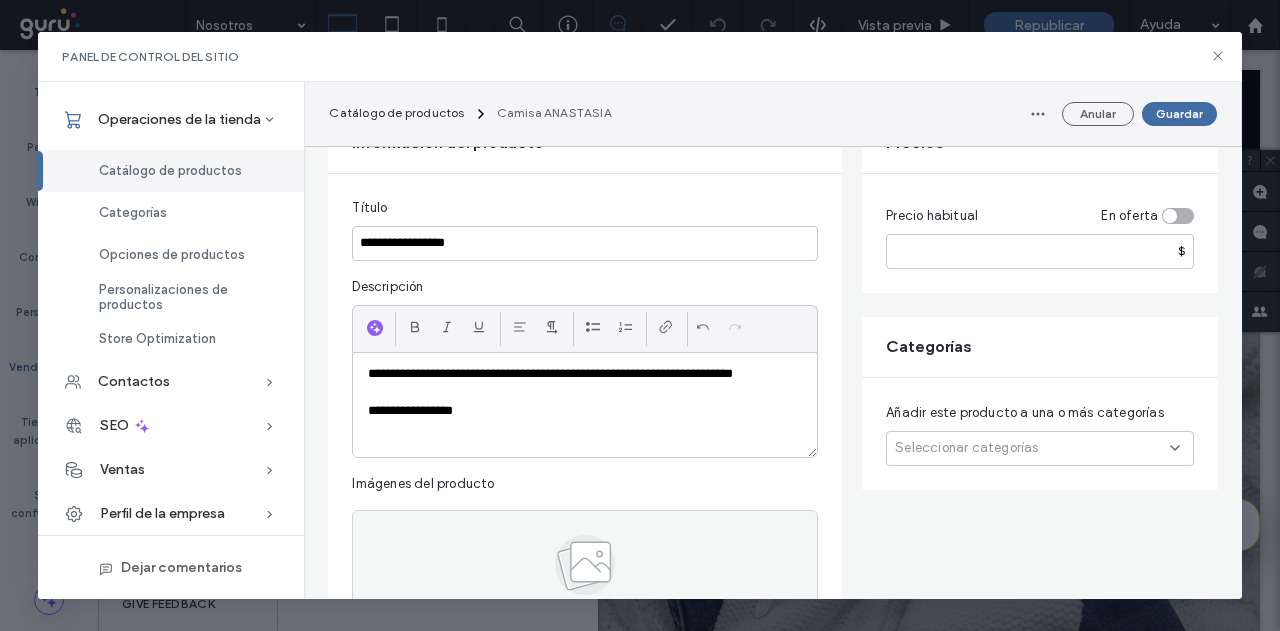 click on "Seleccionar categorías" at bounding box center [966, 448] 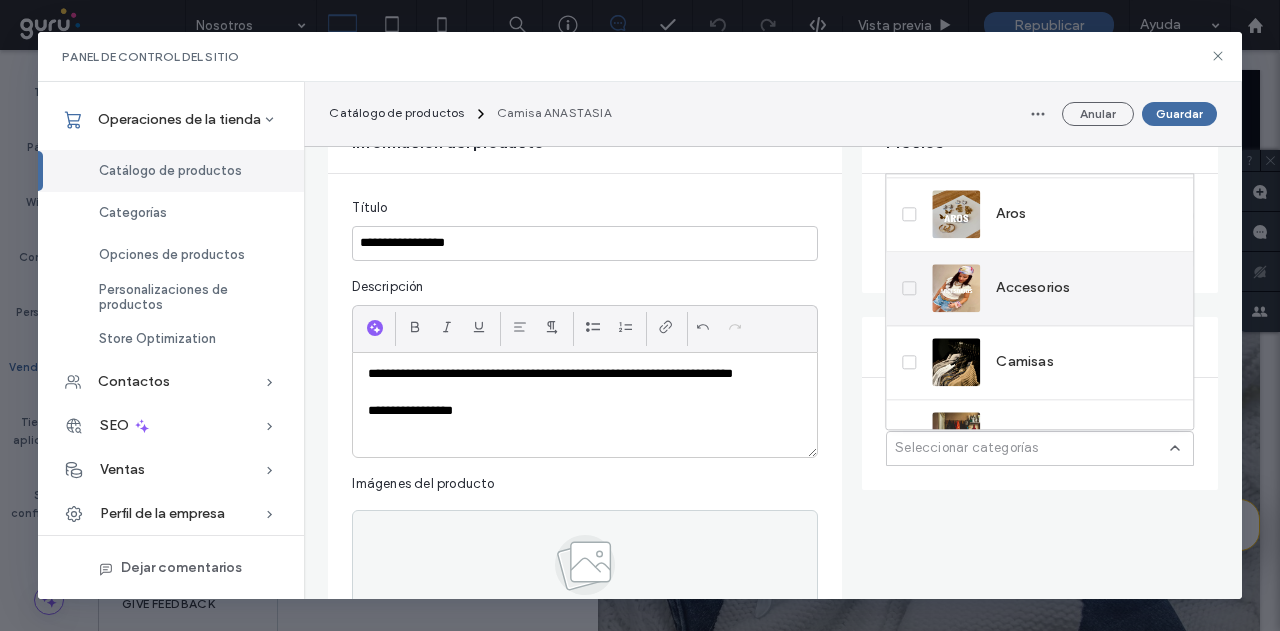 scroll, scrollTop: 100, scrollLeft: 0, axis: vertical 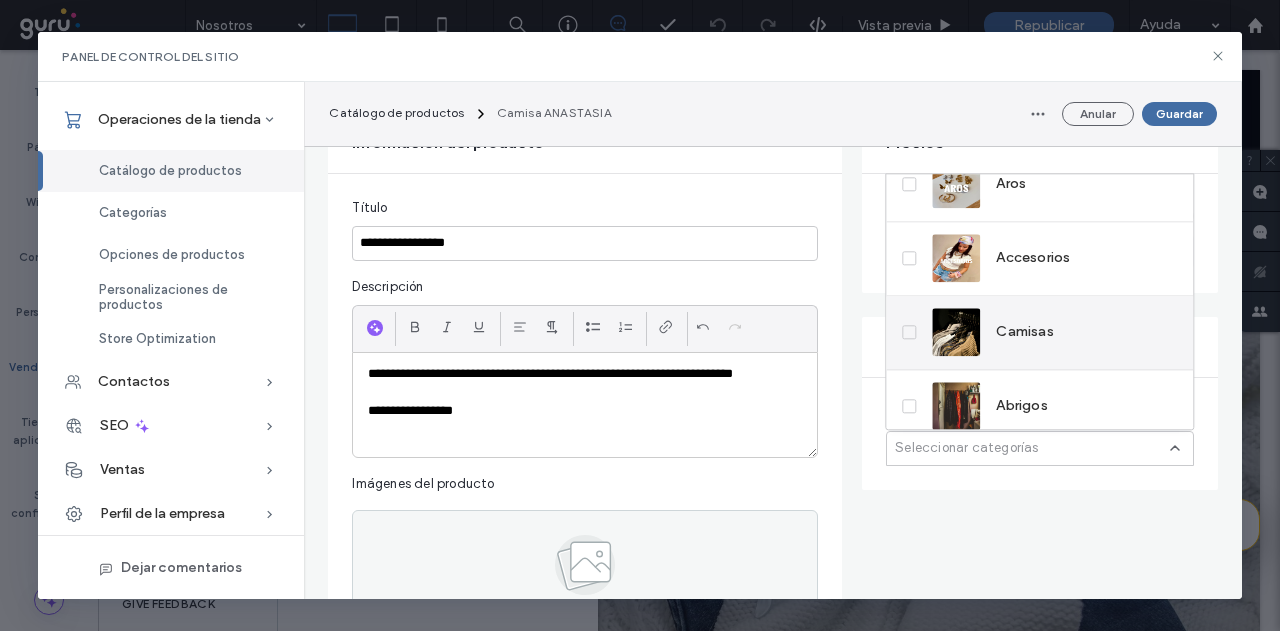 click at bounding box center [956, 332] 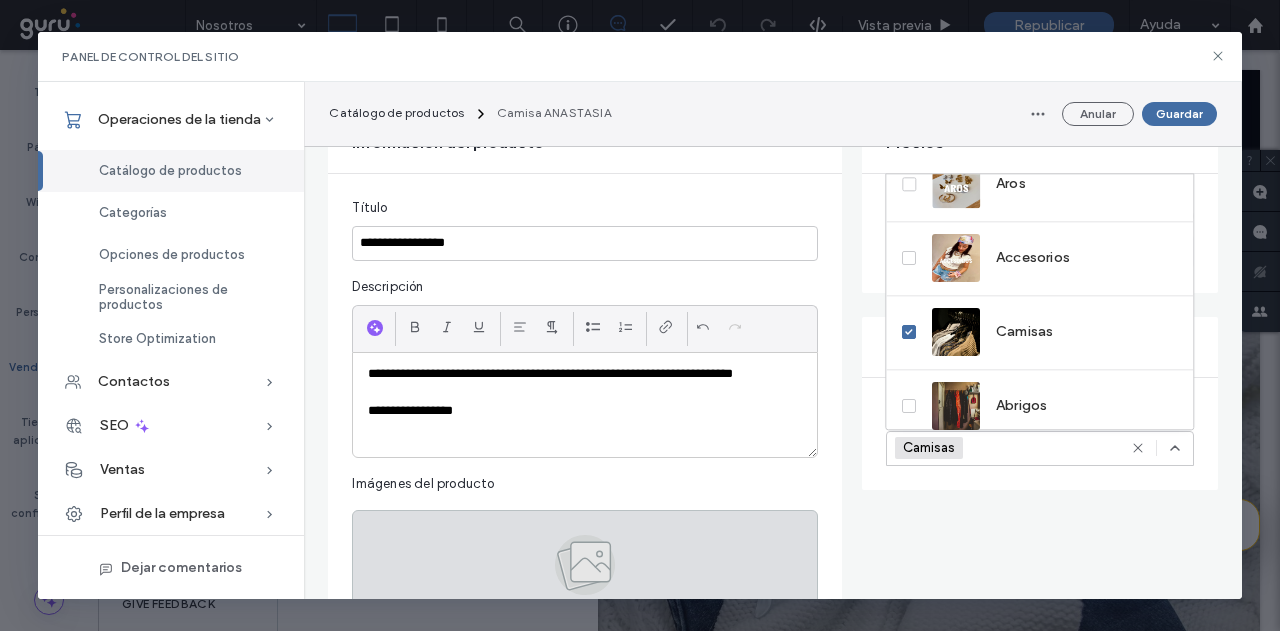 click on "Hacer clic para cargar imágenes" at bounding box center [585, 573] 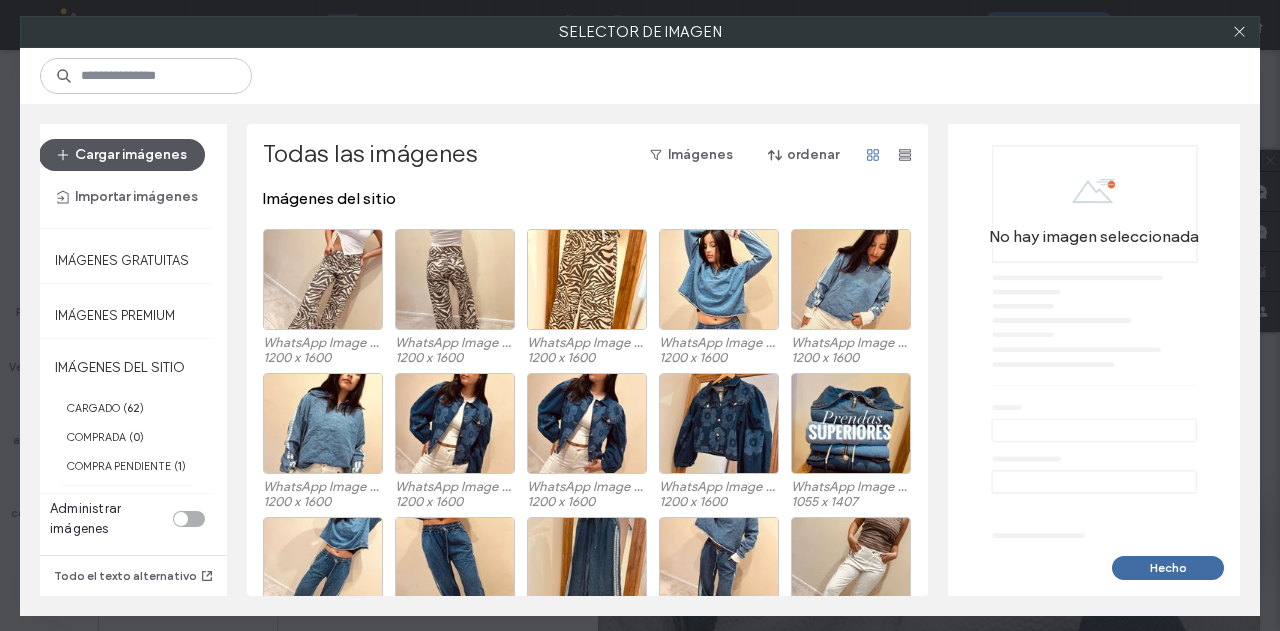 click on "Cargar imágenes" at bounding box center [122, 155] 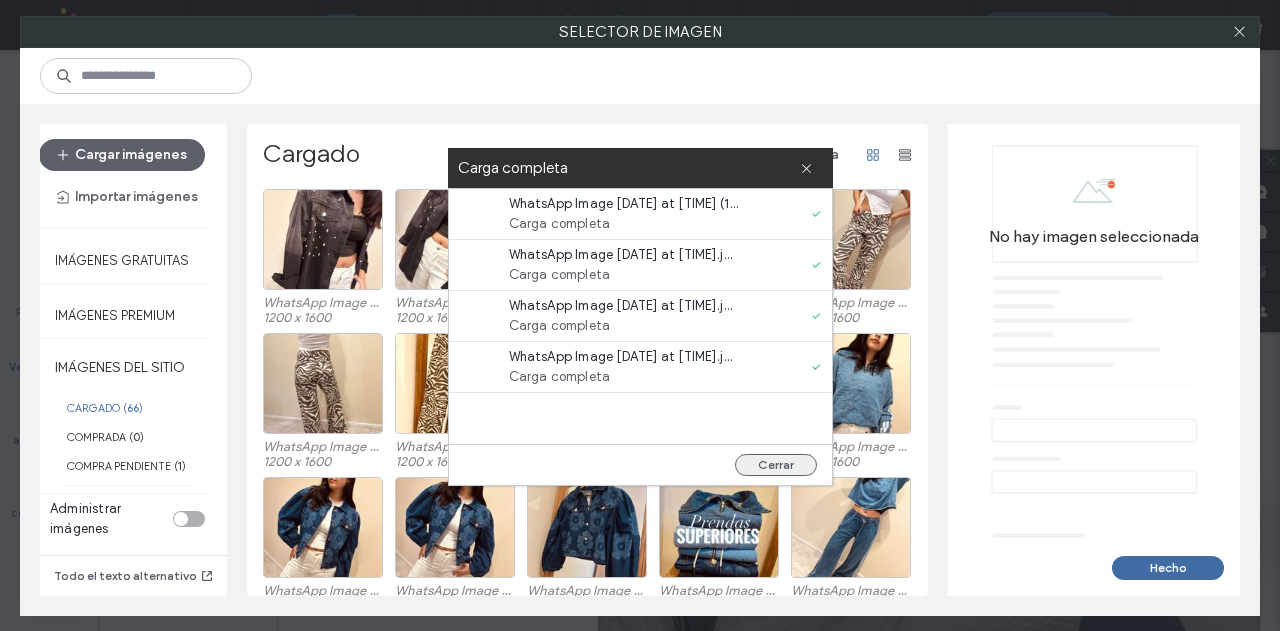 click on "Cerrar" at bounding box center (776, 465) 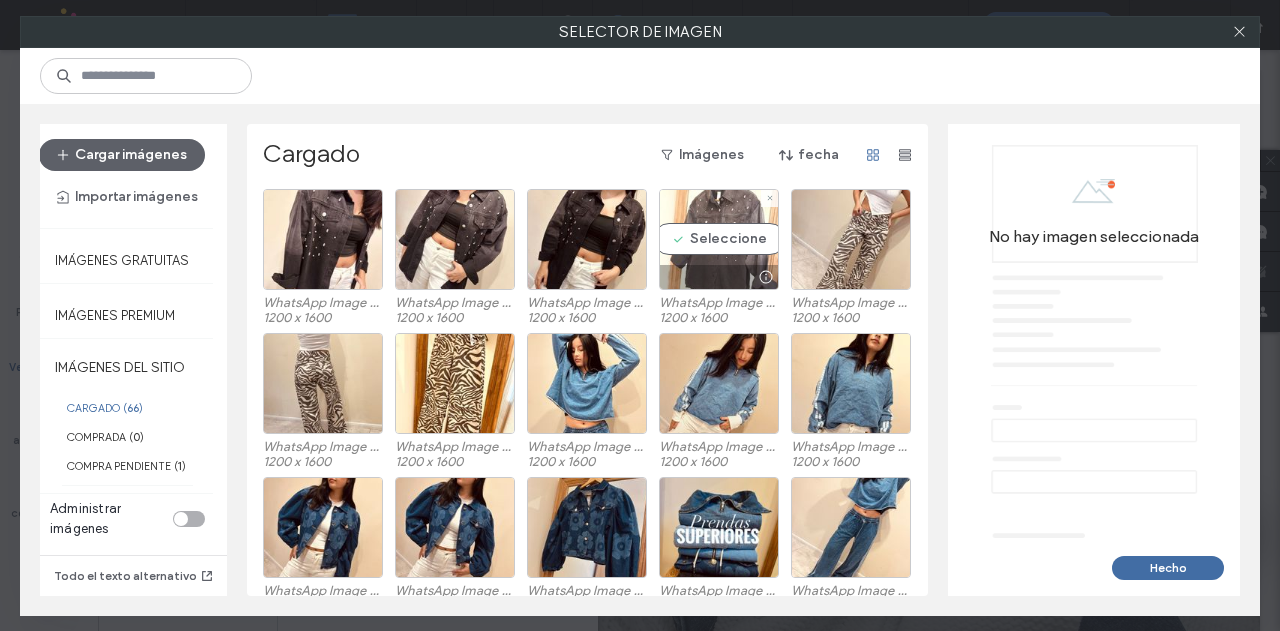 drag, startPoint x: 736, startPoint y: 239, endPoint x: 546, endPoint y: 251, distance: 190.37857 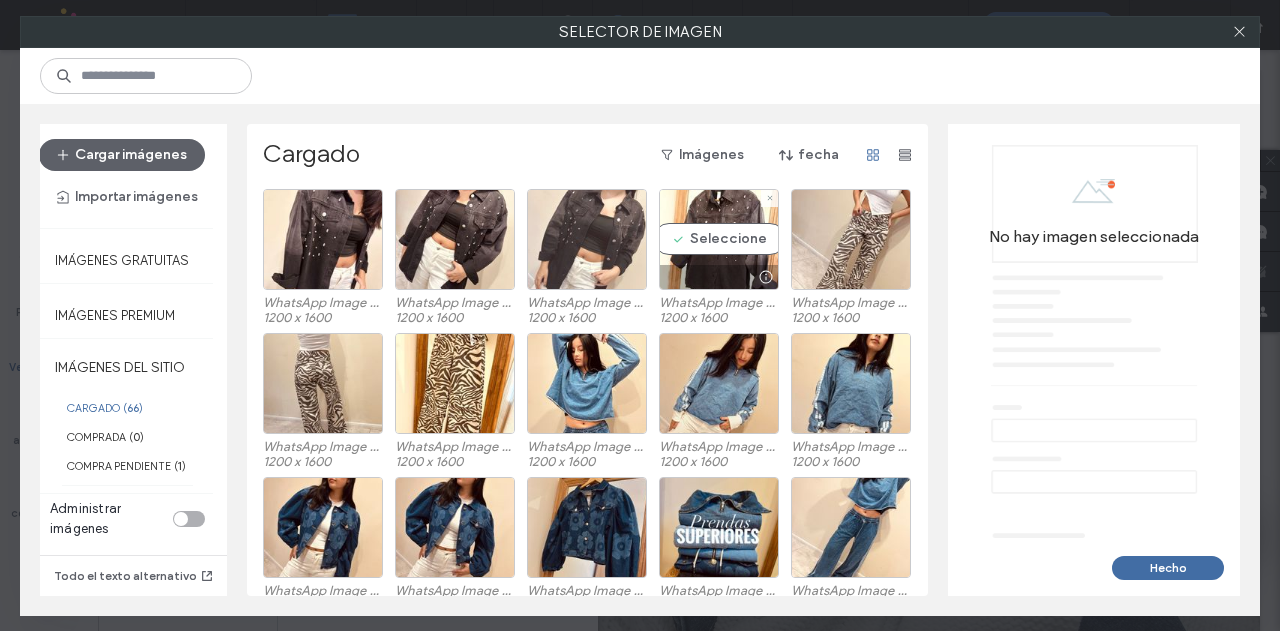 click on "Seleccione" at bounding box center [719, 239] 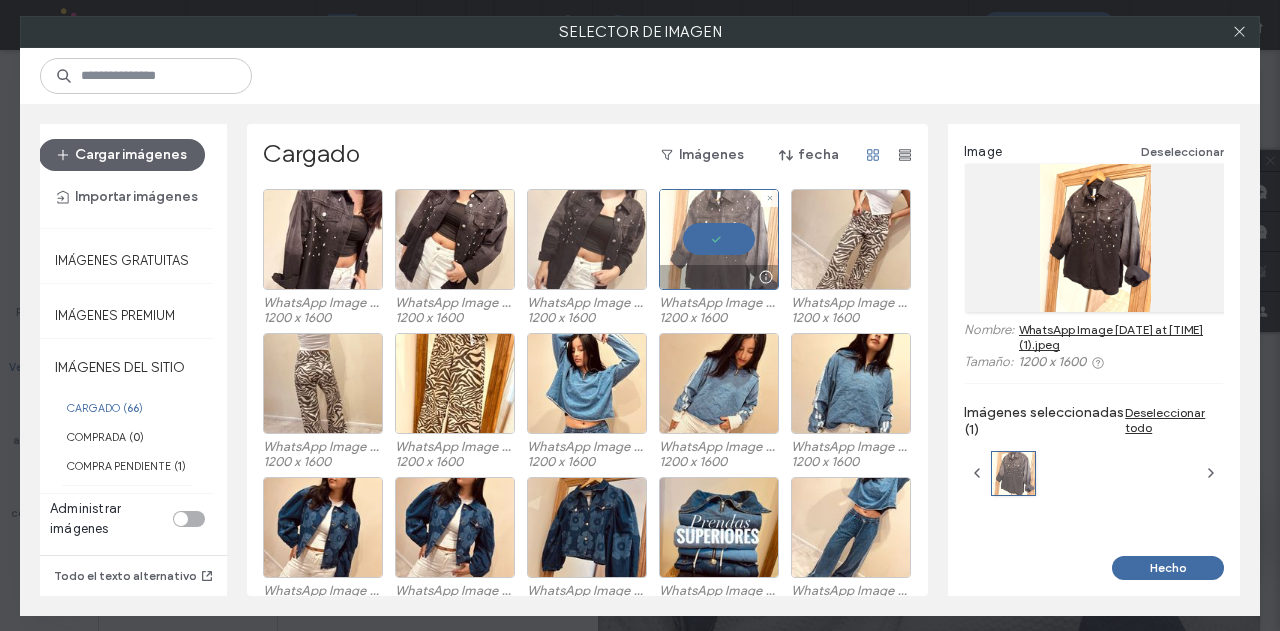 click at bounding box center [719, 239] 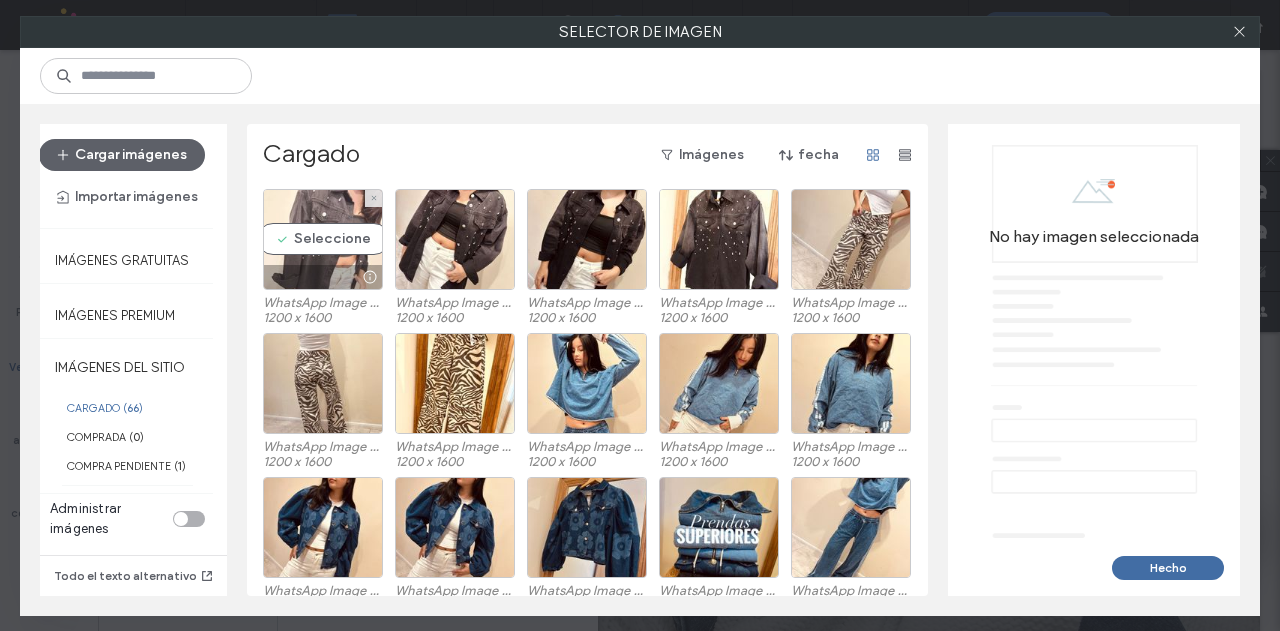 click on "Seleccione" at bounding box center [323, 239] 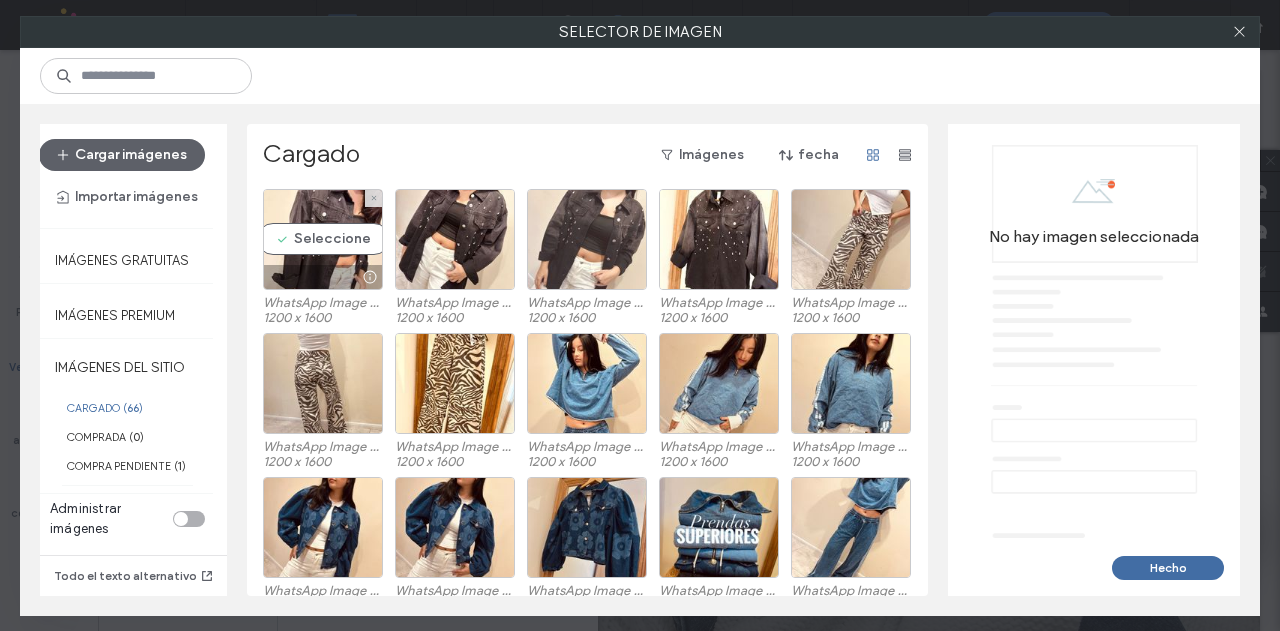 click at bounding box center (455, 239) 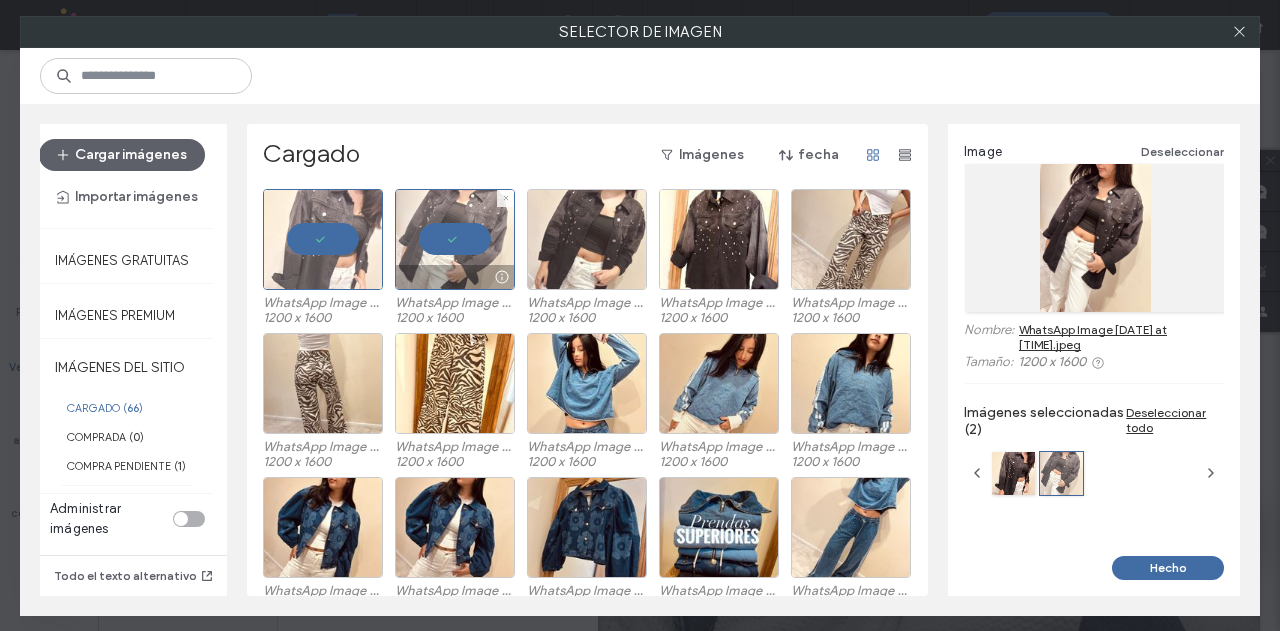 click at bounding box center [587, 239] 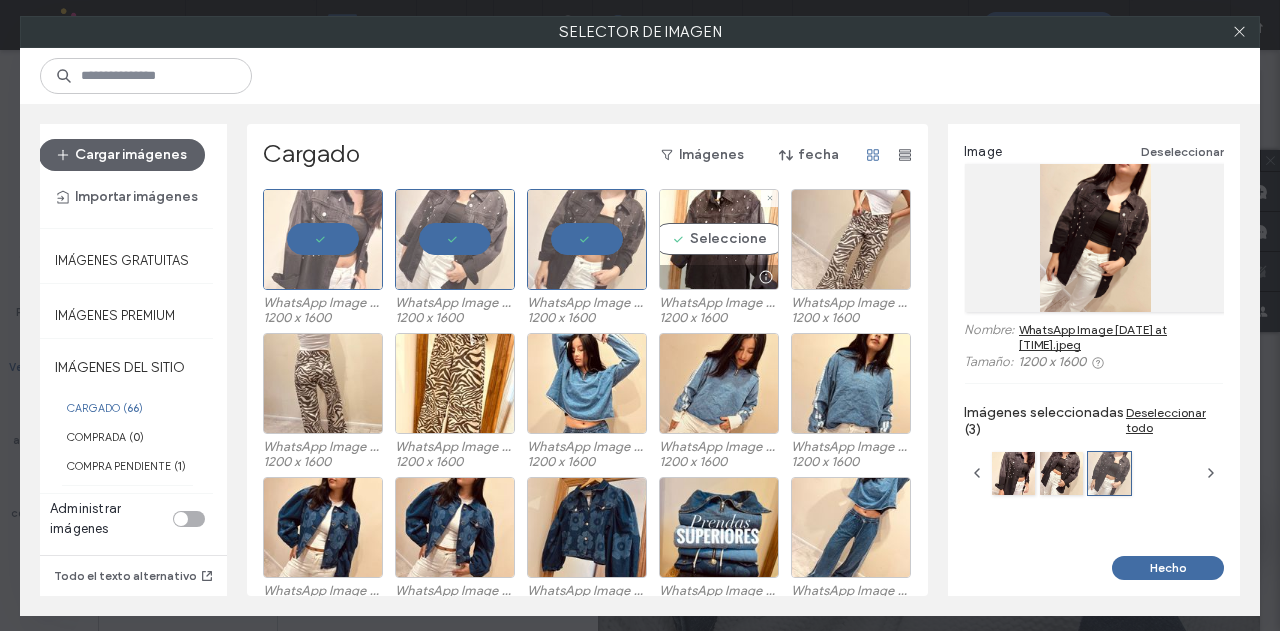 click on "Seleccione" at bounding box center (719, 239) 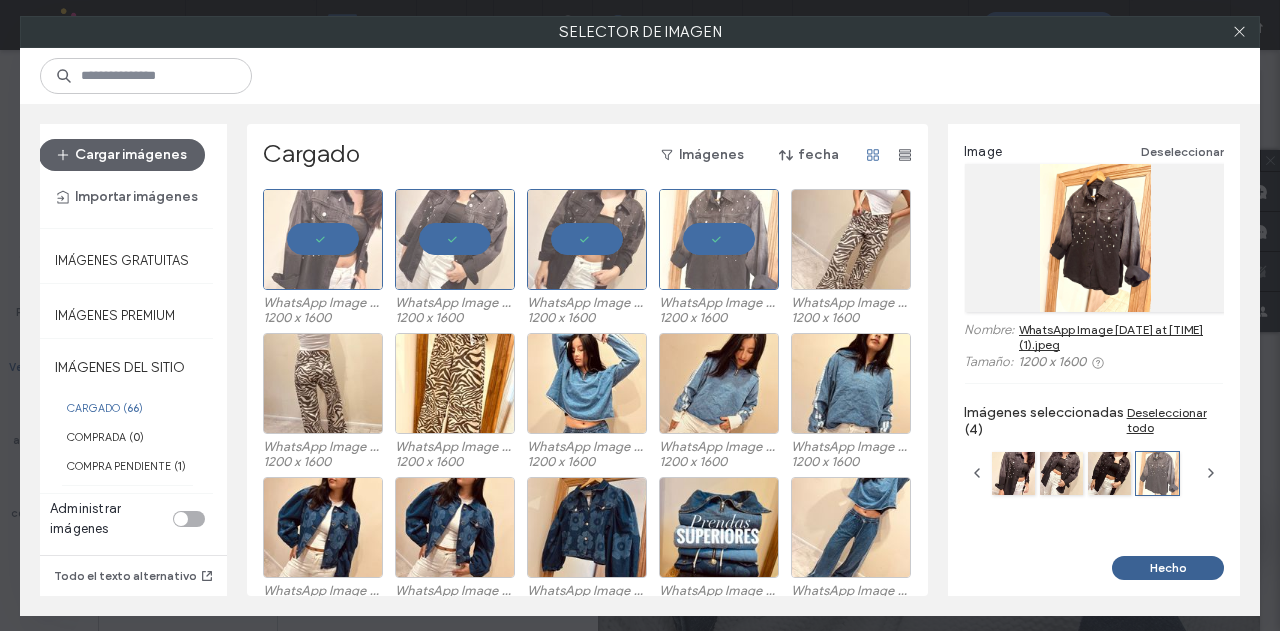 click on "Hecho" at bounding box center (1168, 568) 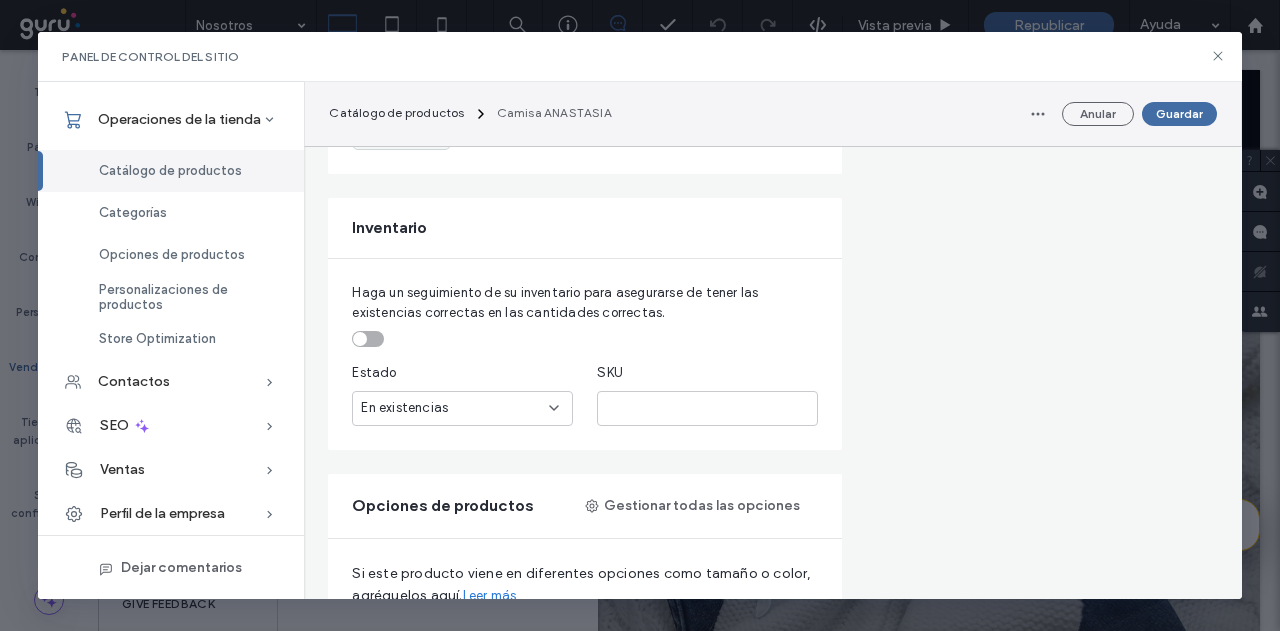 scroll, scrollTop: 900, scrollLeft: 0, axis: vertical 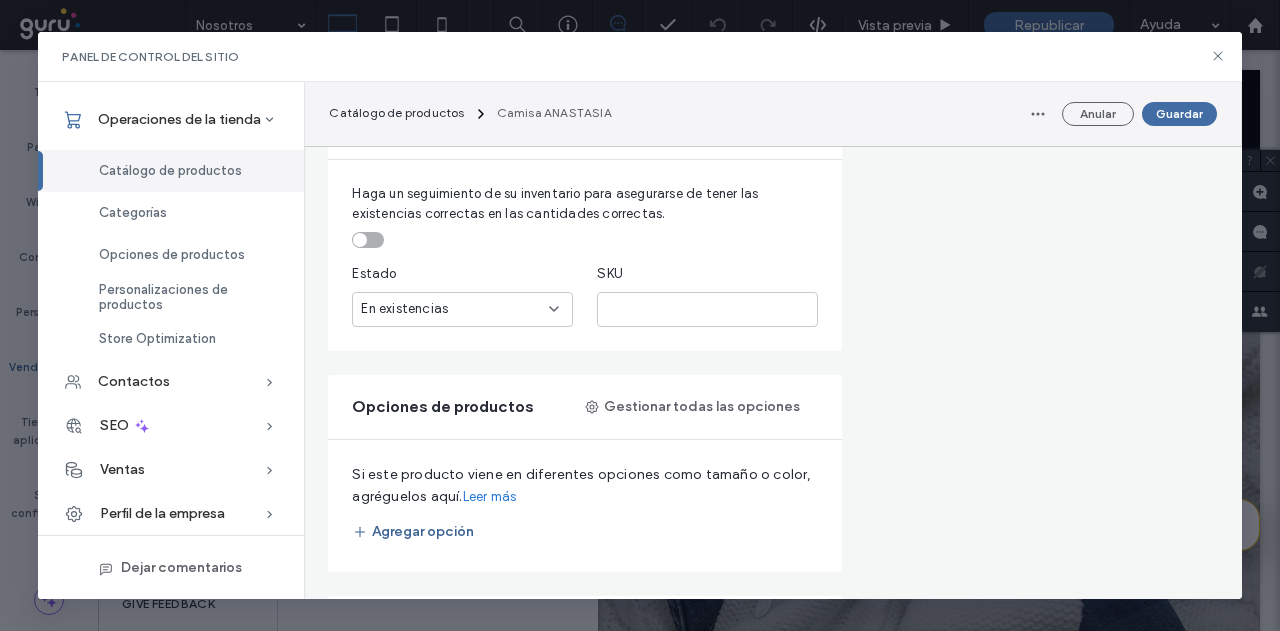 click on "Agregar opción" at bounding box center (413, 532) 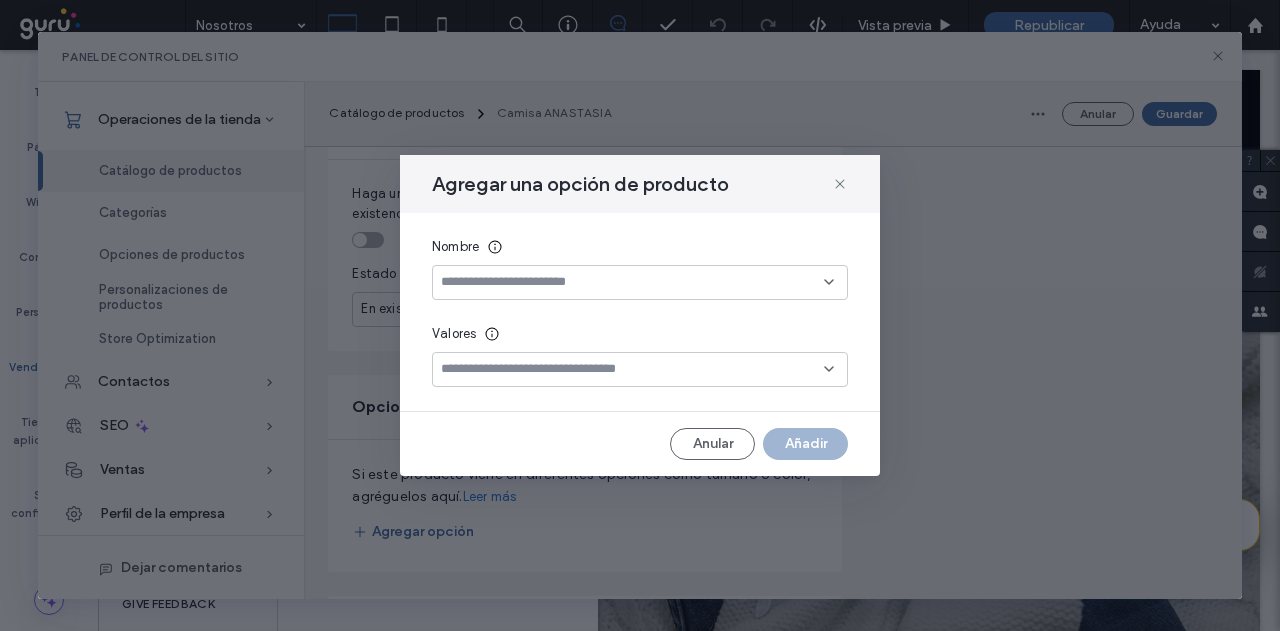 click at bounding box center (632, 282) 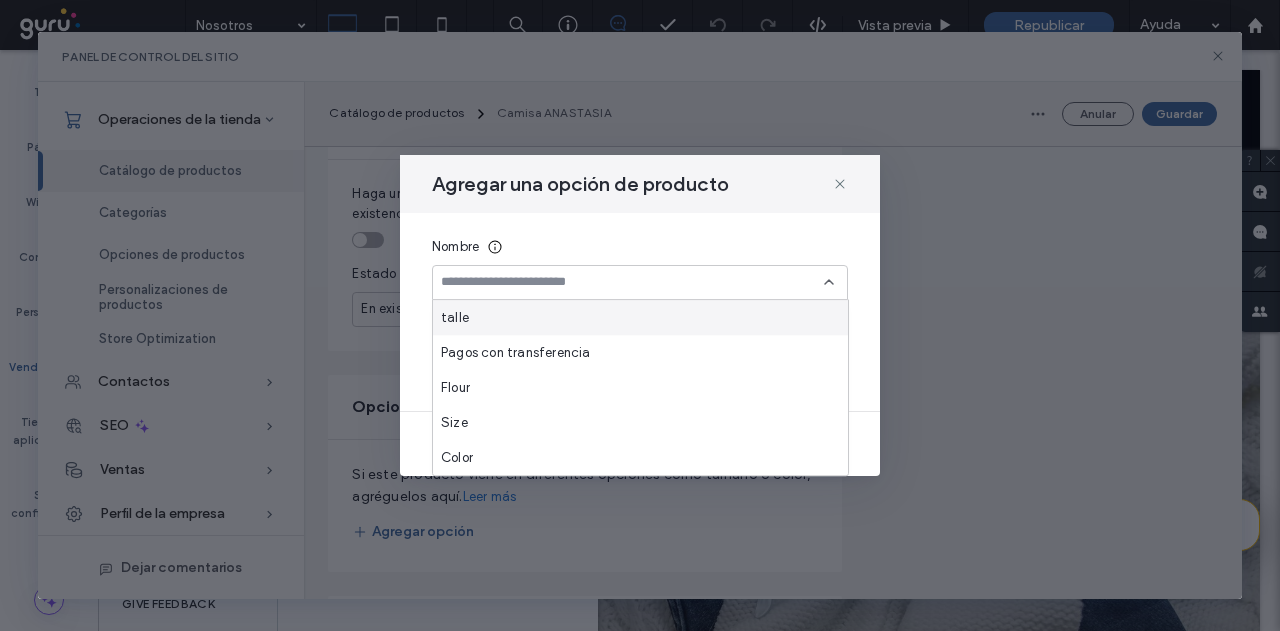 click on "talle" at bounding box center [640, 317] 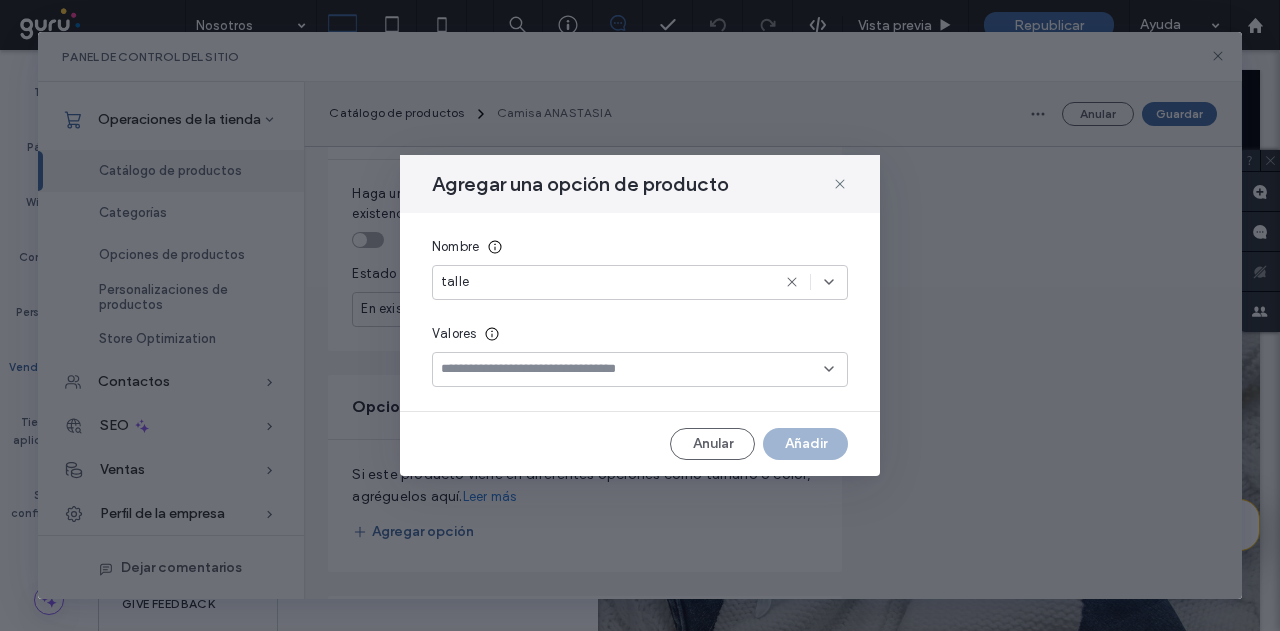click at bounding box center [632, 369] 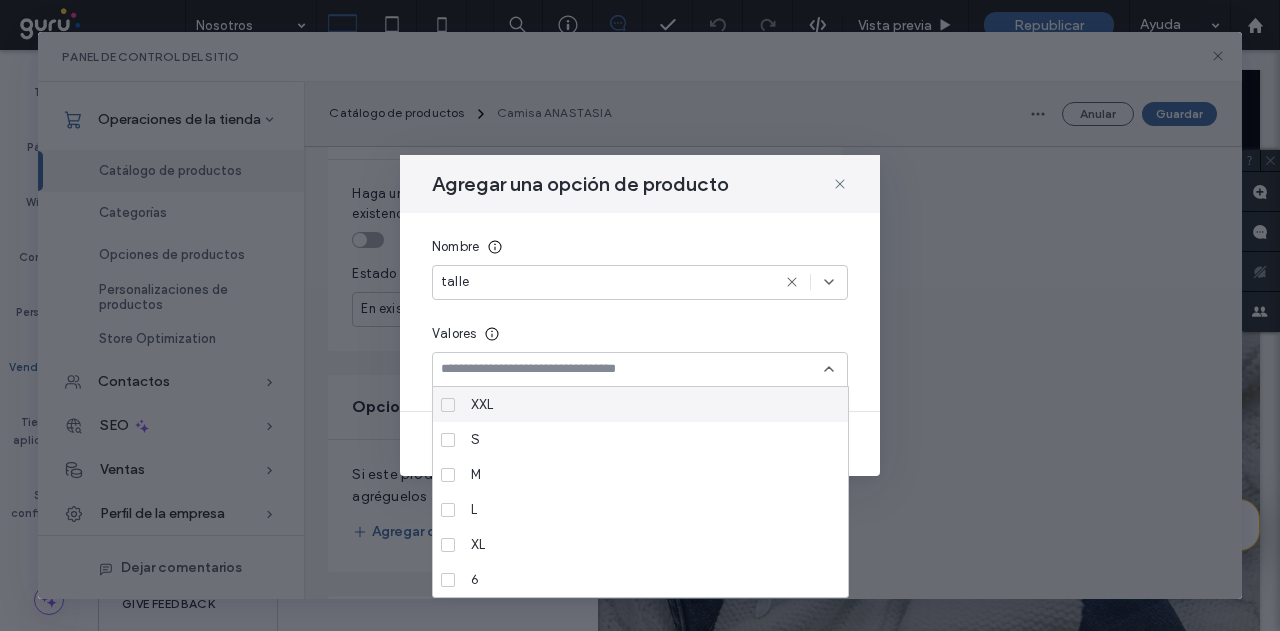 click at bounding box center (632, 369) 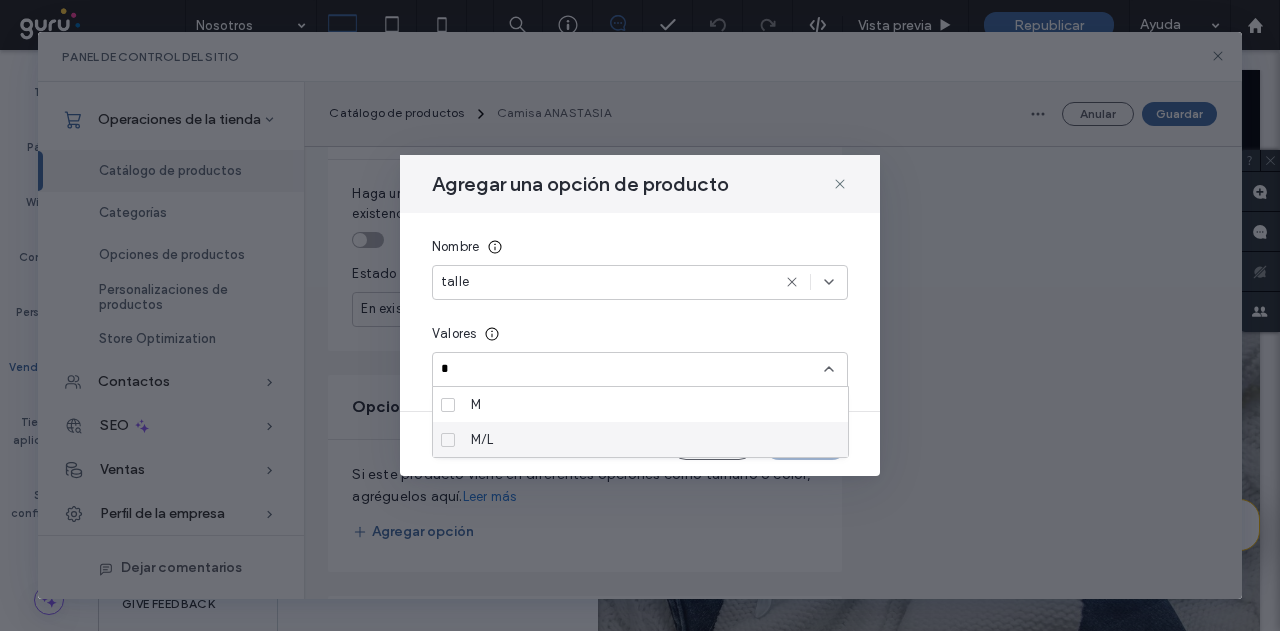 type on "*" 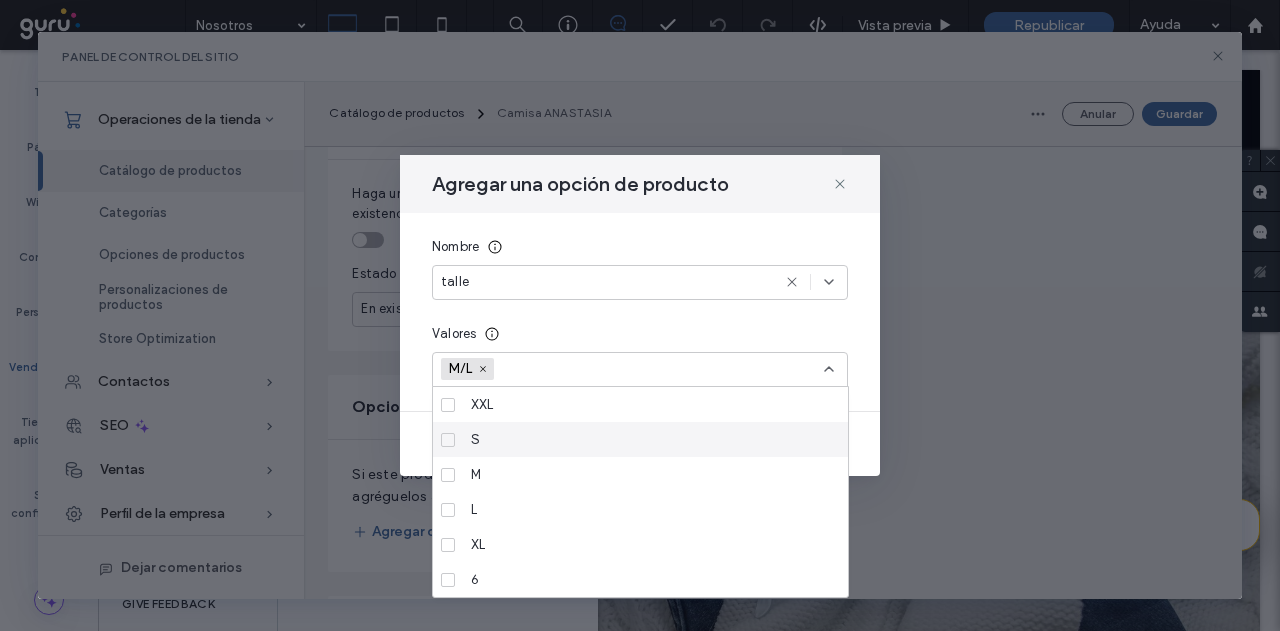 scroll, scrollTop: 455, scrollLeft: 0, axis: vertical 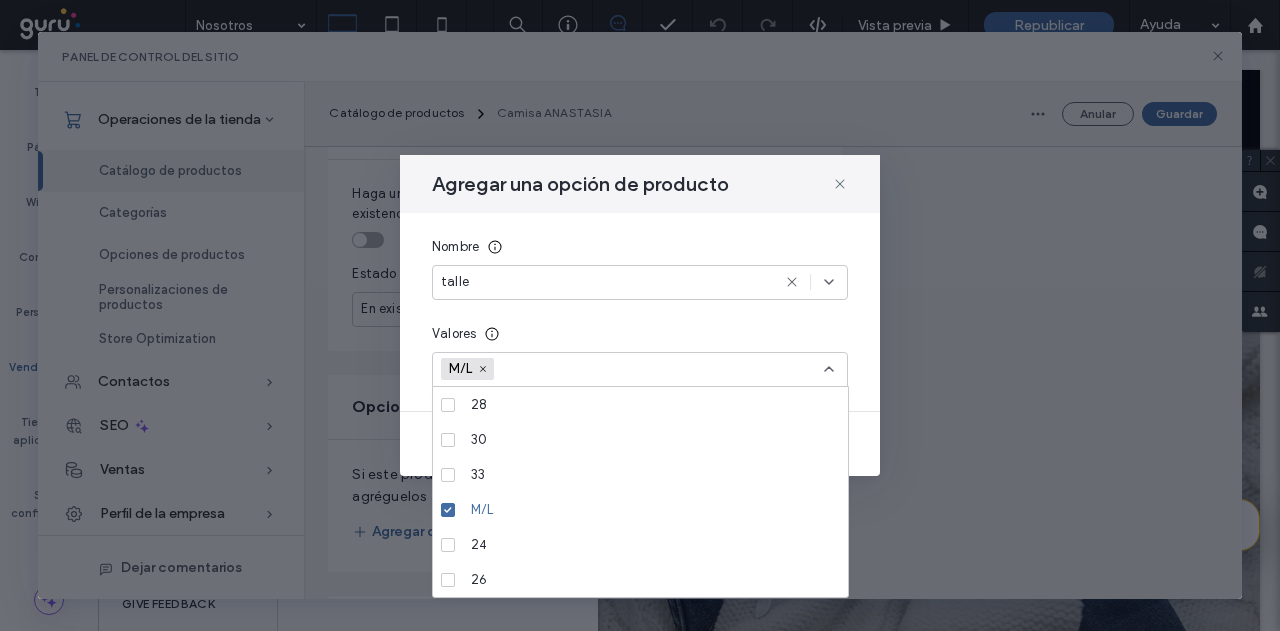 click at bounding box center [573, 369] 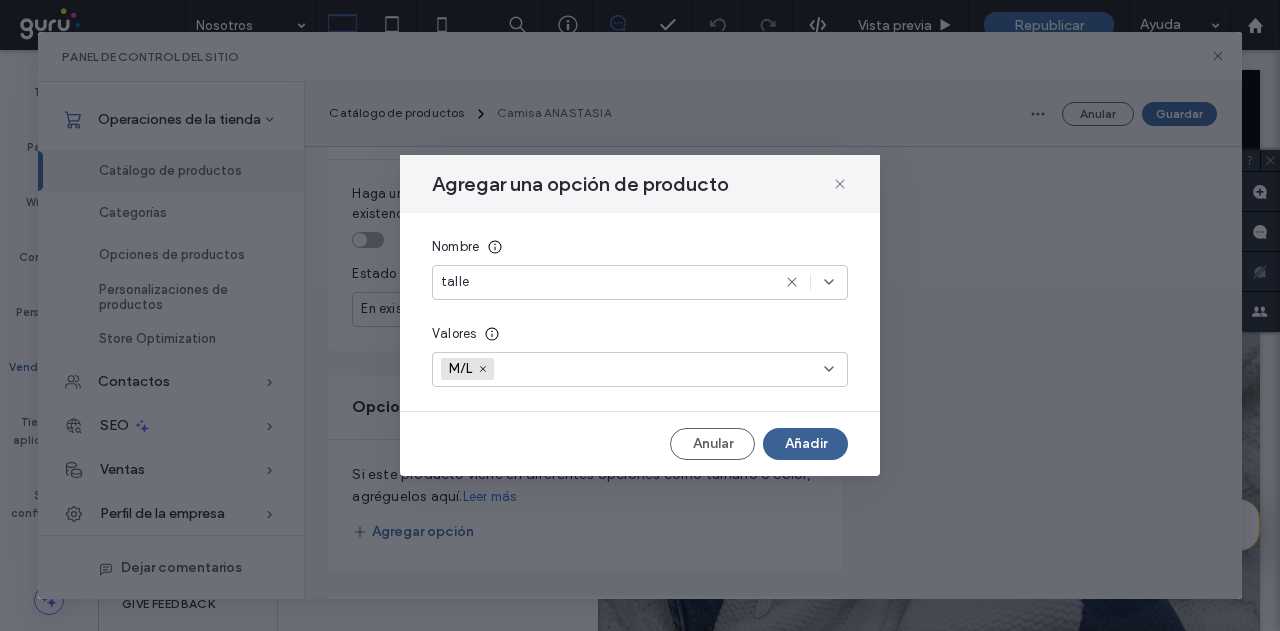 click on "Añadir" at bounding box center (805, 444) 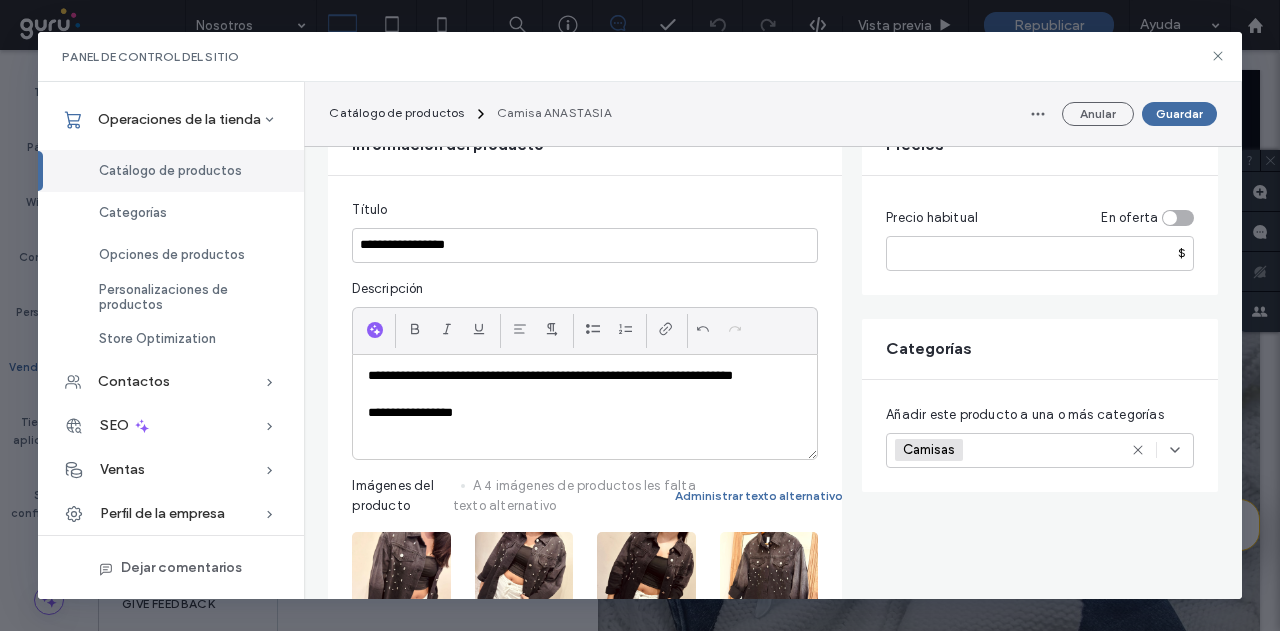 scroll, scrollTop: 0, scrollLeft: 0, axis: both 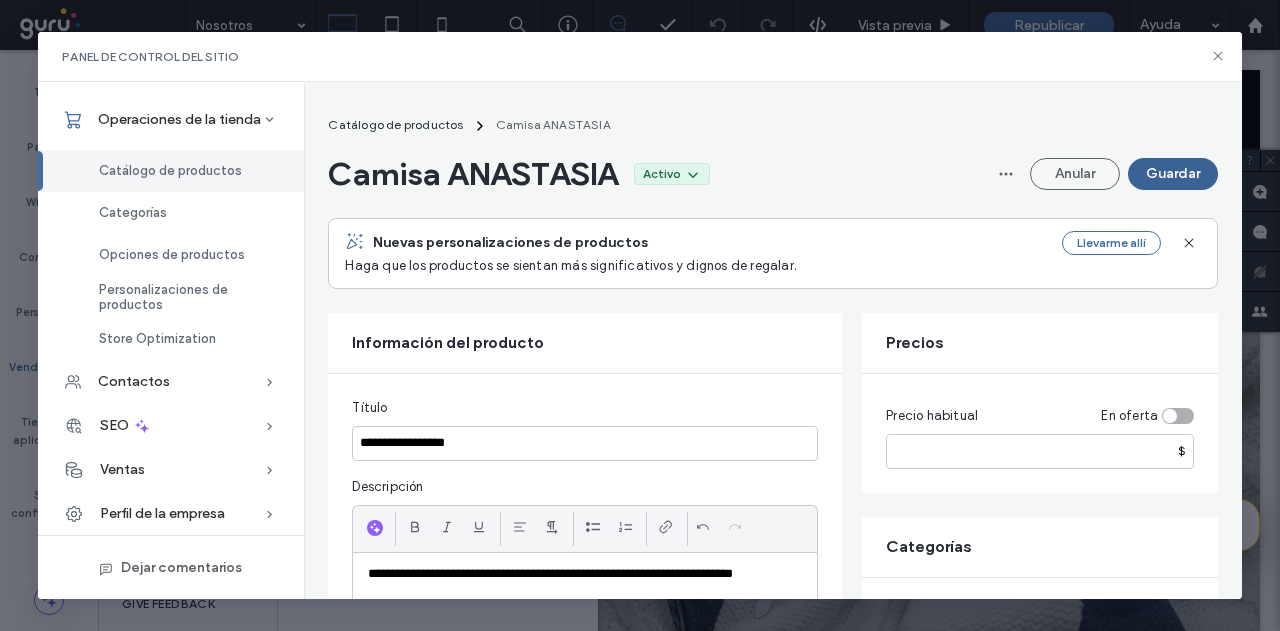 click on "Guardar" at bounding box center [1173, 174] 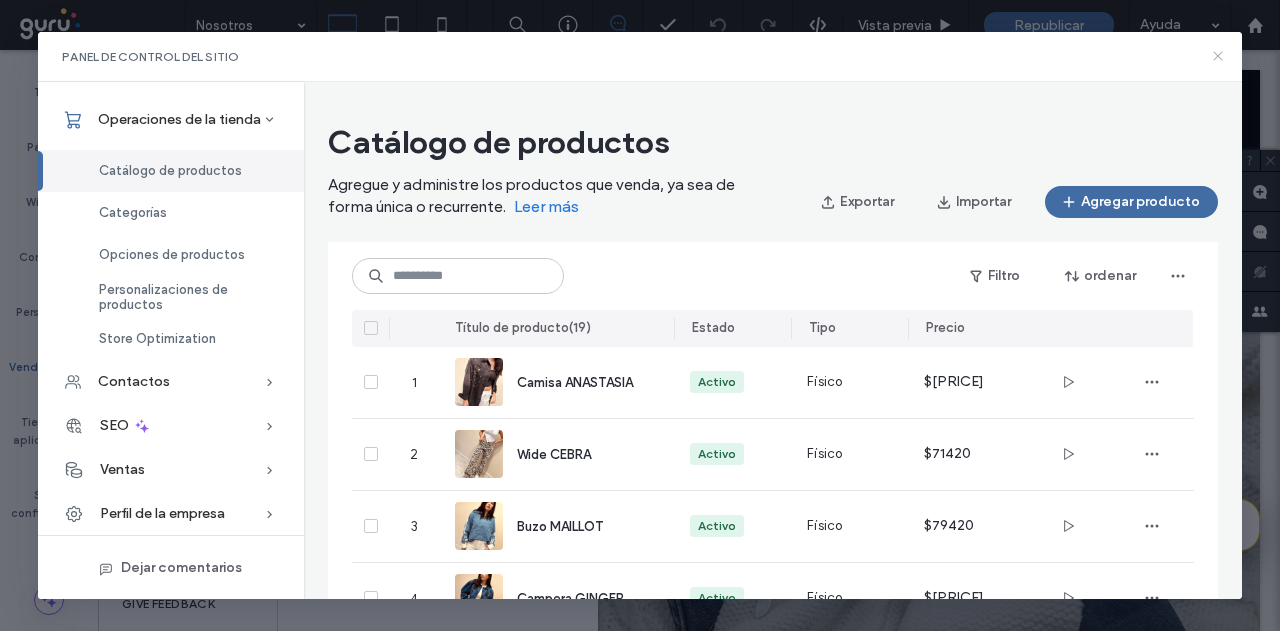 click 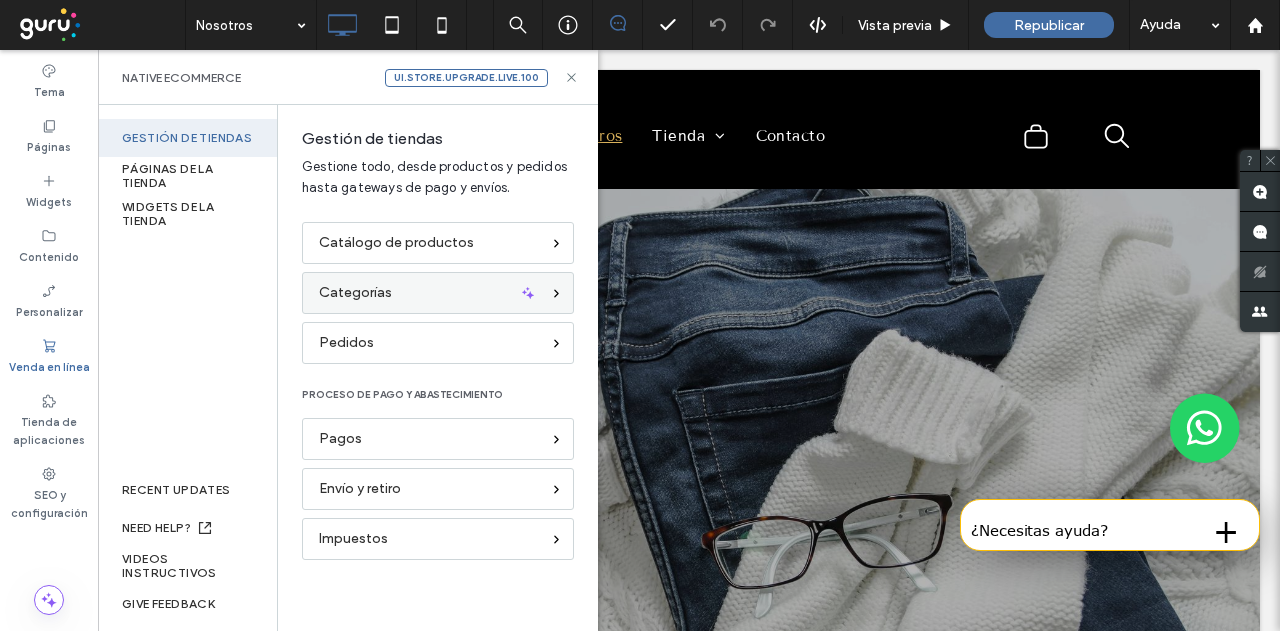 click on "Categorías" at bounding box center [429, 293] 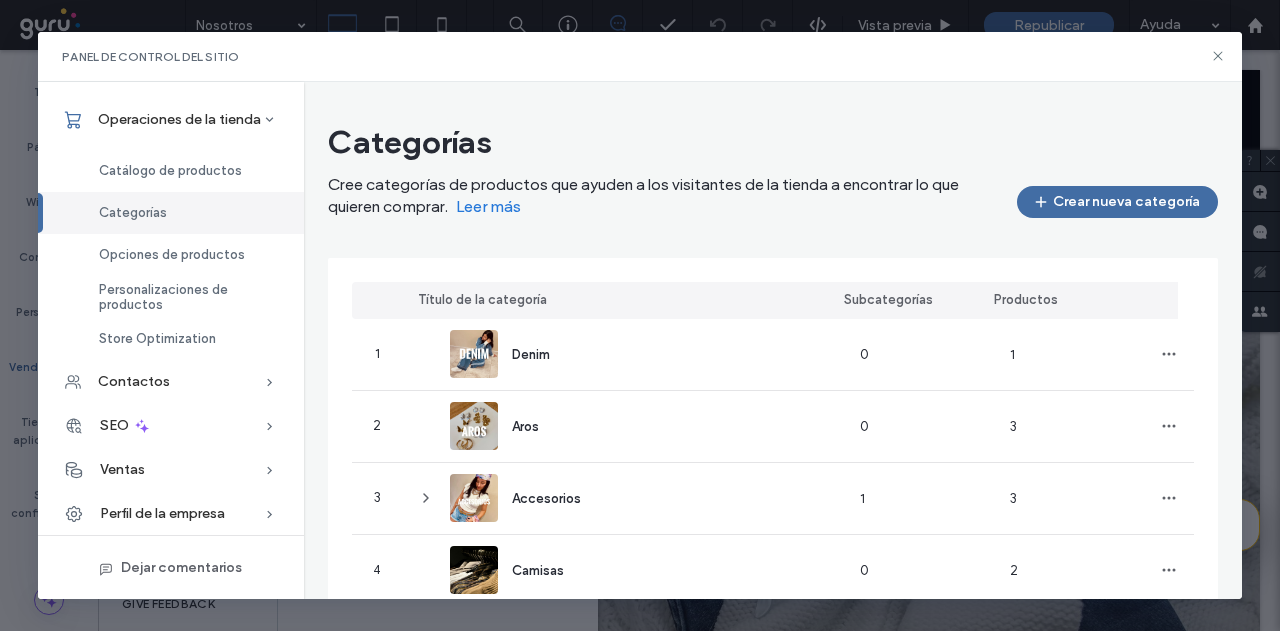 scroll, scrollTop: 0, scrollLeft: 0, axis: both 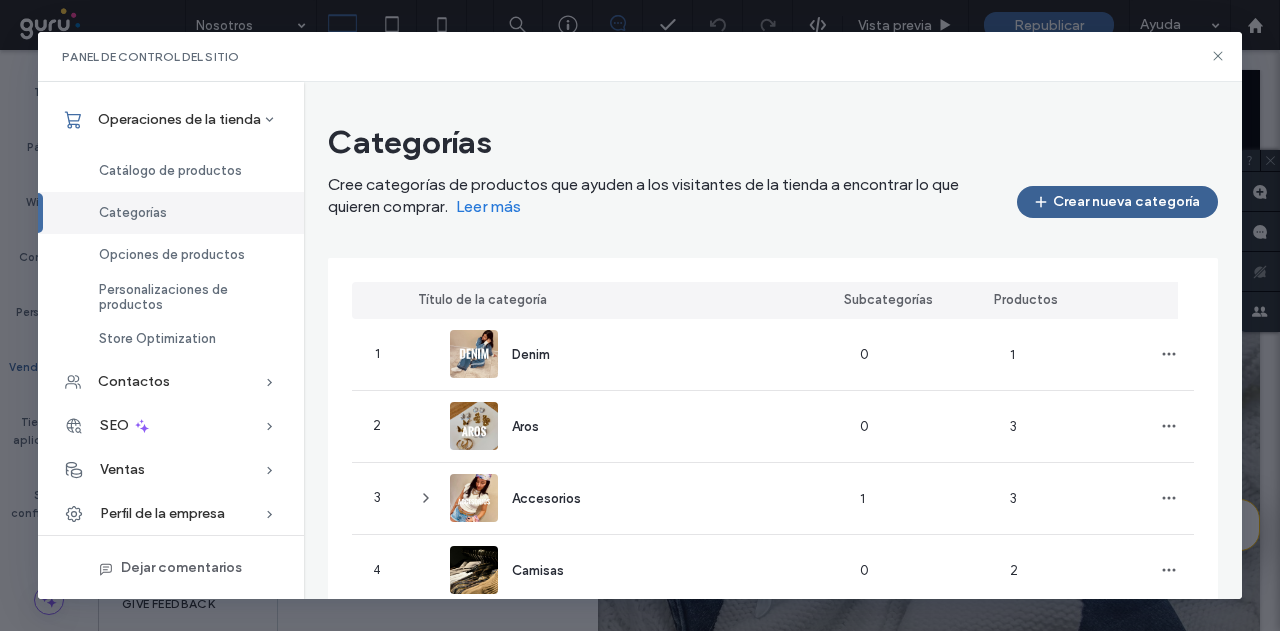 click on "Crear nueva categoría" at bounding box center [1117, 202] 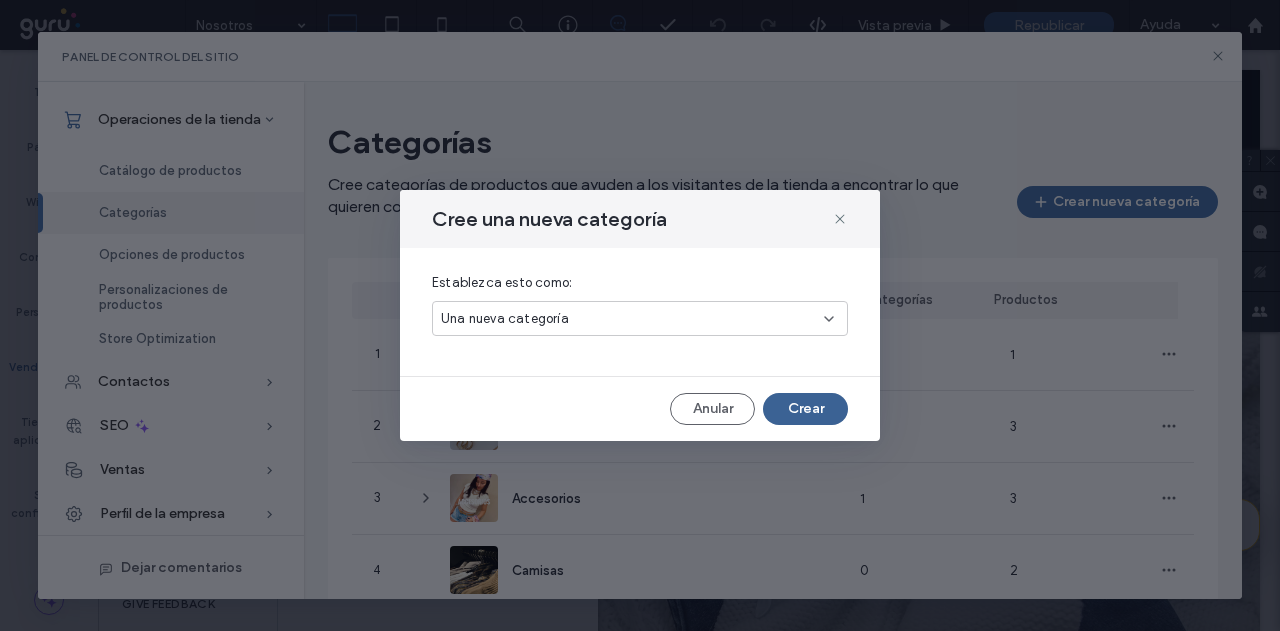 click on "Crear" at bounding box center [805, 409] 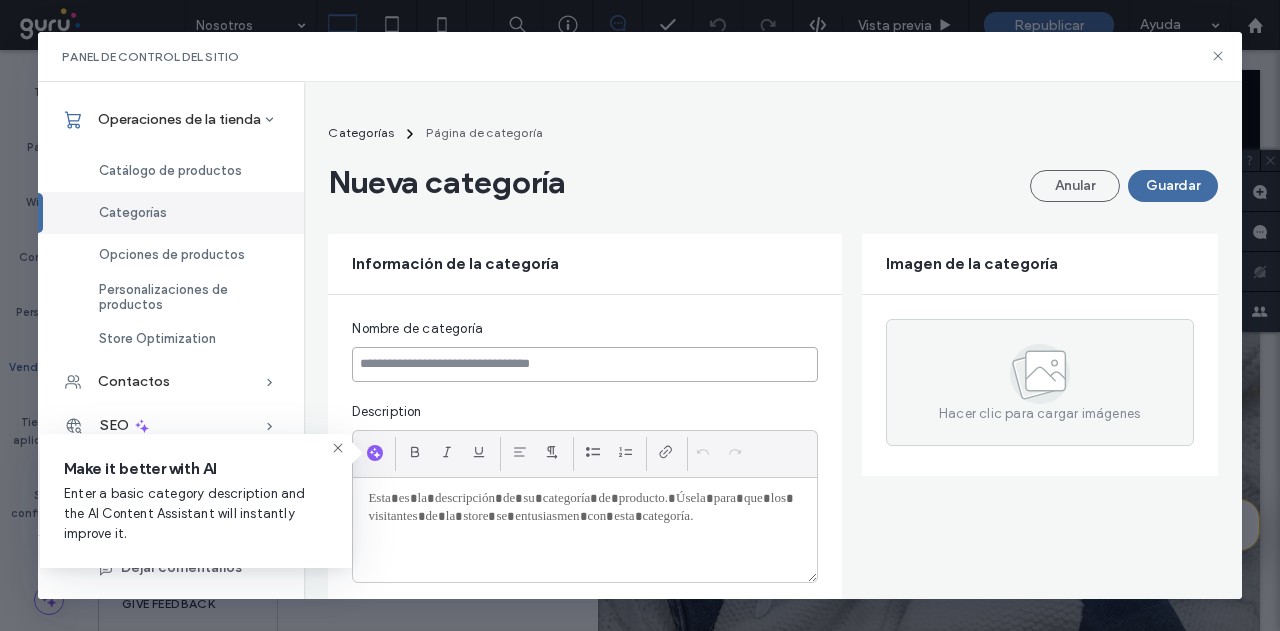 click at bounding box center (584, 364) 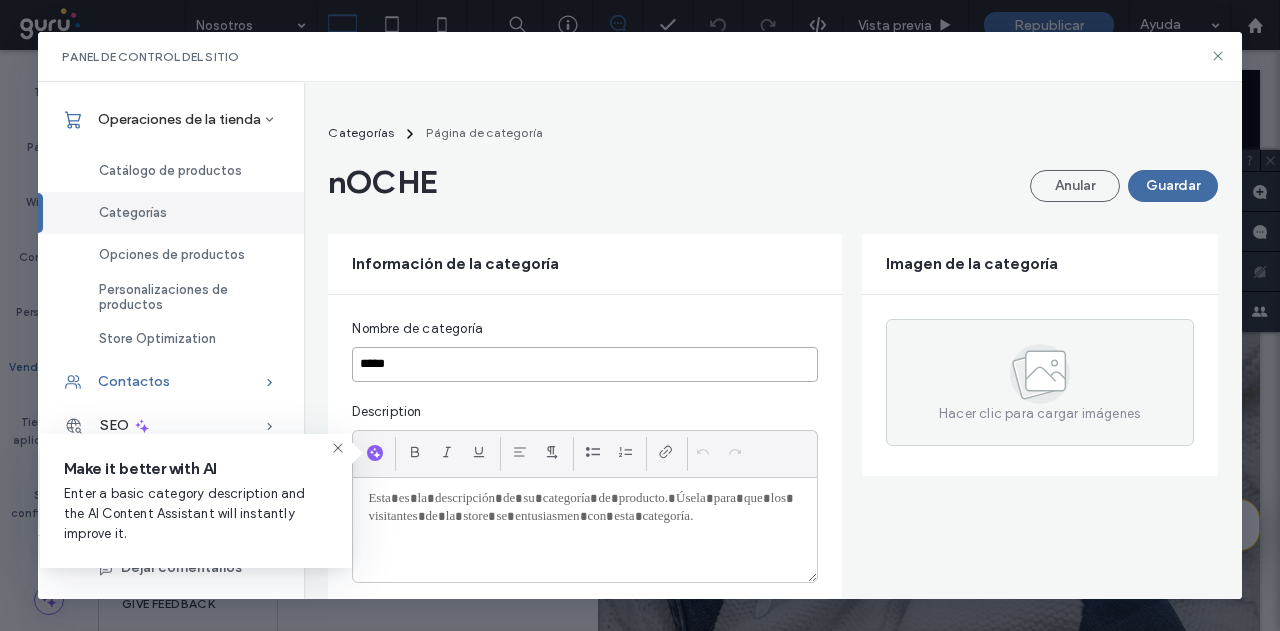 drag, startPoint x: 522, startPoint y: 362, endPoint x: 170, endPoint y: 360, distance: 352.00568 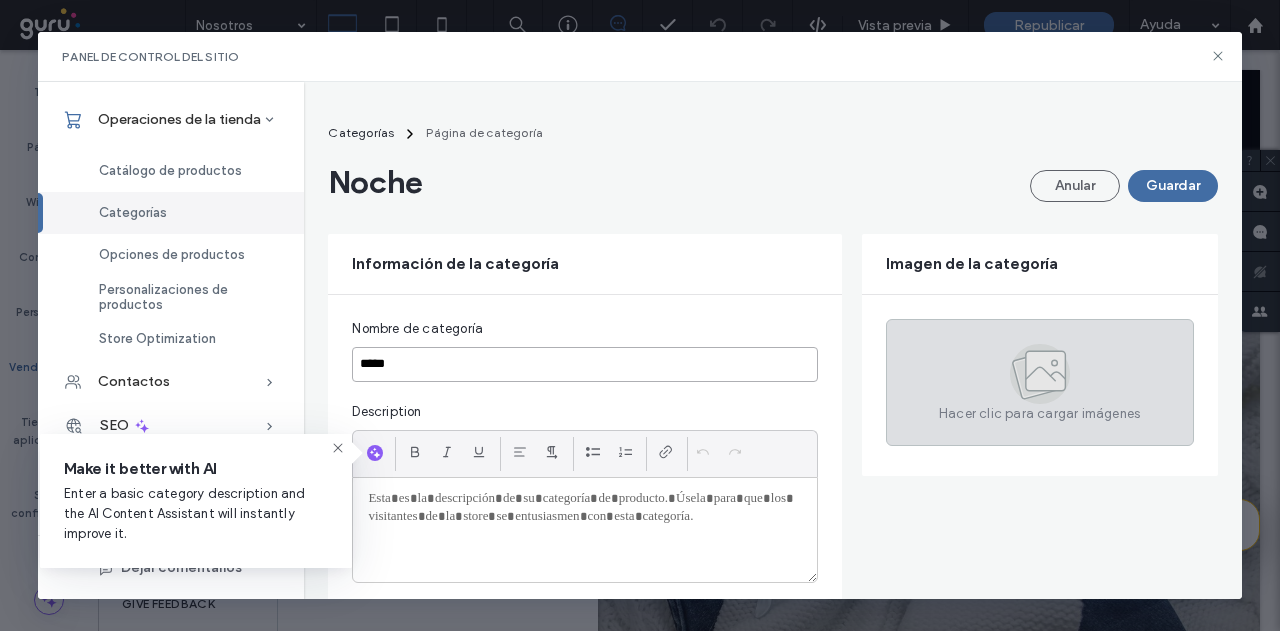 type on "*****" 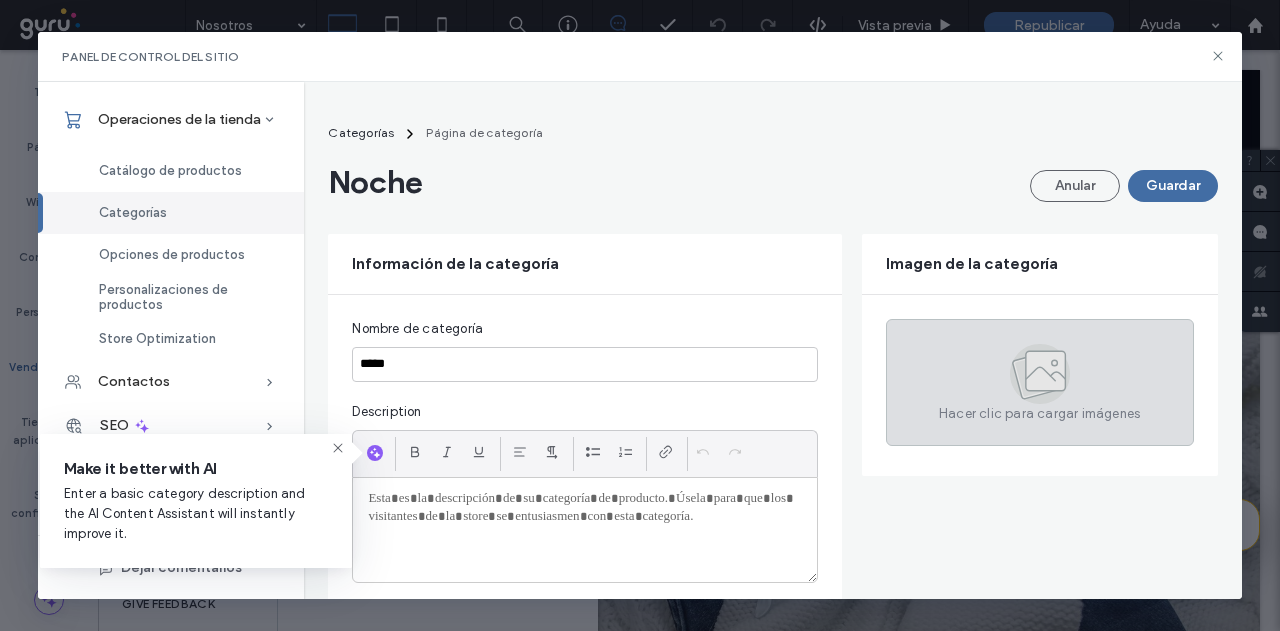 click on "Hacer clic para cargar imágenes" at bounding box center [1040, 382] 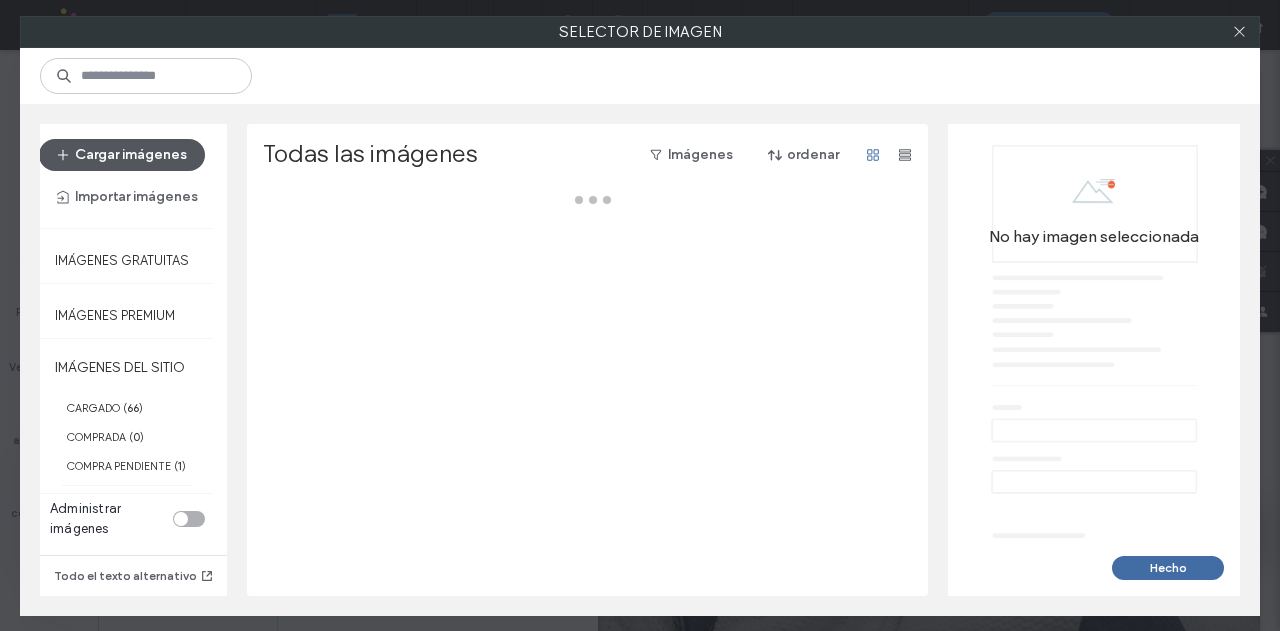 click on "Cargar imágenes" at bounding box center [122, 155] 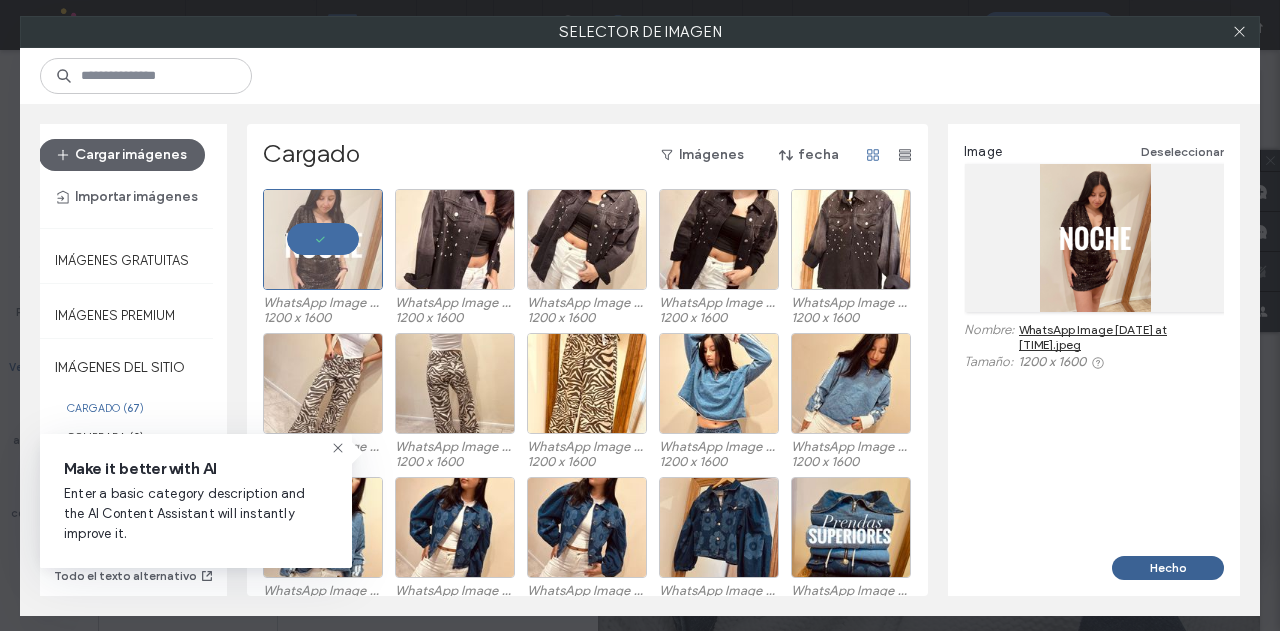 click on "Hecho" at bounding box center [1168, 568] 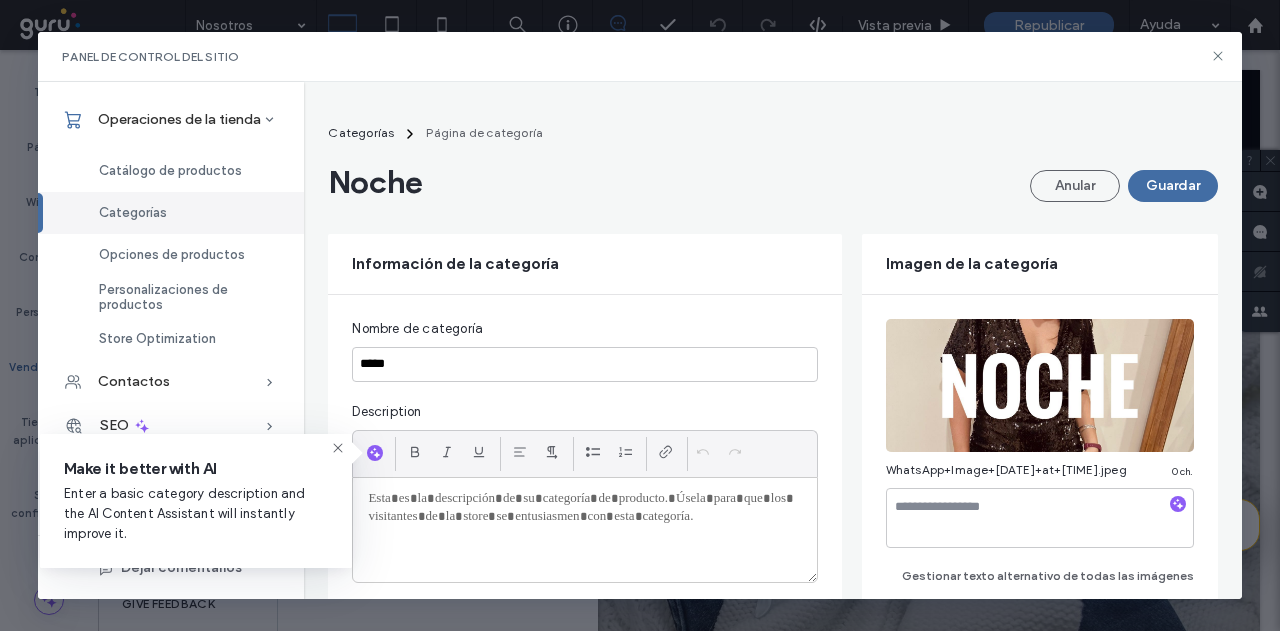 click on "Guardar" at bounding box center (1173, 186) 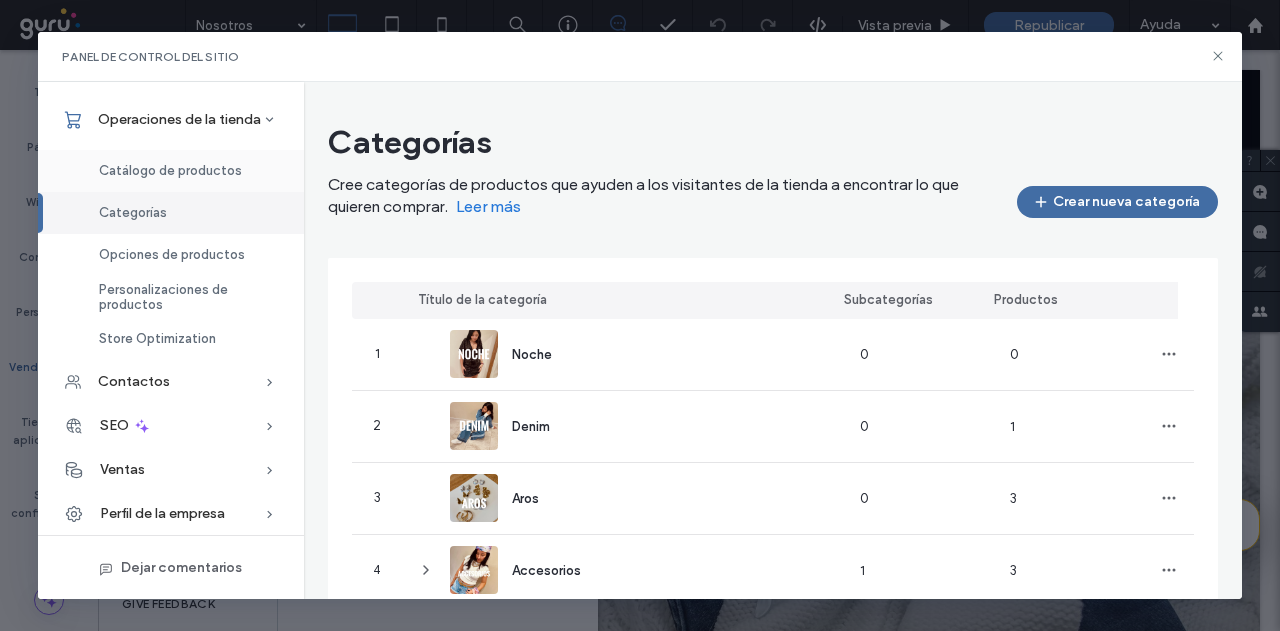 click on "Catálogo de productos" at bounding box center [171, 171] 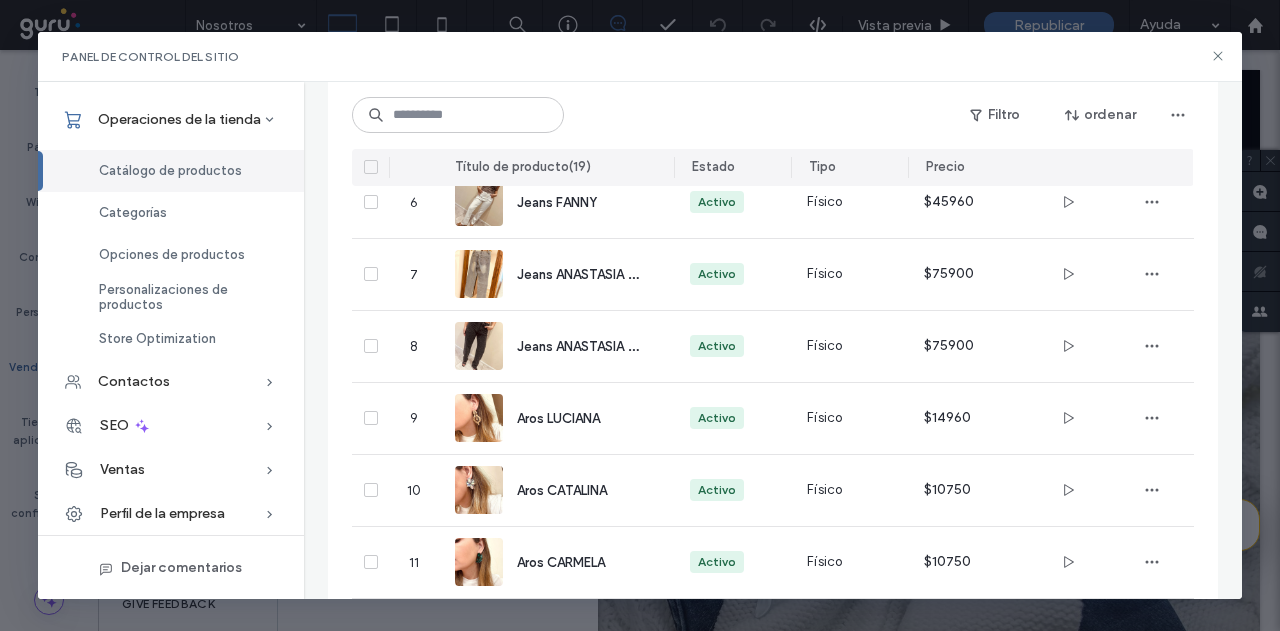 scroll, scrollTop: 0, scrollLeft: 0, axis: both 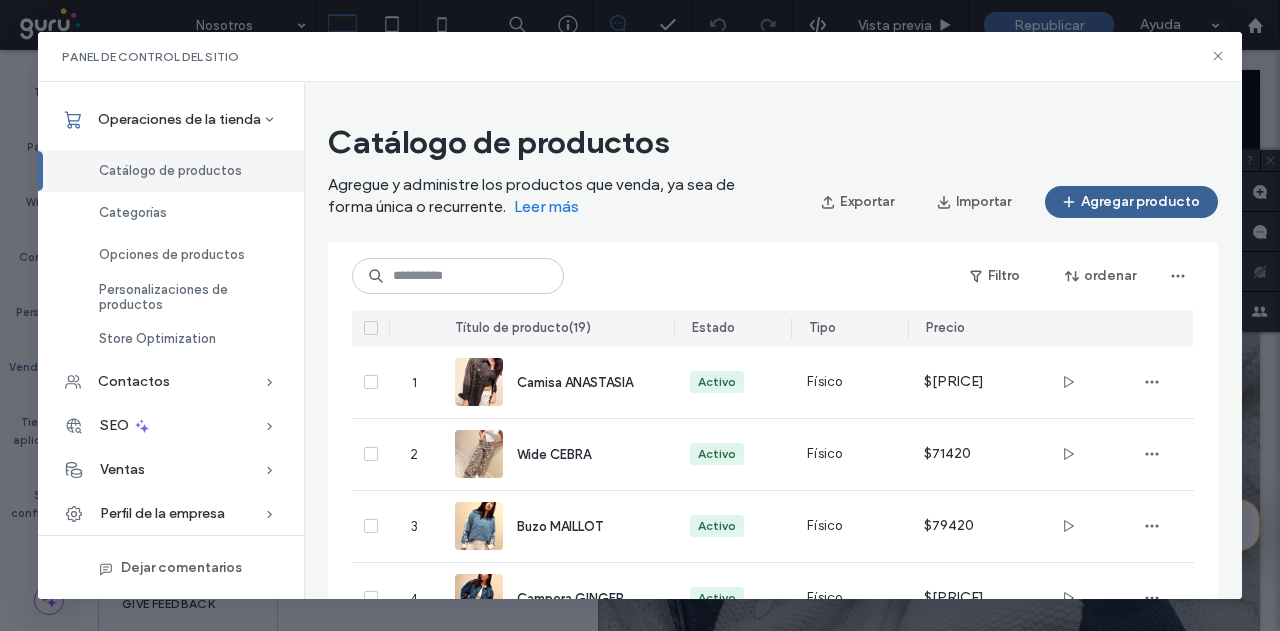 click on "Agregar producto" at bounding box center [1131, 202] 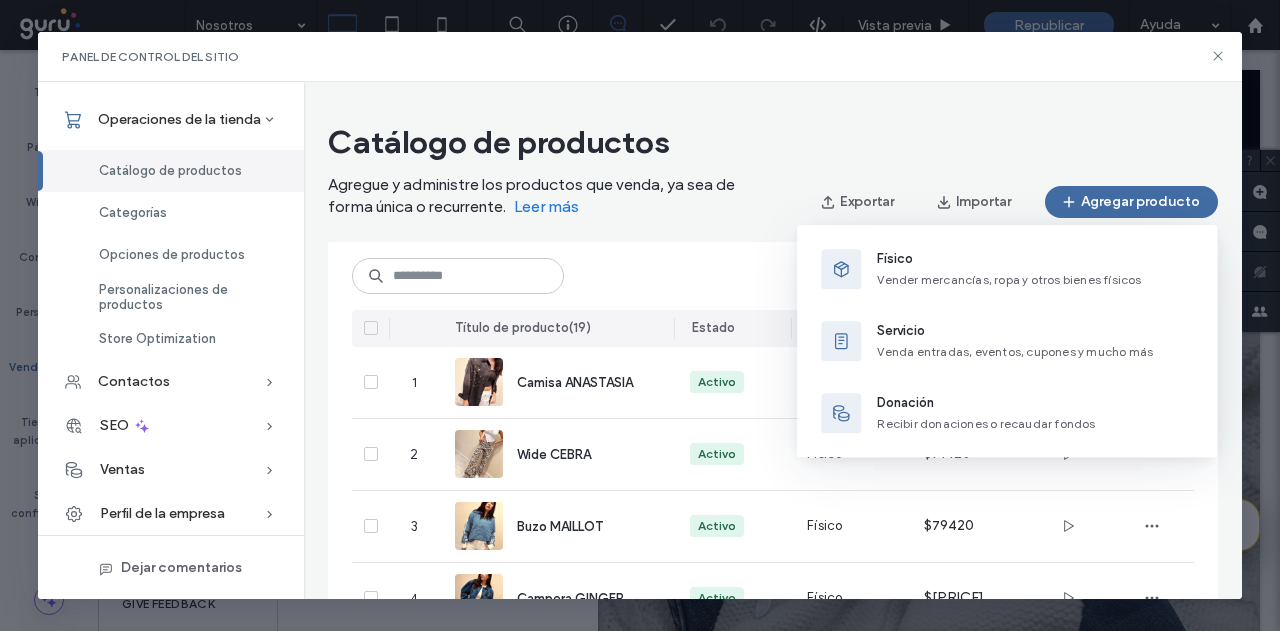 click on "Vender mercancías, ropa y otros bienes físicos" at bounding box center [1009, 279] 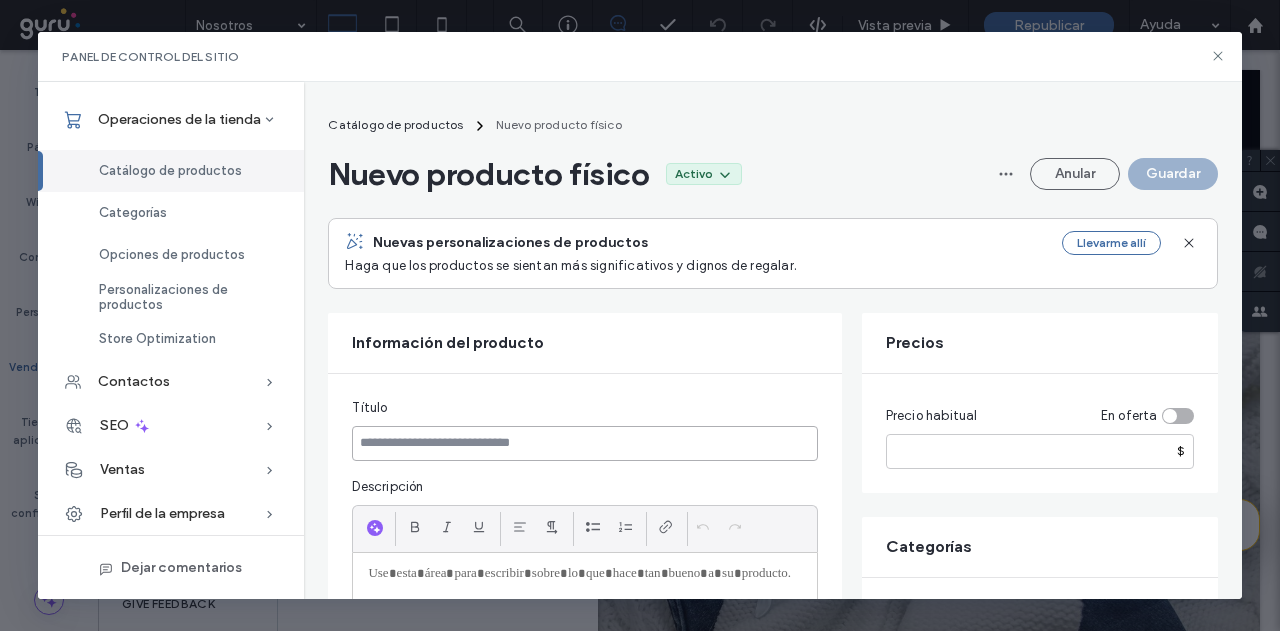 paste on "**********" 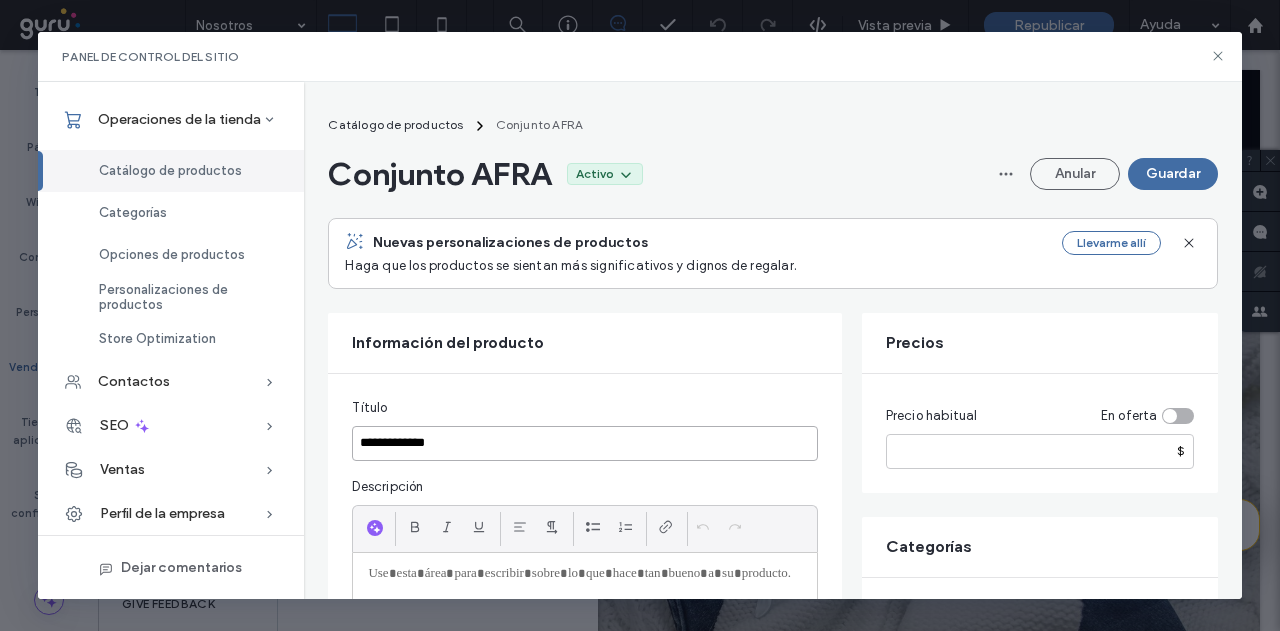 type on "**********" 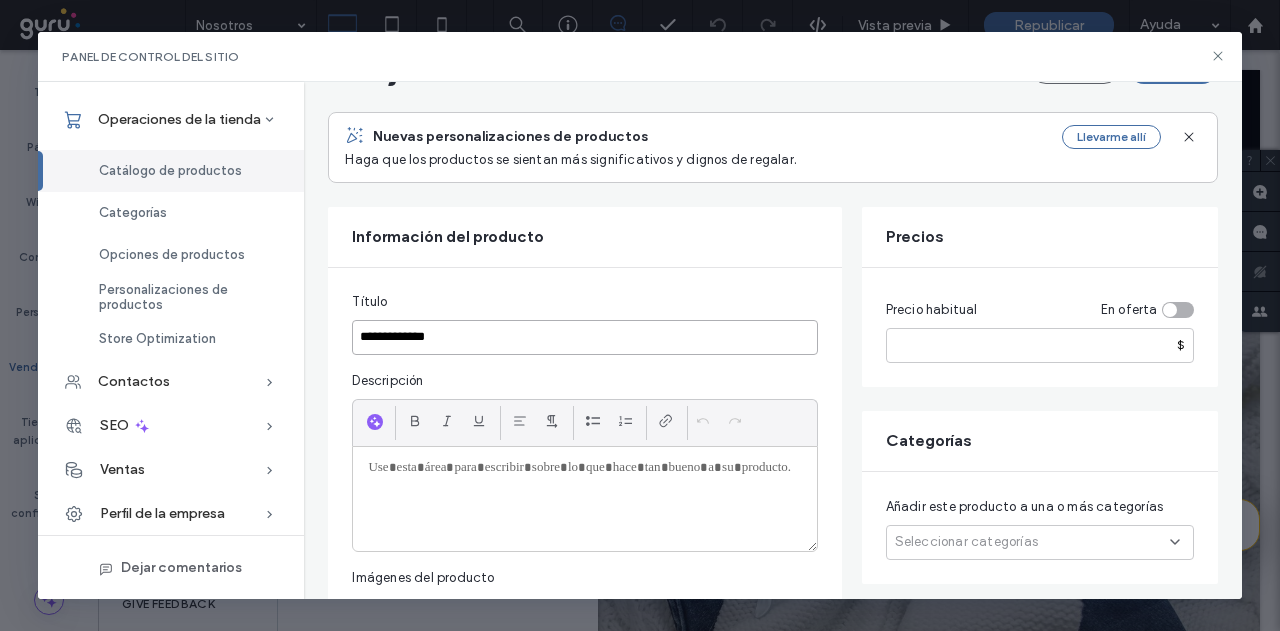 scroll, scrollTop: 300, scrollLeft: 0, axis: vertical 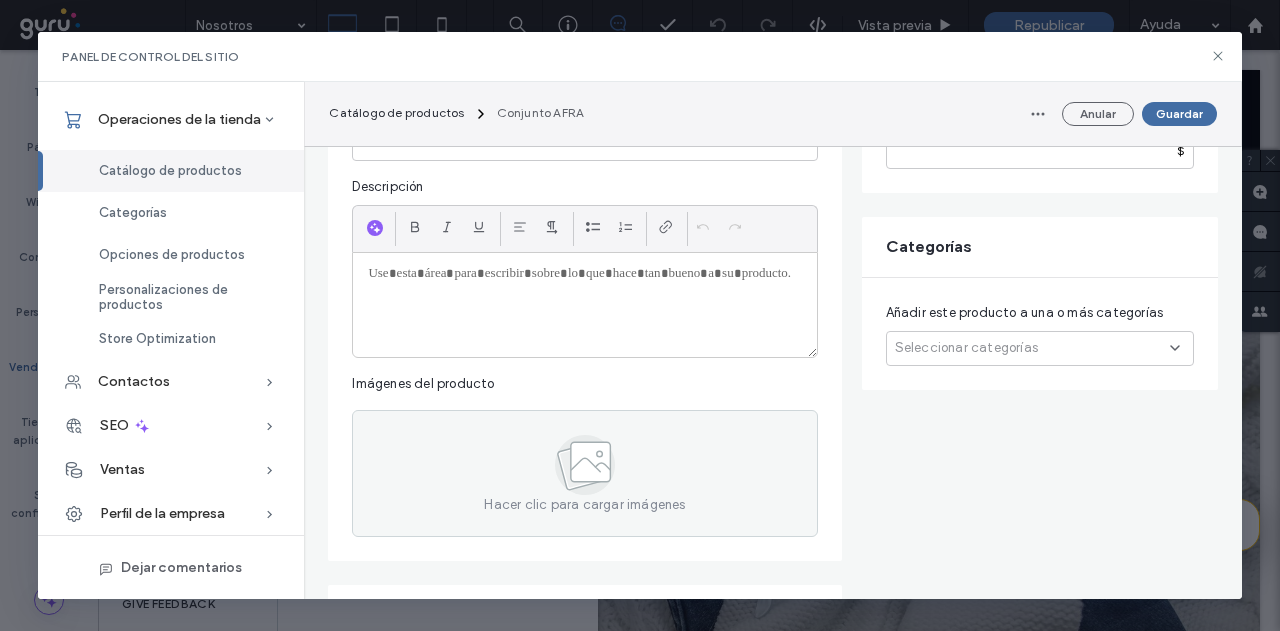 paste 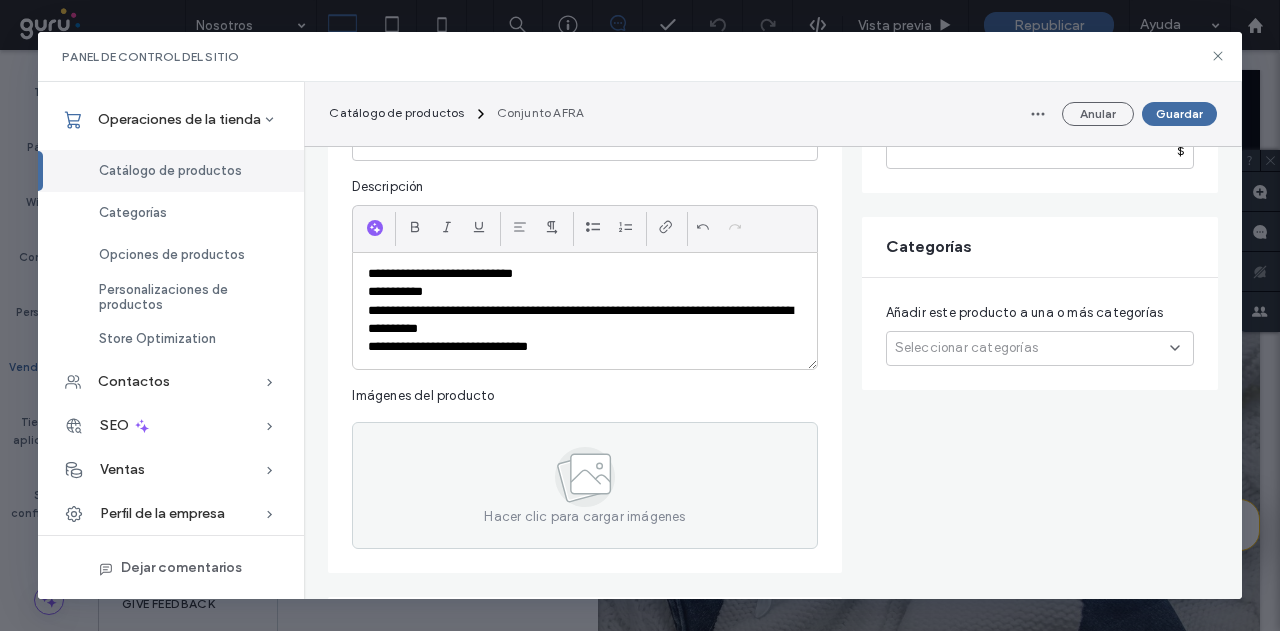scroll, scrollTop: 0, scrollLeft: 0, axis: both 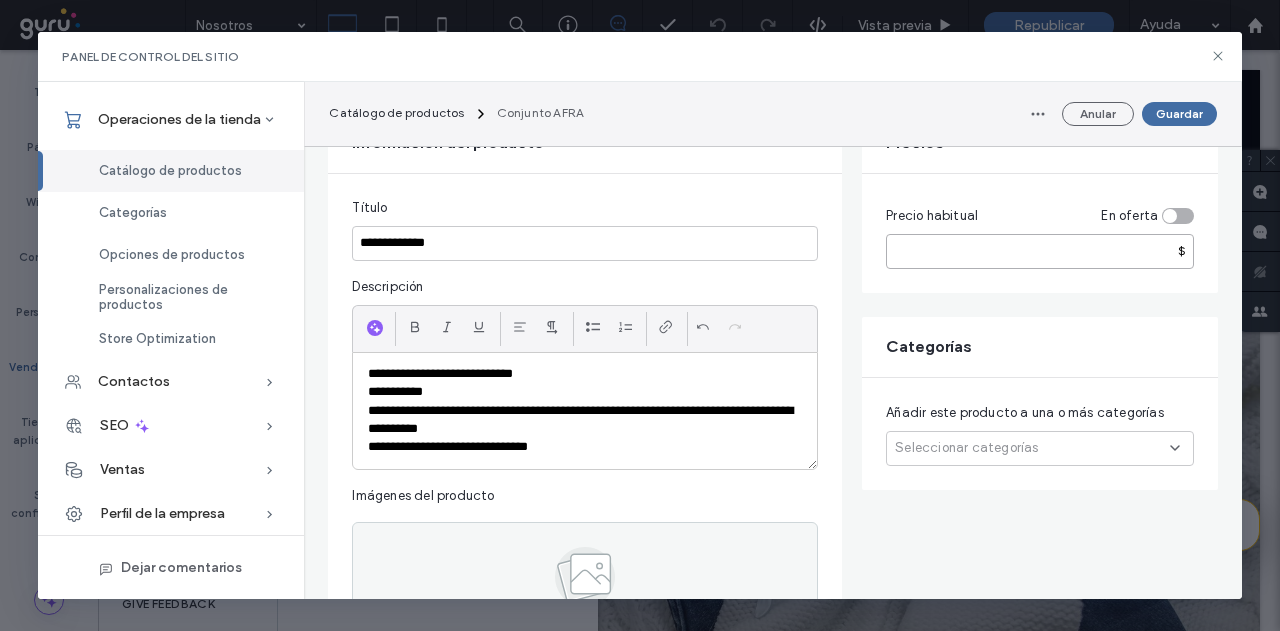click at bounding box center (1040, 251) 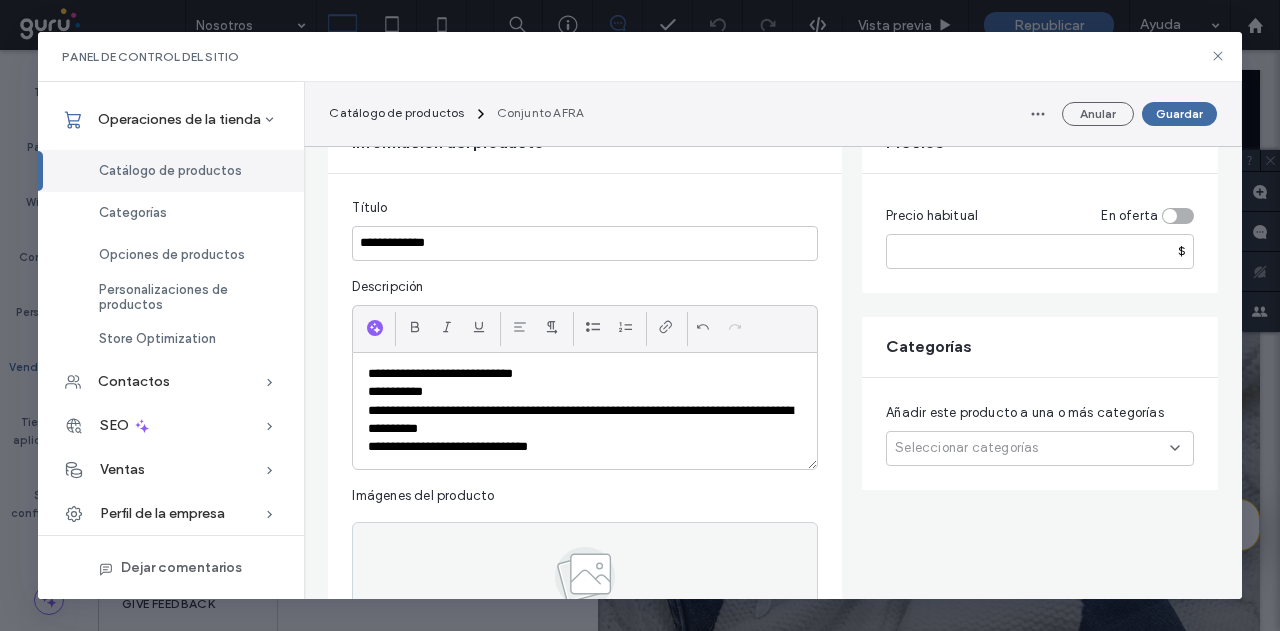 click on "Seleccionar categorías" at bounding box center (1040, 448) 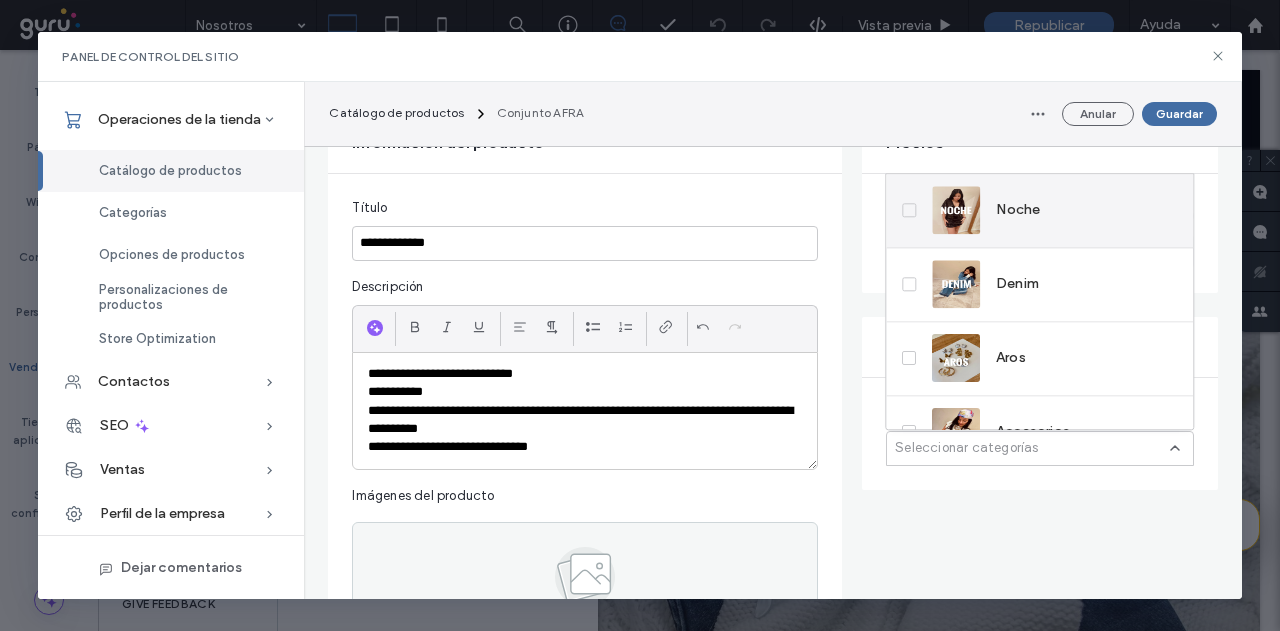 click on "Noche" at bounding box center [1018, 210] 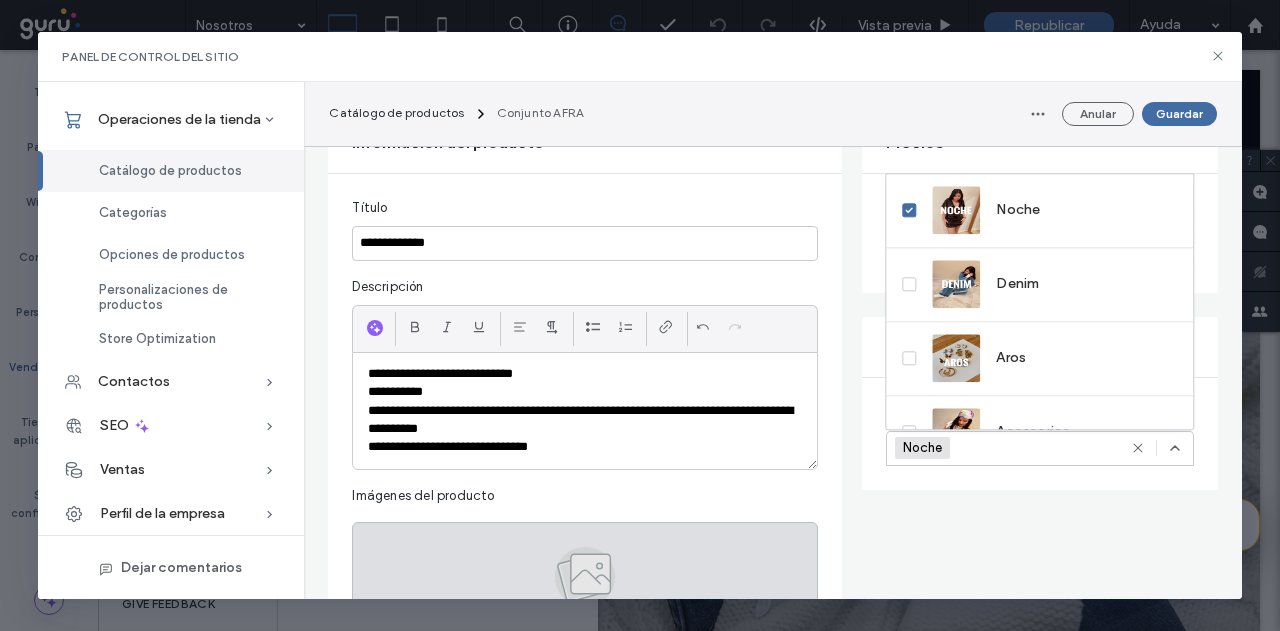 click on "Hacer clic para cargar imágenes" at bounding box center (585, 585) 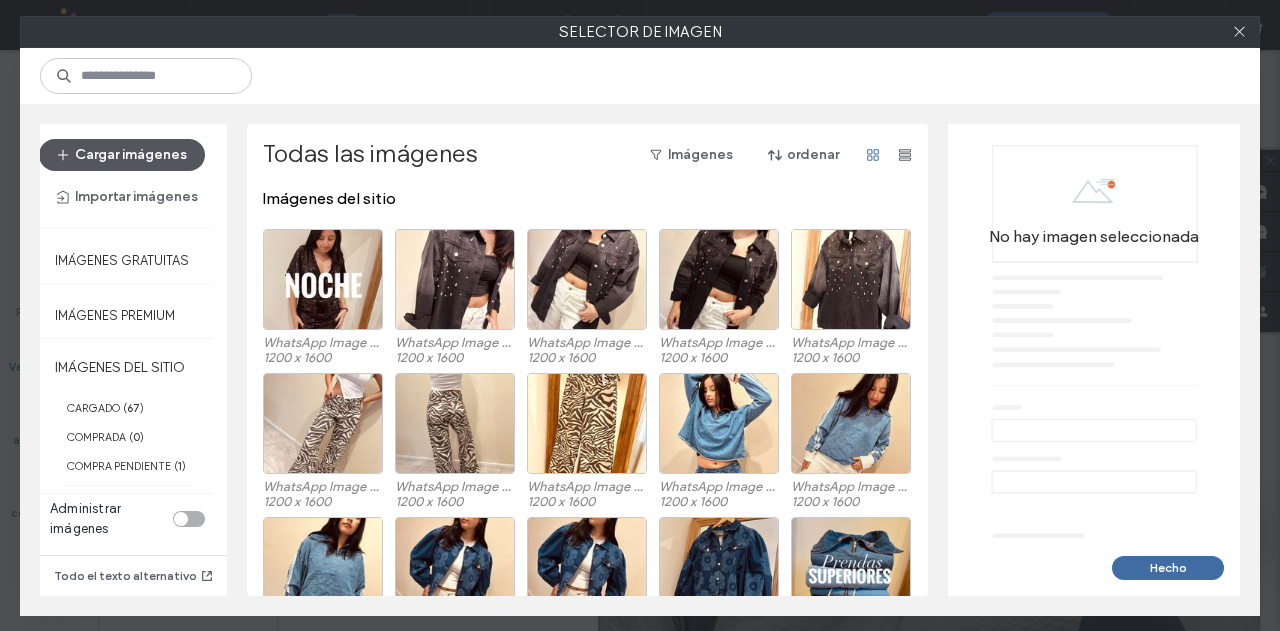 click on "Cargar imágenes" at bounding box center (122, 155) 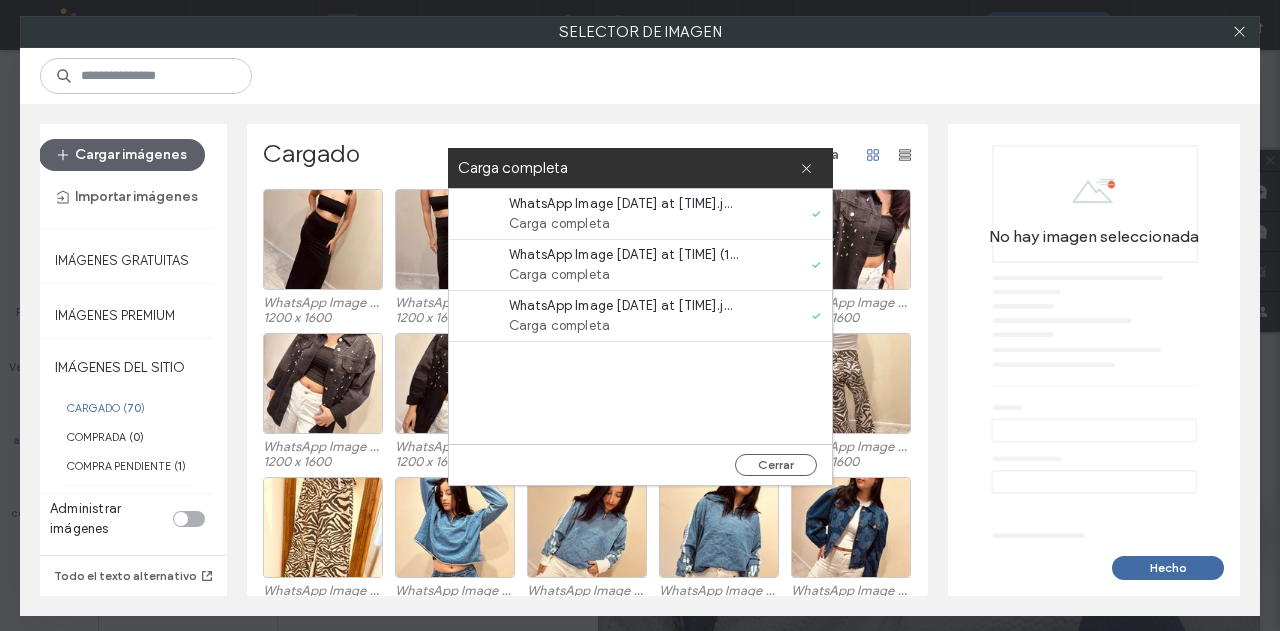 drag, startPoint x: 760, startPoint y: 458, endPoint x: 728, endPoint y: 434, distance: 40 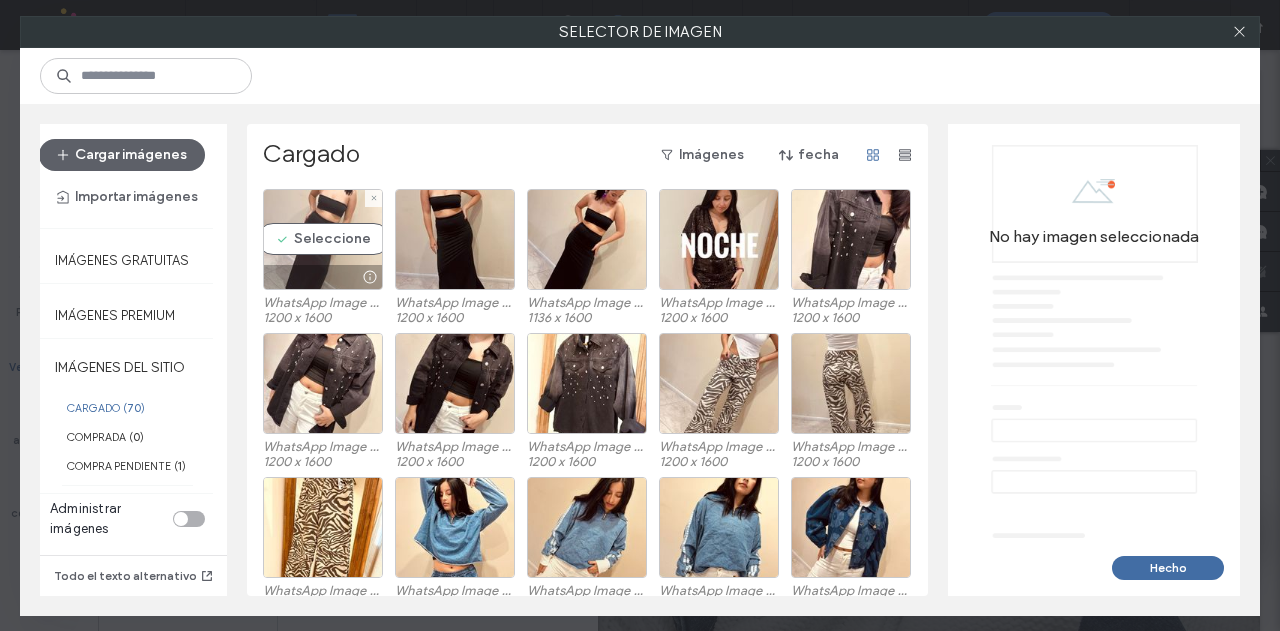 click on "Seleccione" at bounding box center (323, 239) 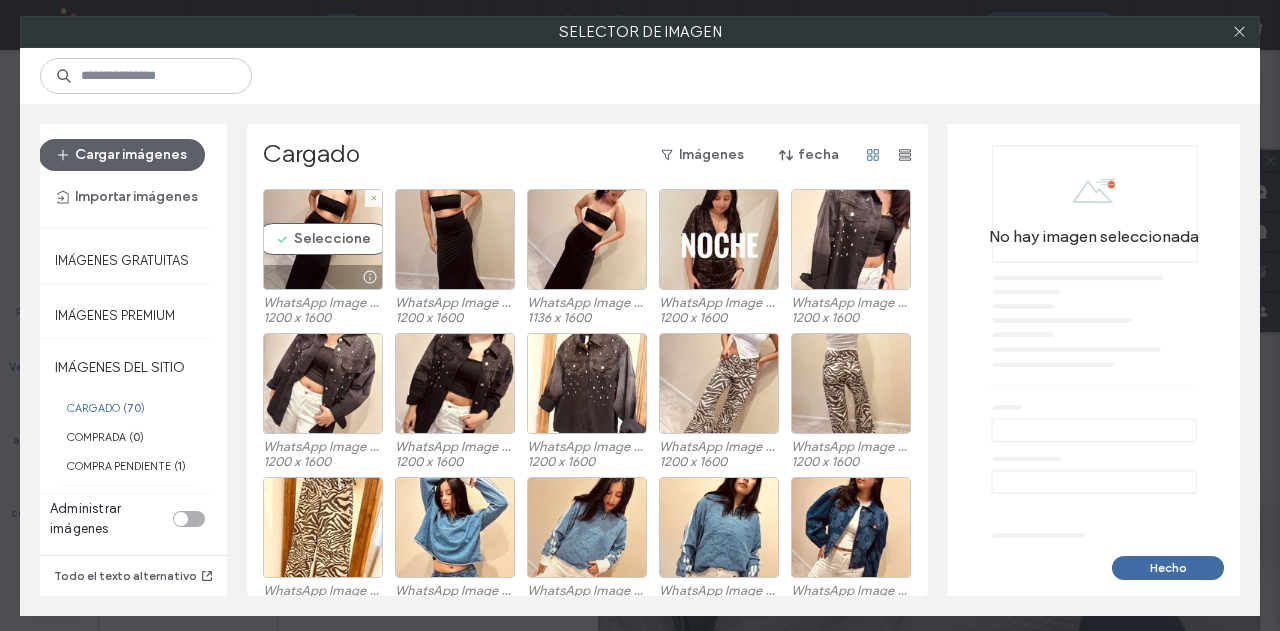 click at bounding box center [455, 239] 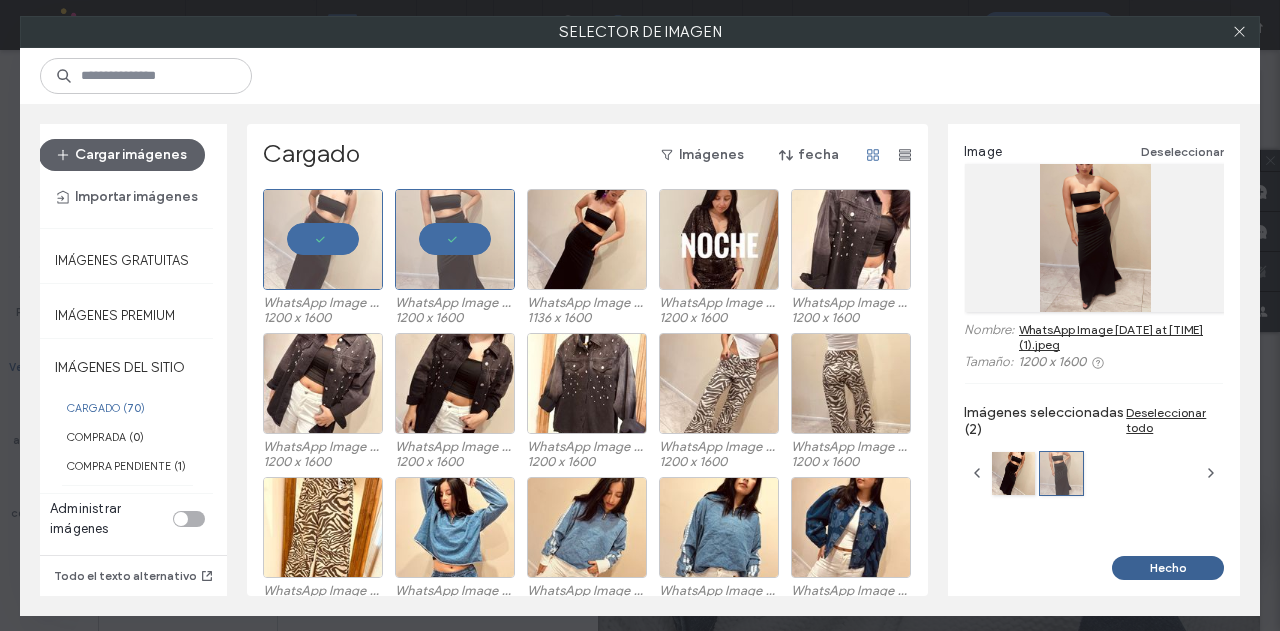 click on "Hecho" at bounding box center [1168, 568] 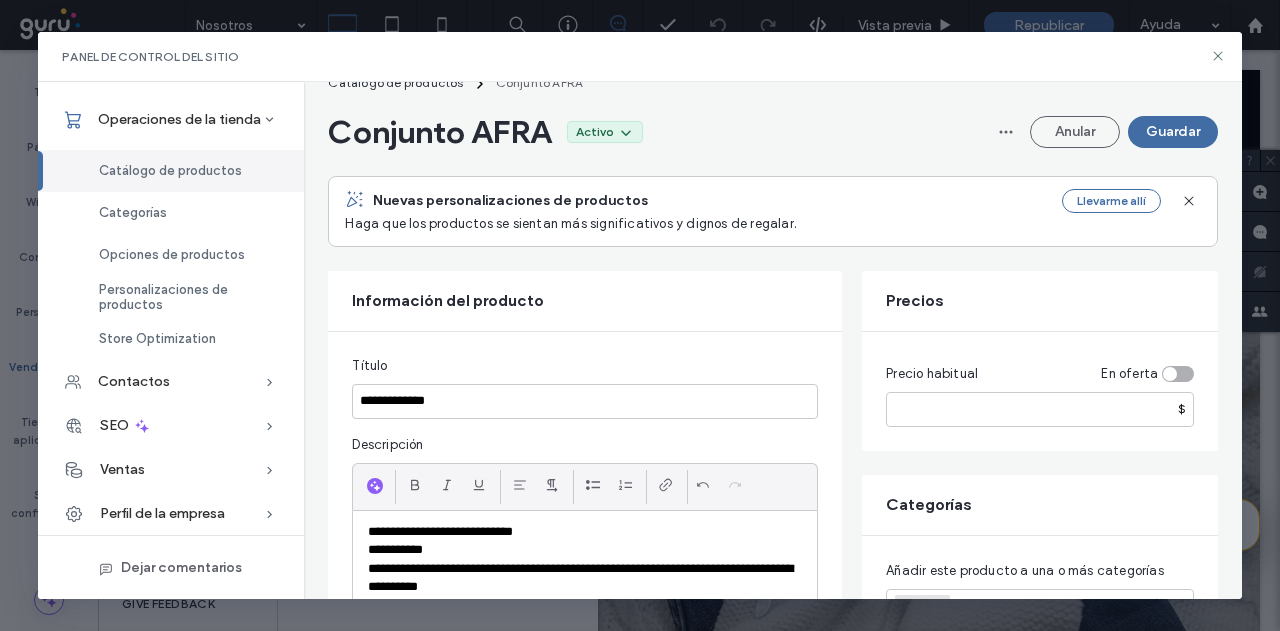 scroll, scrollTop: 0, scrollLeft: 0, axis: both 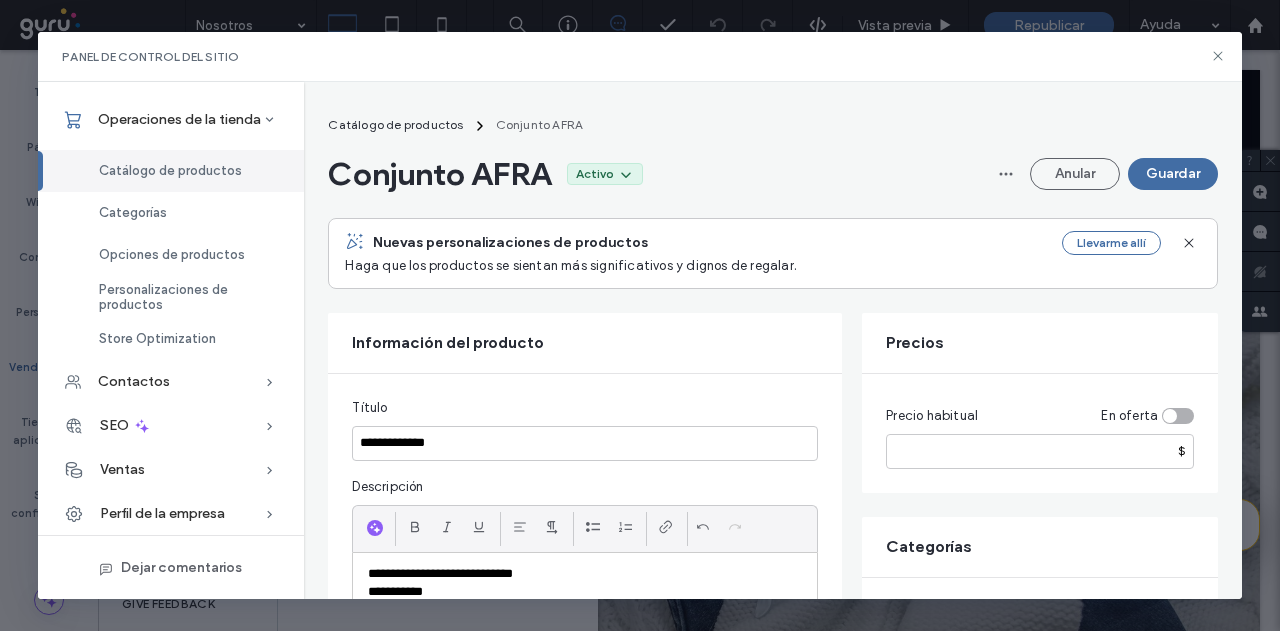 click on "Conjunto AFRA Activo Anular Guardar" at bounding box center (772, 174) 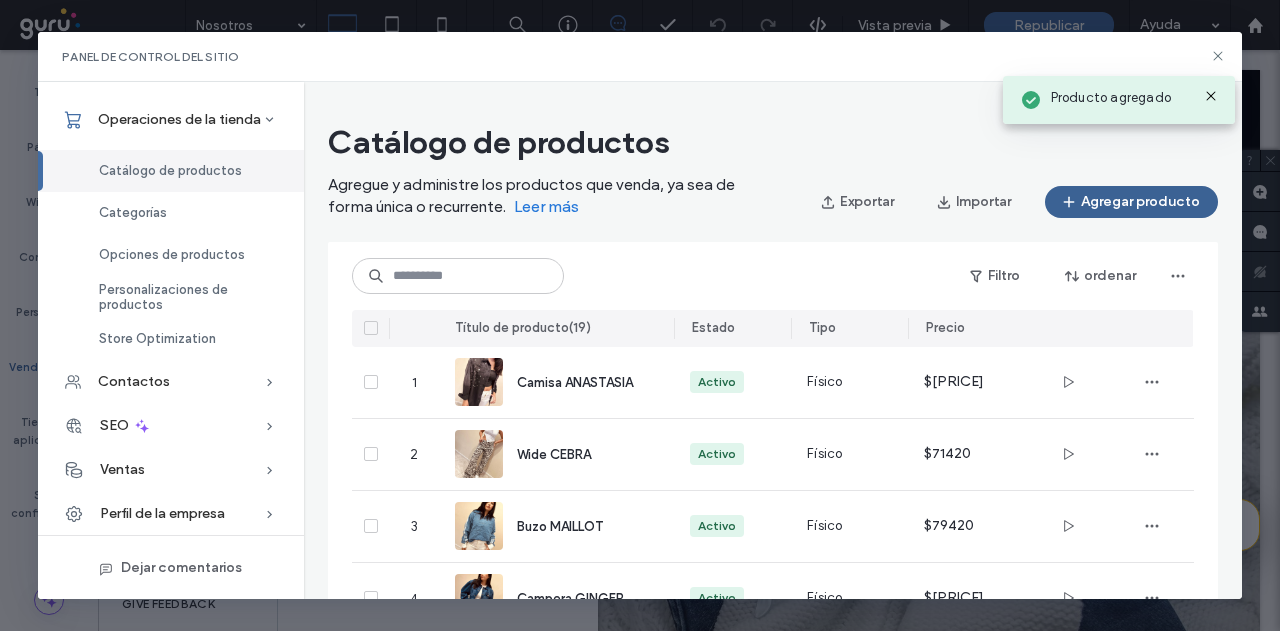 click on "Catálogo de productos Agregue y administre los productos que venda, ya sea de forma única o recurrente. Leer más Exportar Importar Agregar producto" at bounding box center (772, 170) 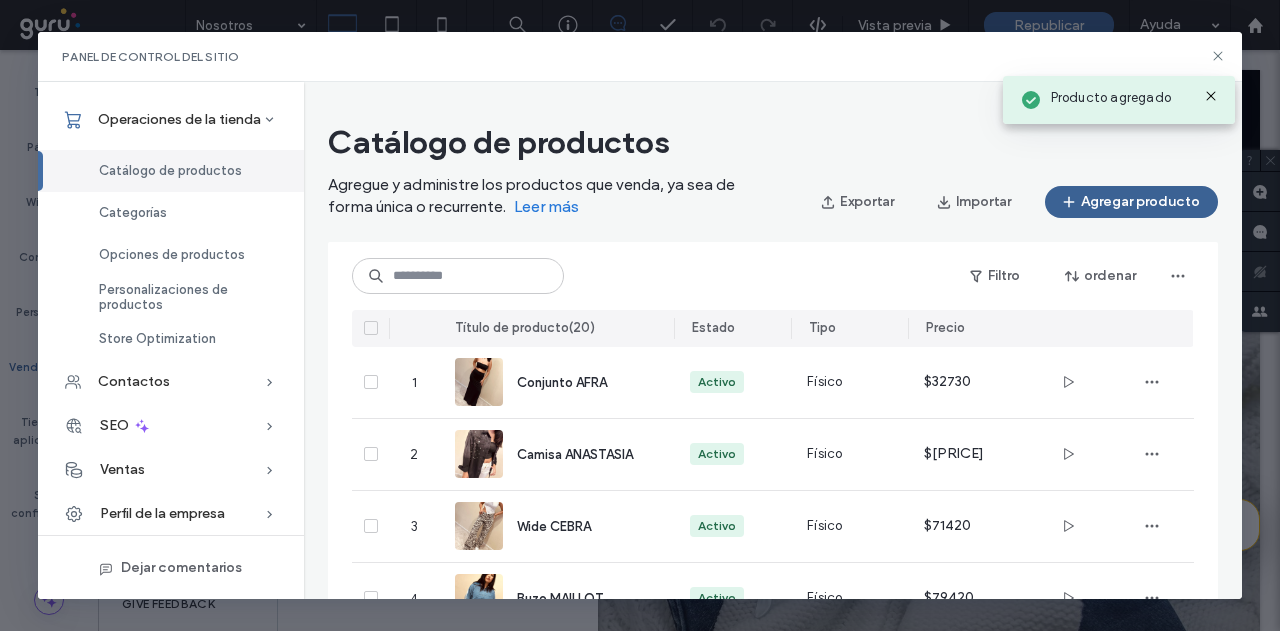 click on "Agregar producto" at bounding box center [1131, 202] 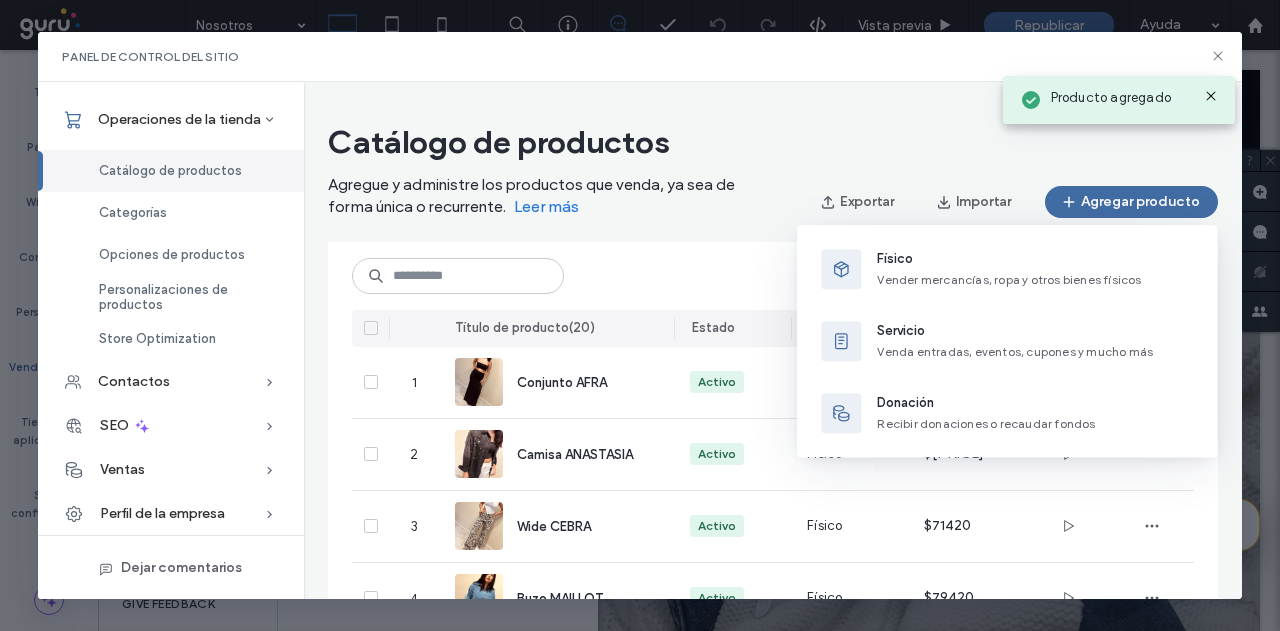 click on "Físico Vender mercancías, ropa y otros bienes físicos" at bounding box center [1009, 269] 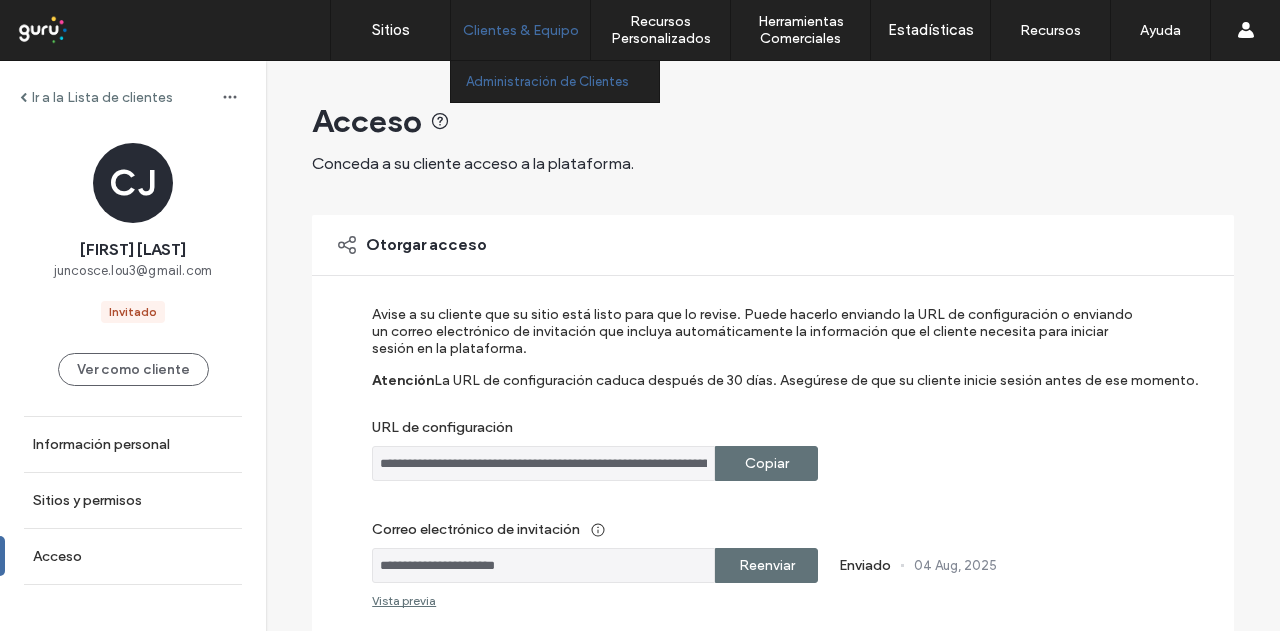 scroll, scrollTop: 0, scrollLeft: 0, axis: both 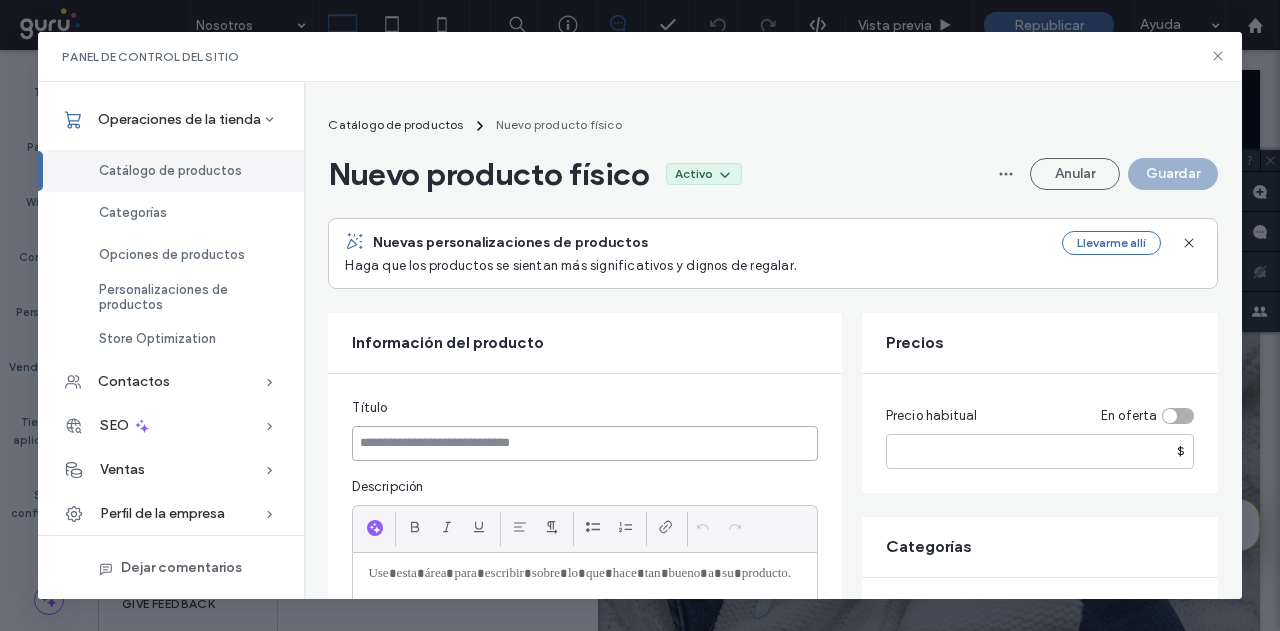 paste on "**********" 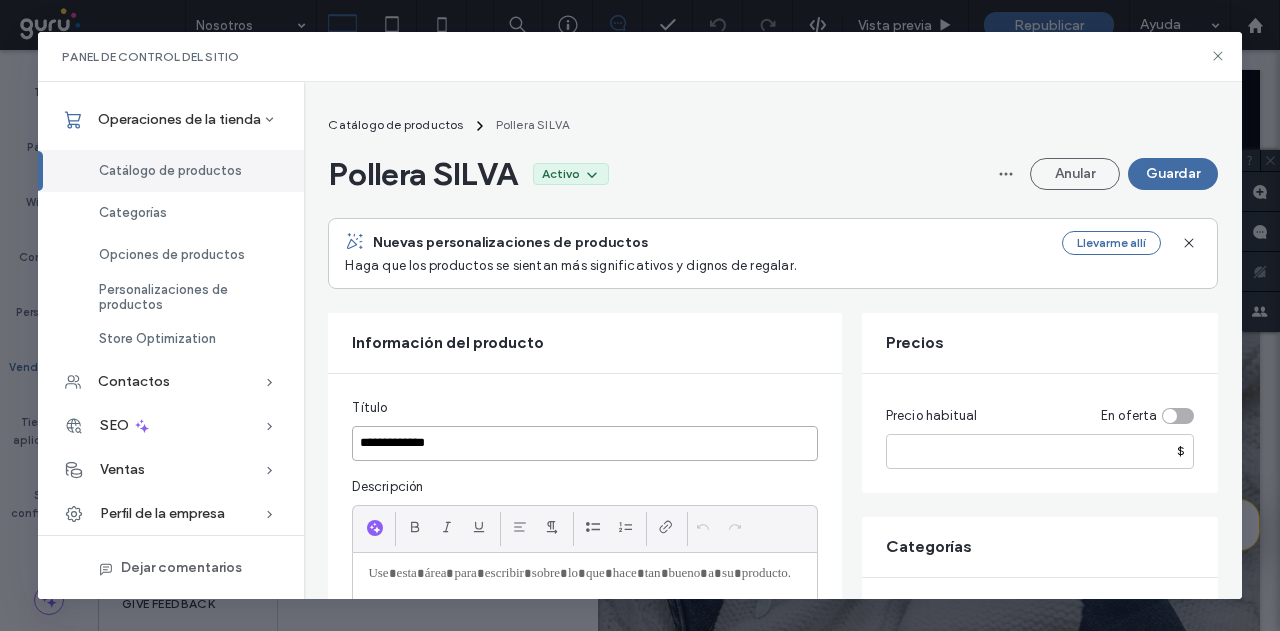 type on "**********" 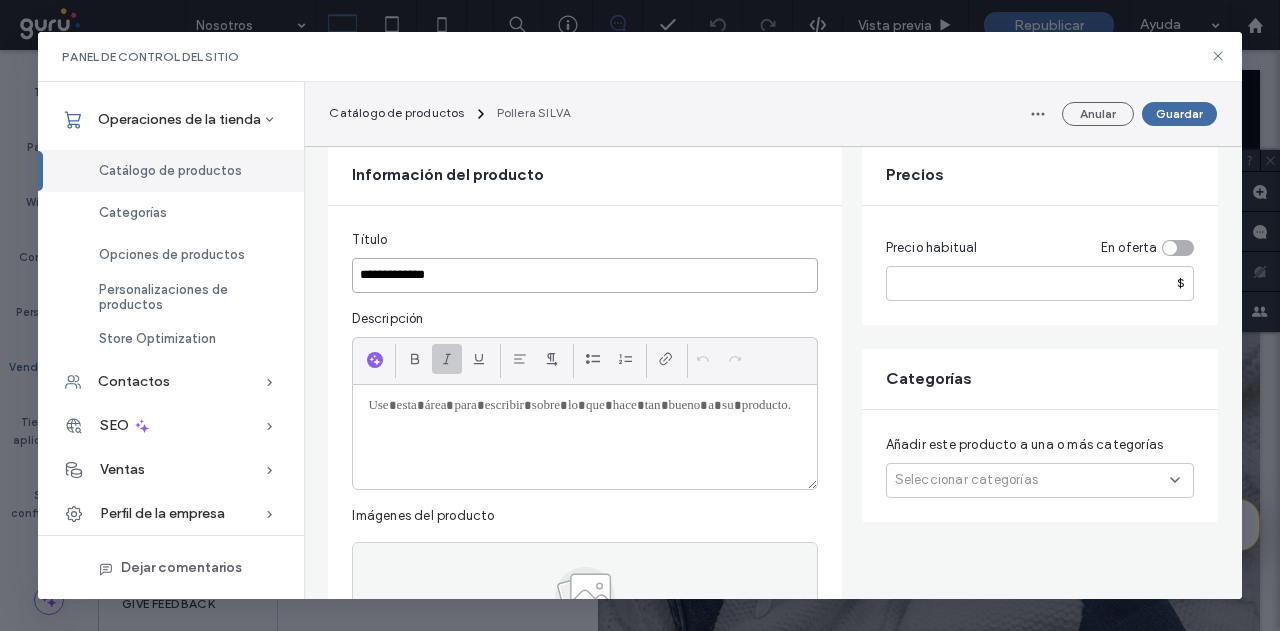 scroll, scrollTop: 200, scrollLeft: 0, axis: vertical 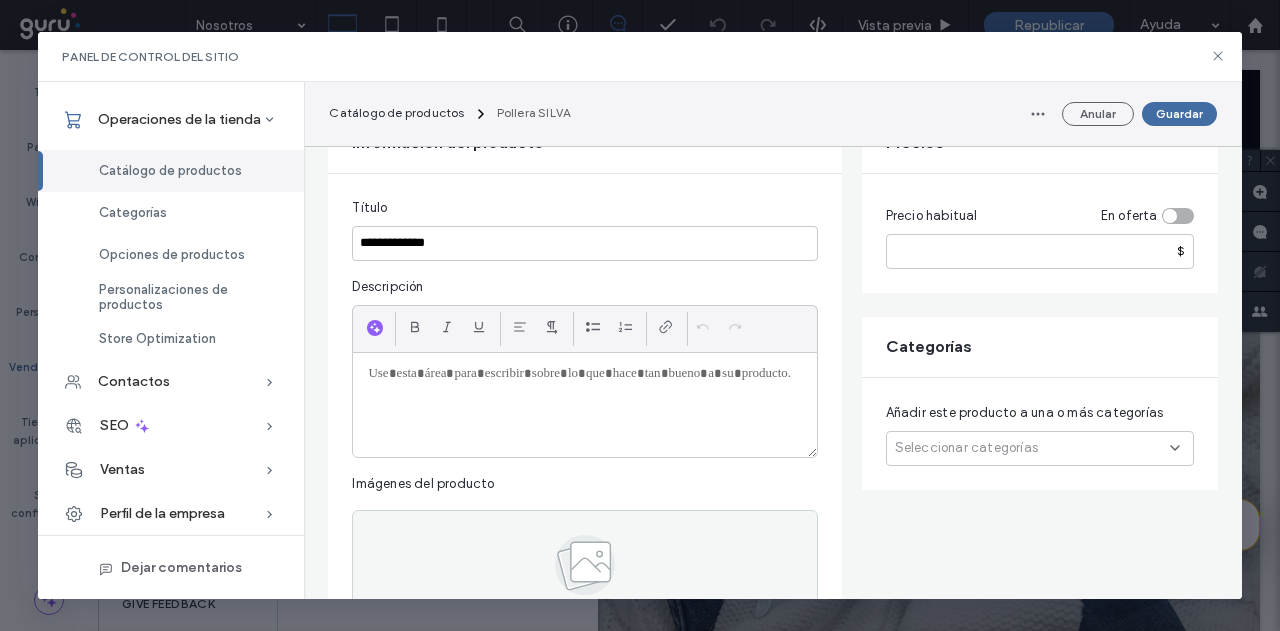 paste 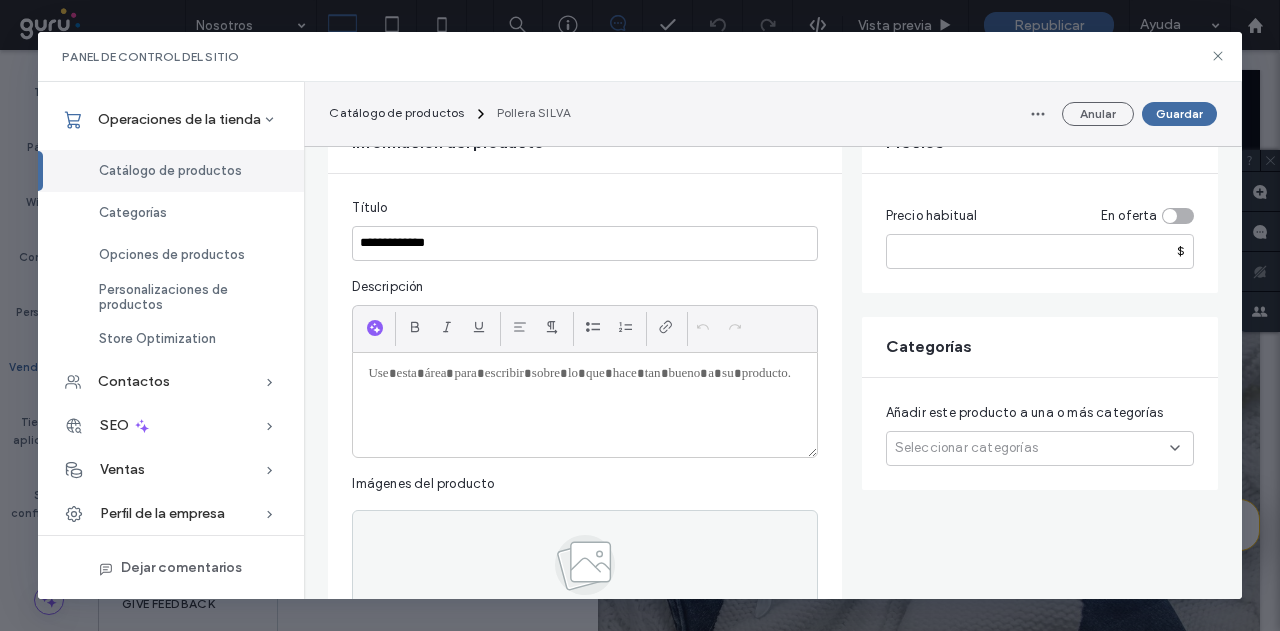 type 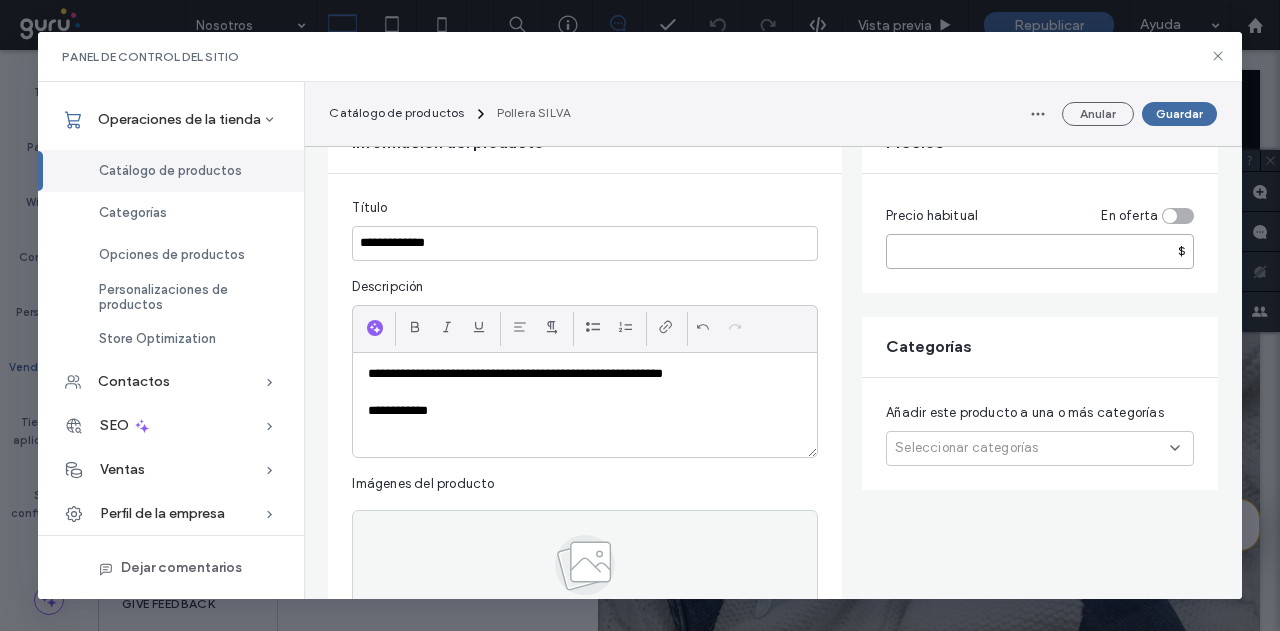 click at bounding box center (1040, 251) 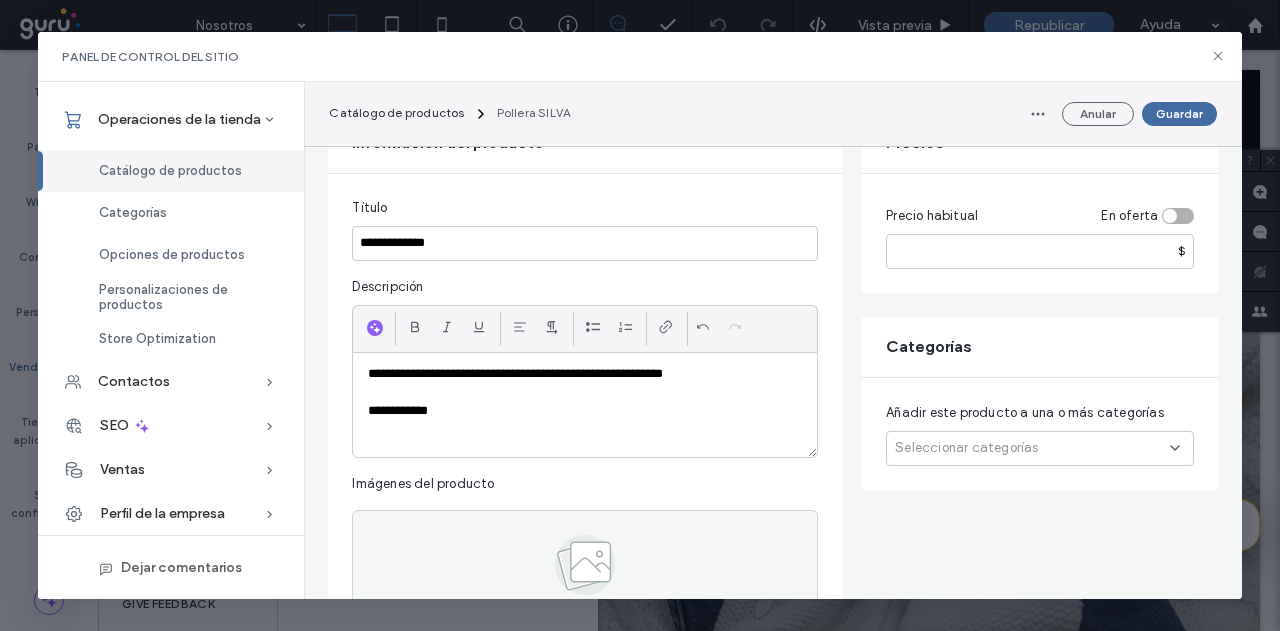 click on "Seleccionar categorías" at bounding box center [966, 448] 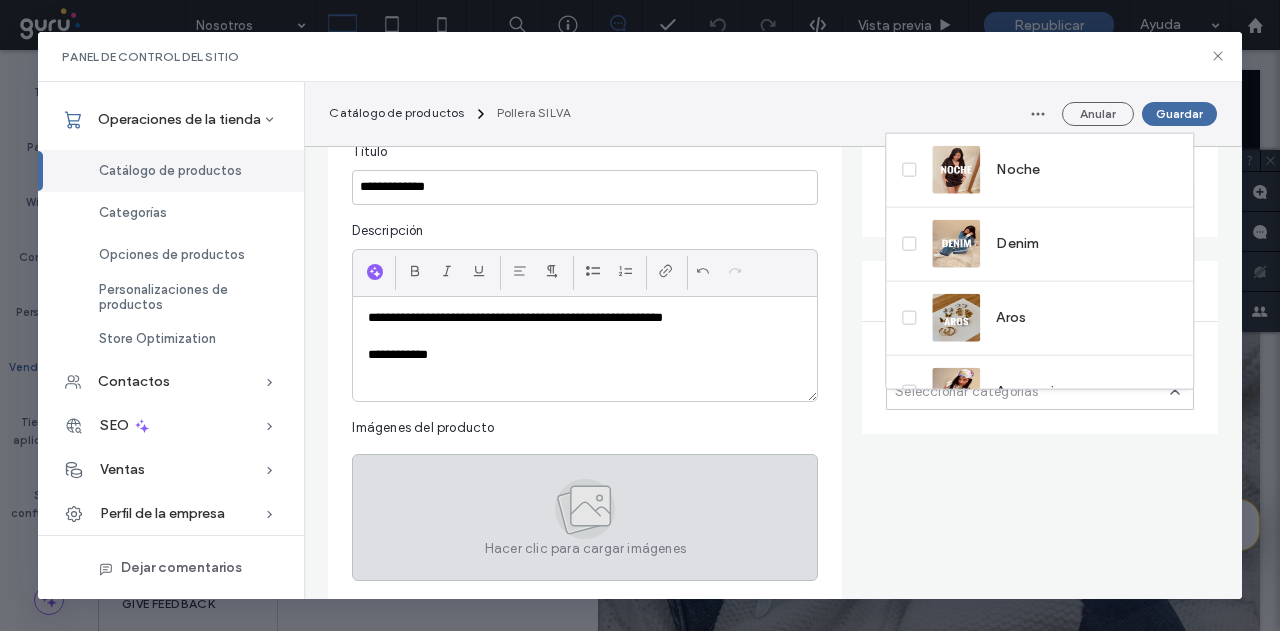 scroll, scrollTop: 300, scrollLeft: 0, axis: vertical 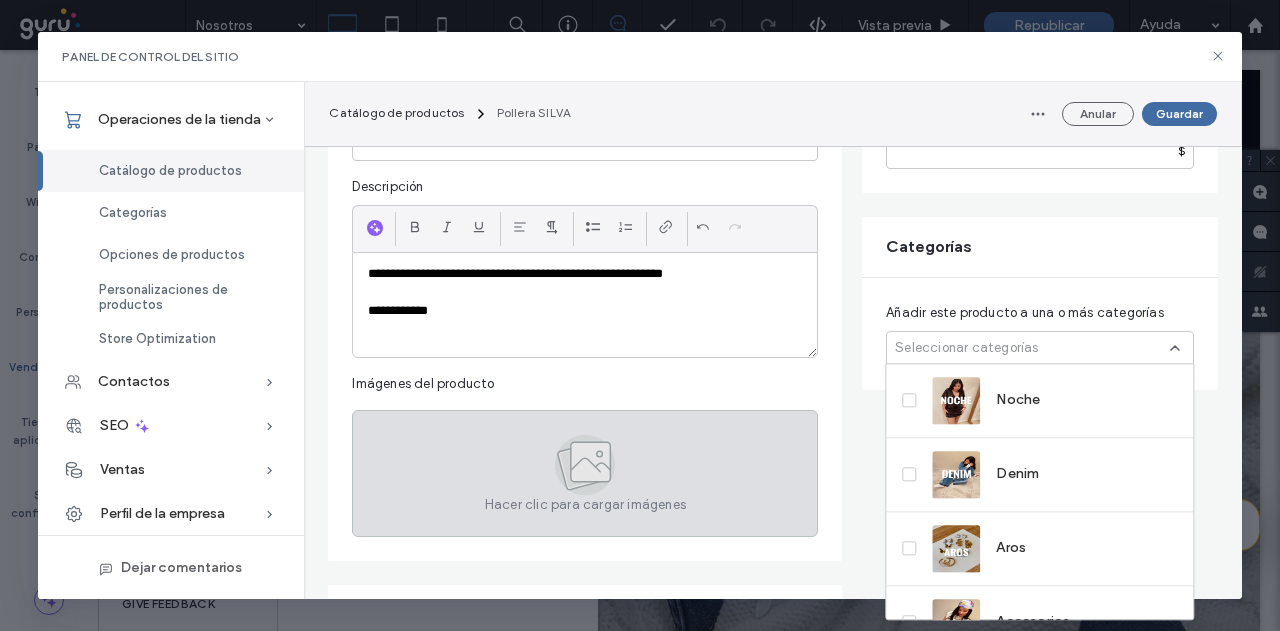 click 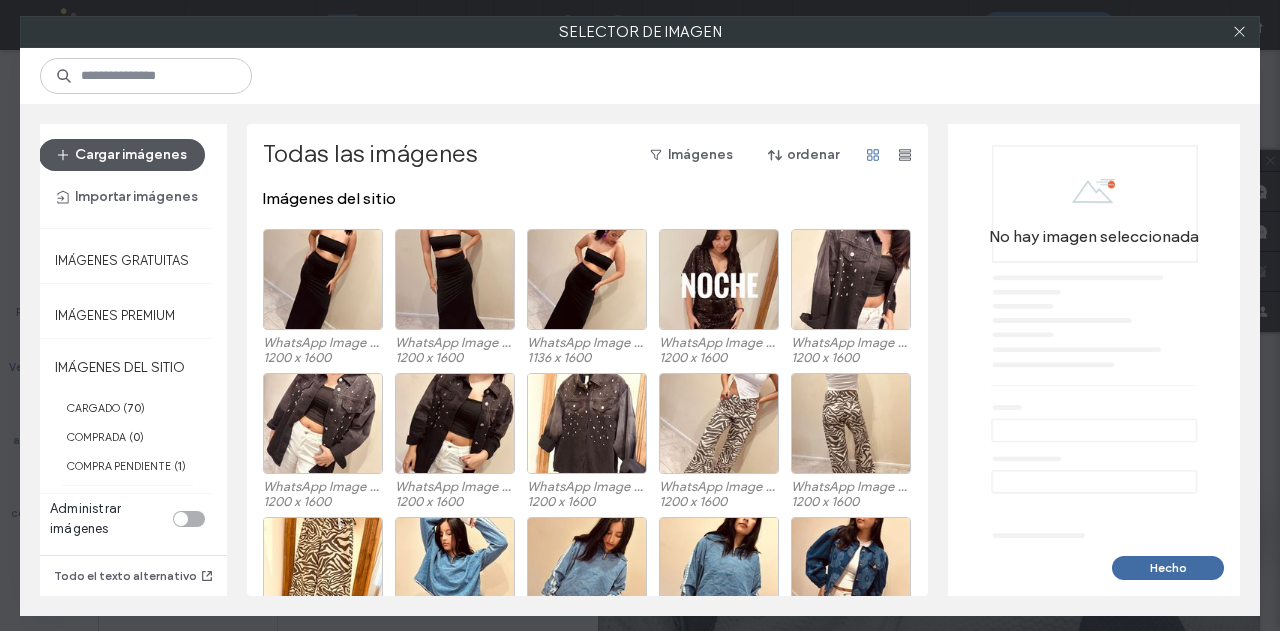 click on "Cargar imágenes" at bounding box center (122, 155) 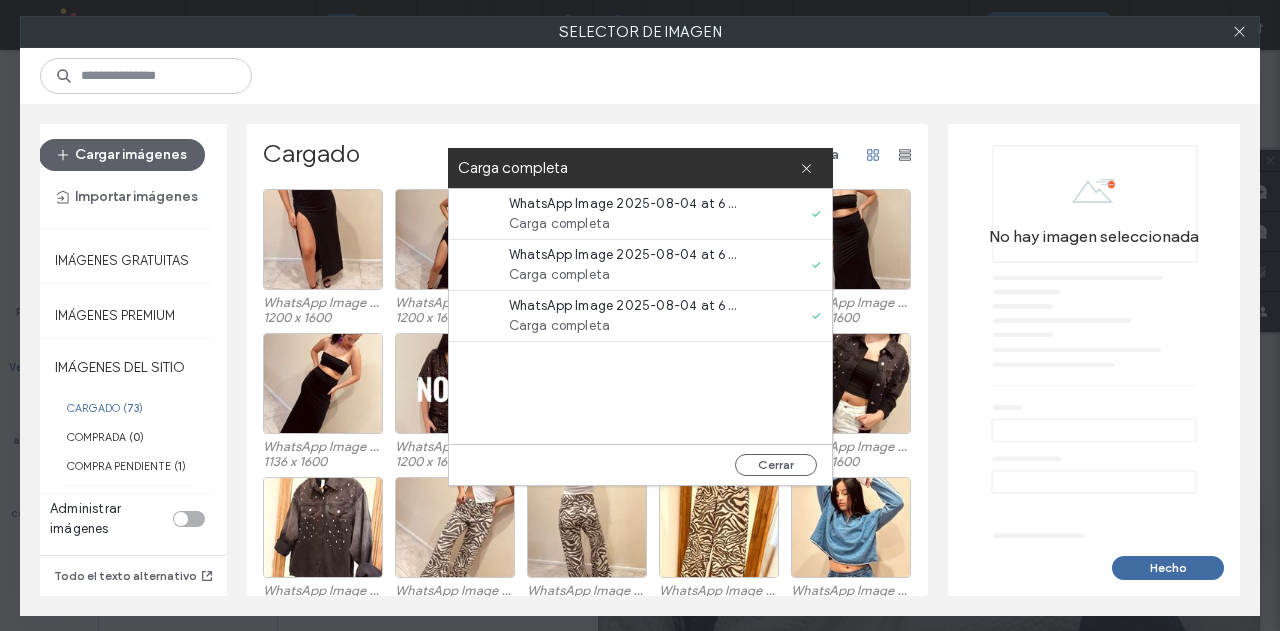 drag, startPoint x: 756, startPoint y: 458, endPoint x: 604, endPoint y: 407, distance: 160.32779 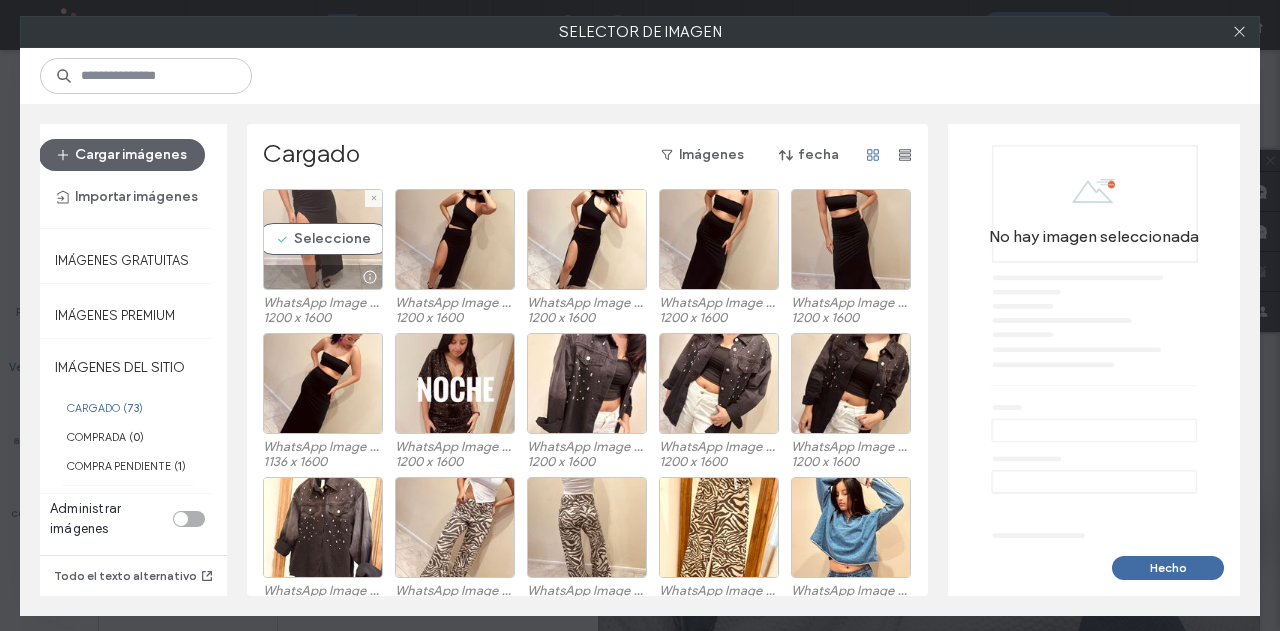 click on "Seleccione" at bounding box center (323, 239) 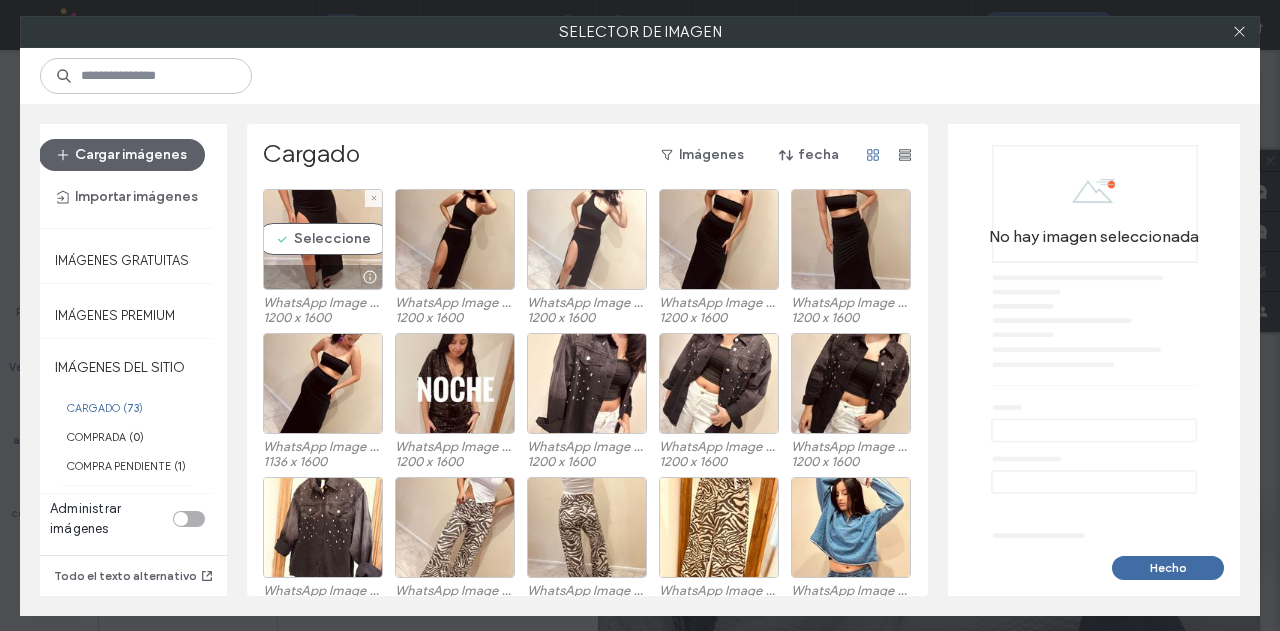 click at bounding box center [455, 239] 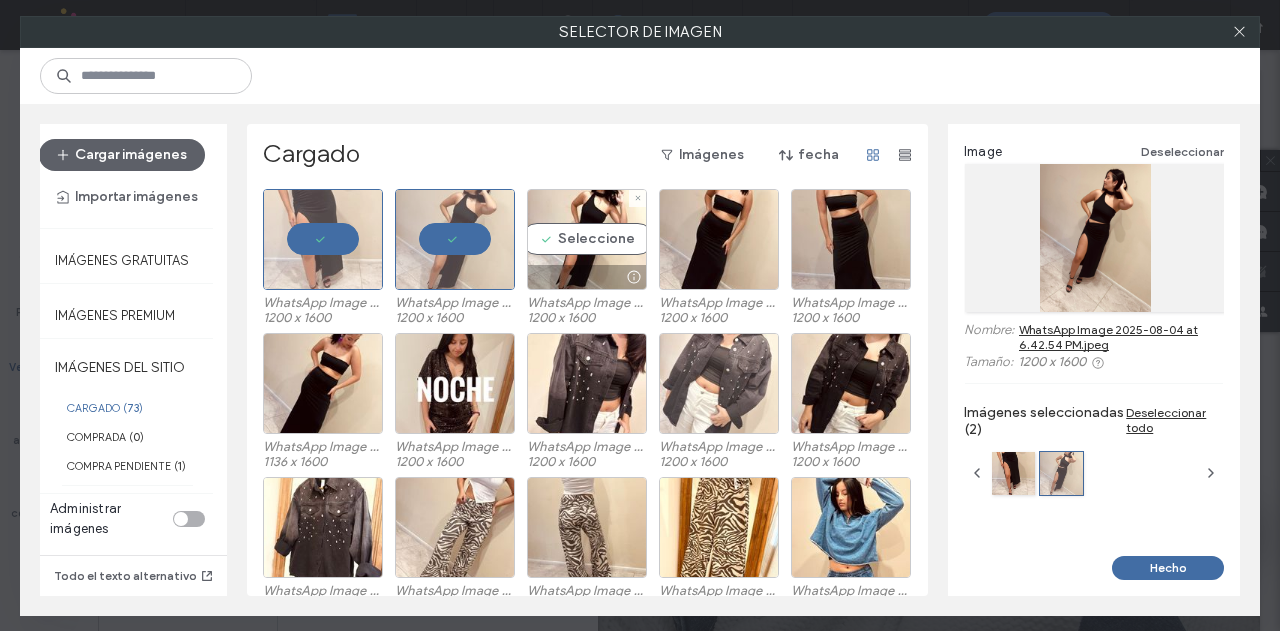 drag, startPoint x: 570, startPoint y: 244, endPoint x: 673, endPoint y: 372, distance: 164.29547 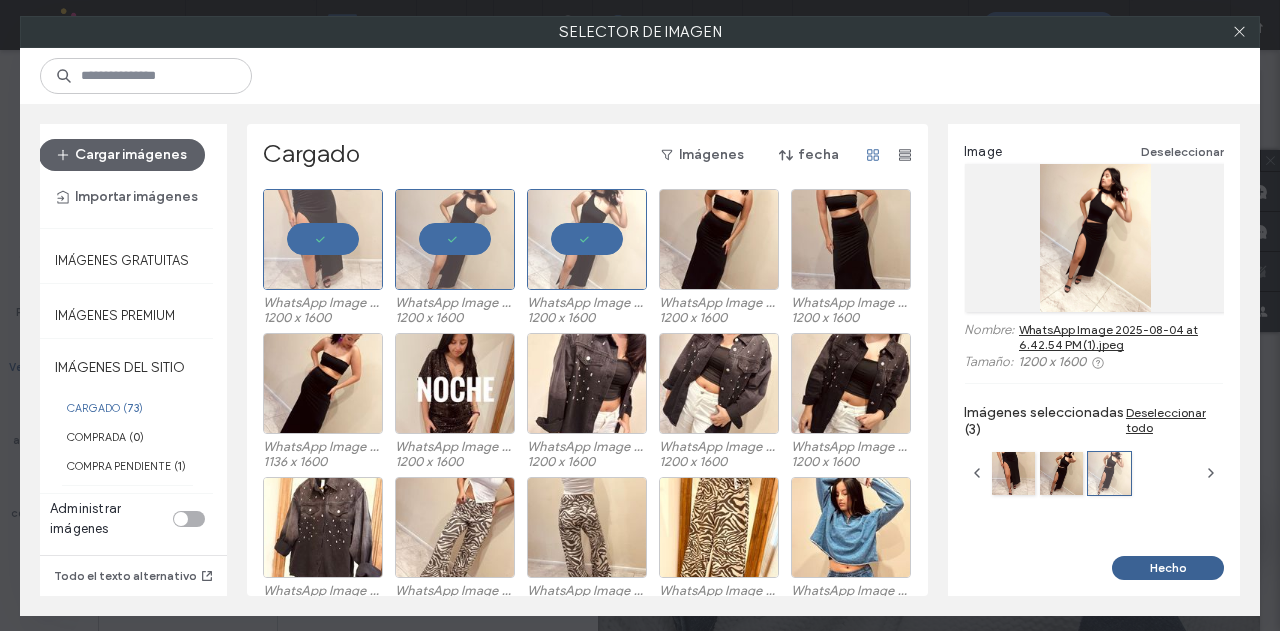 click on "Hecho" at bounding box center (1168, 568) 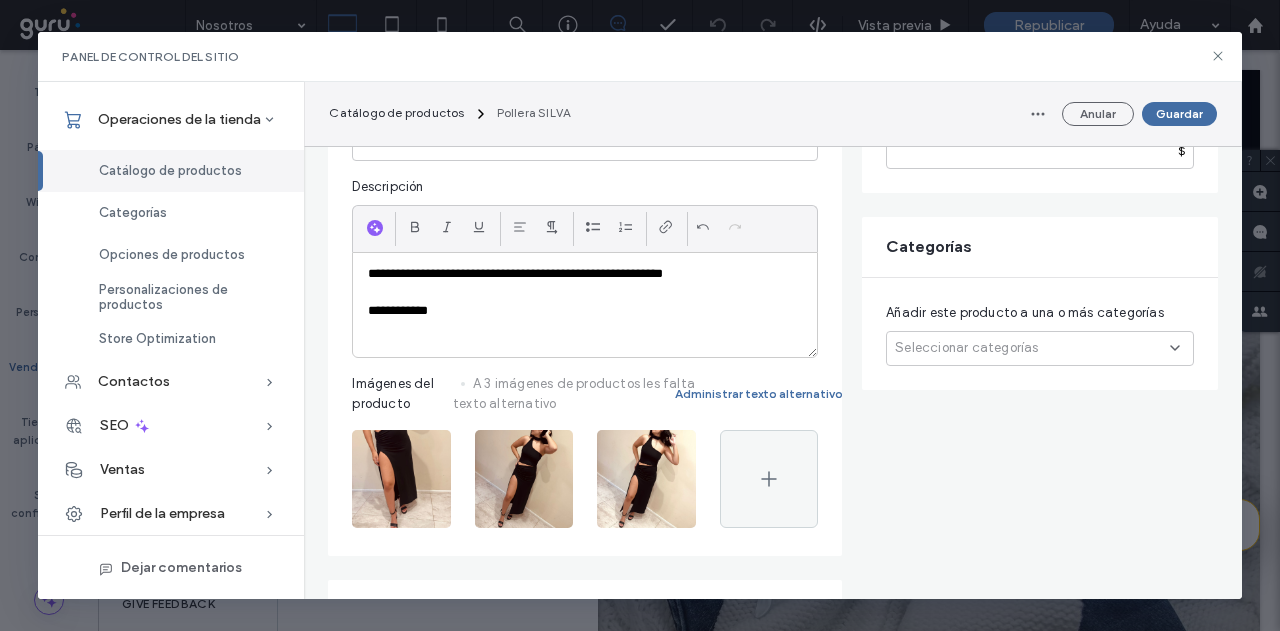 click on "Seleccionar categorías" at bounding box center (966, 348) 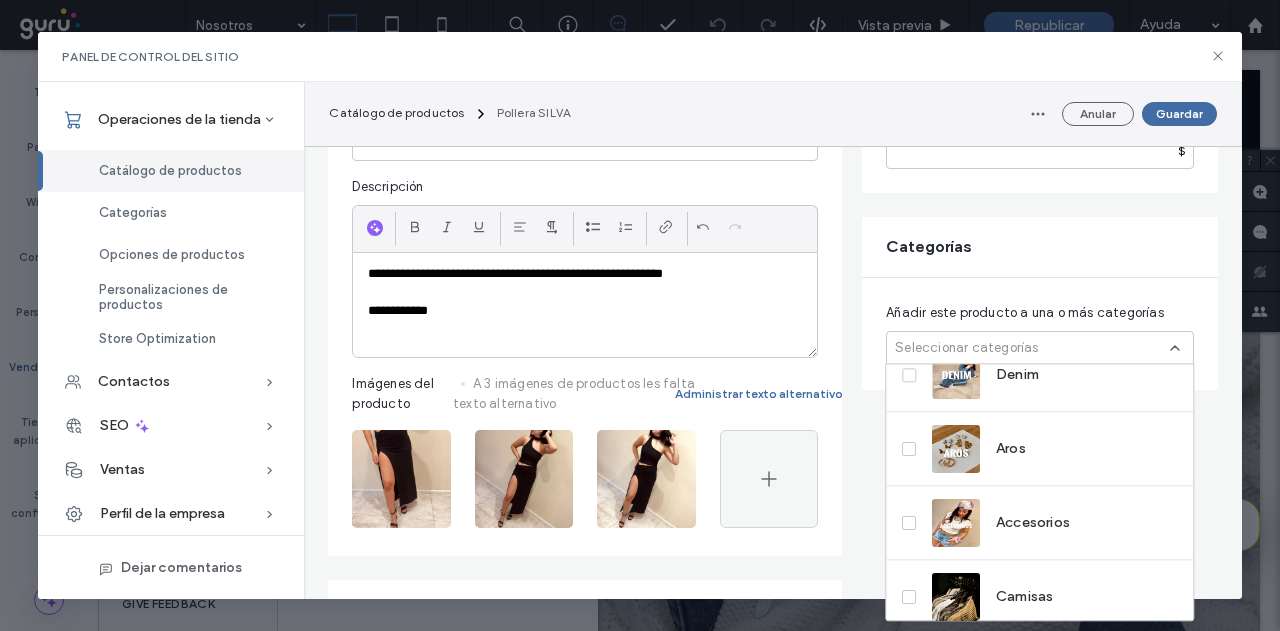 scroll, scrollTop: 0, scrollLeft: 0, axis: both 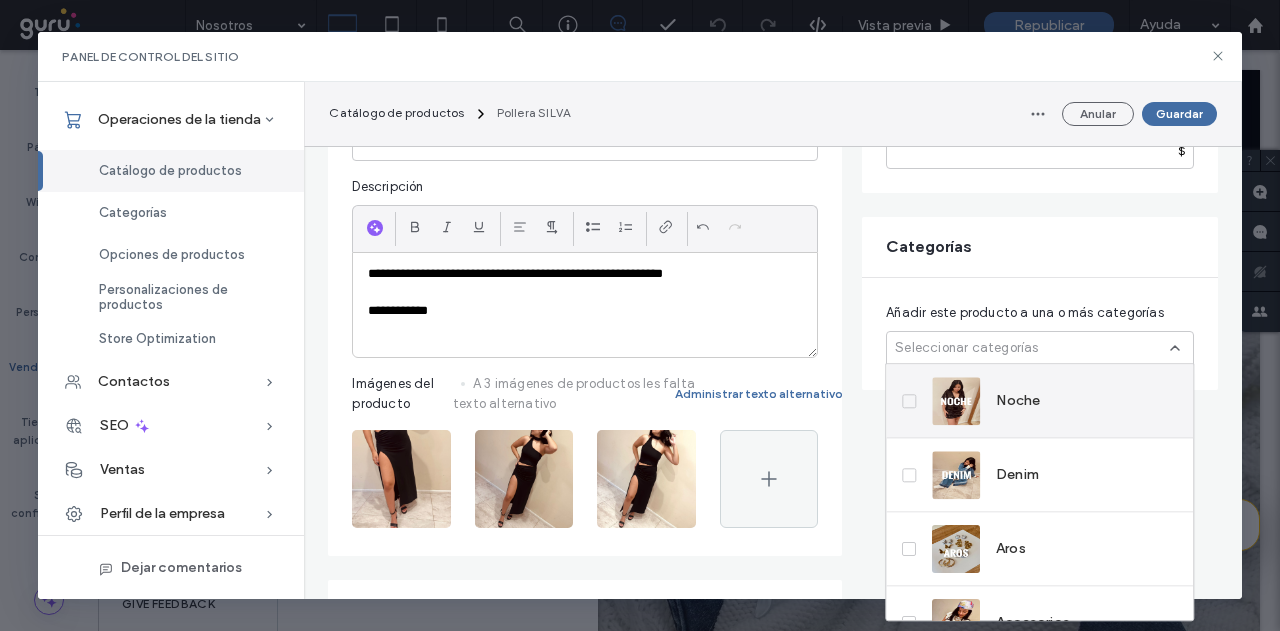 click on "Noche" at bounding box center [1018, 401] 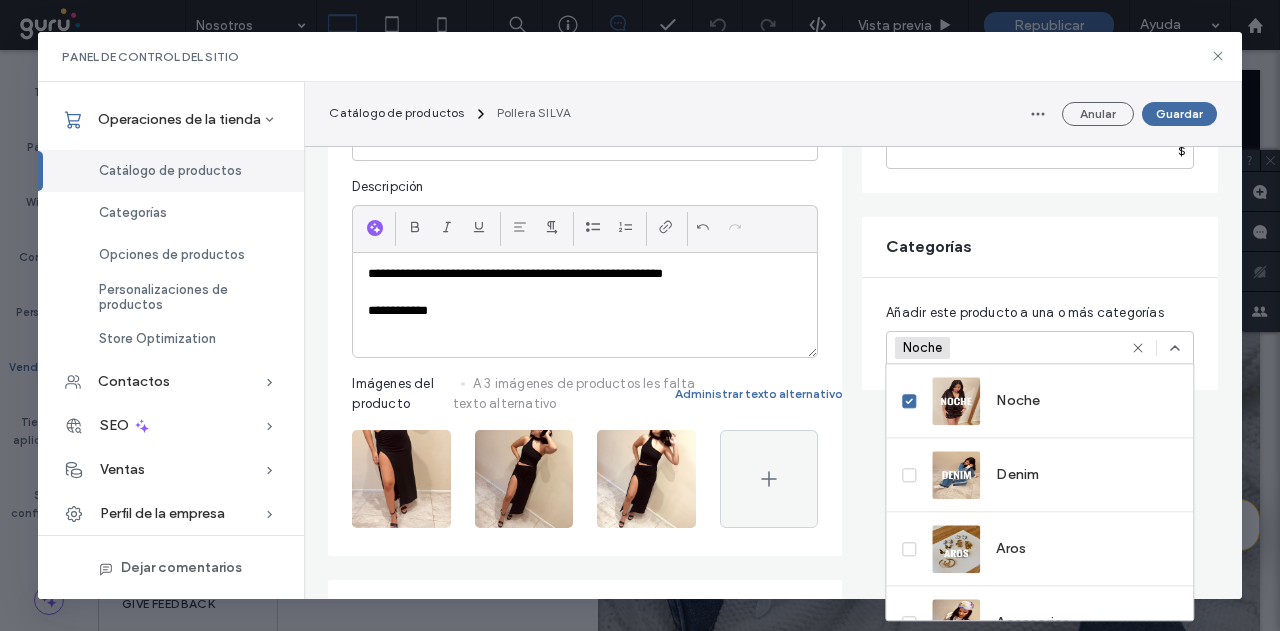 click on "Añadir este producto a una o más categorías  Noche +0  Noche +0" at bounding box center (1040, 334) 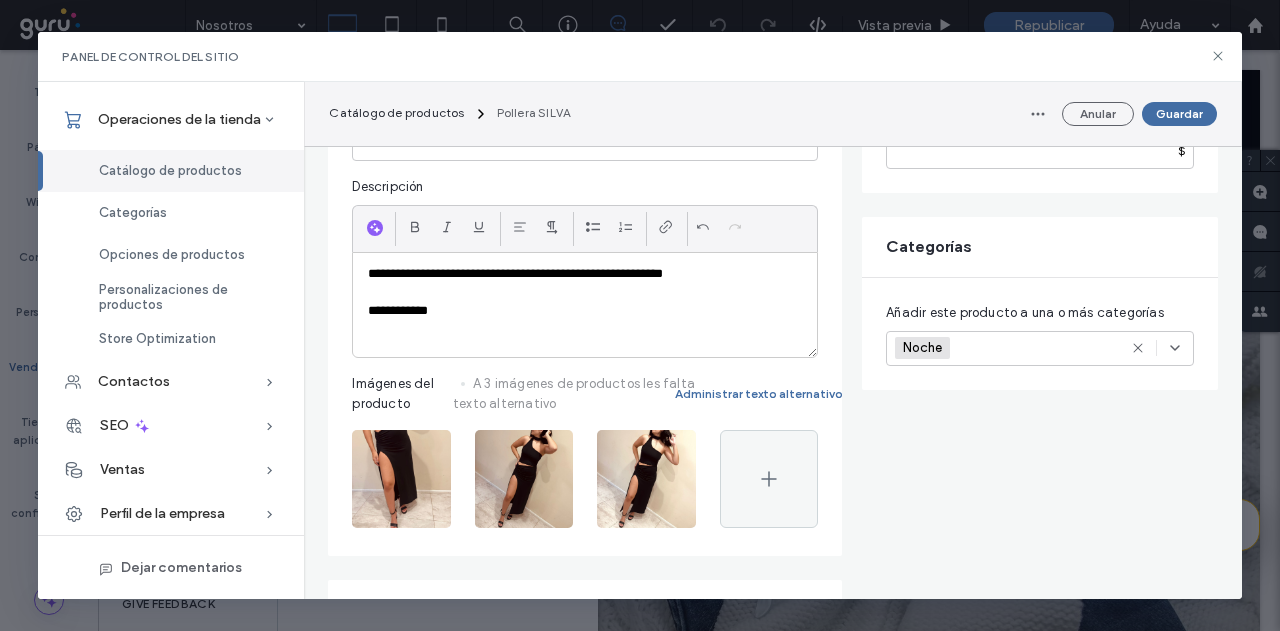 scroll, scrollTop: 0, scrollLeft: 0, axis: both 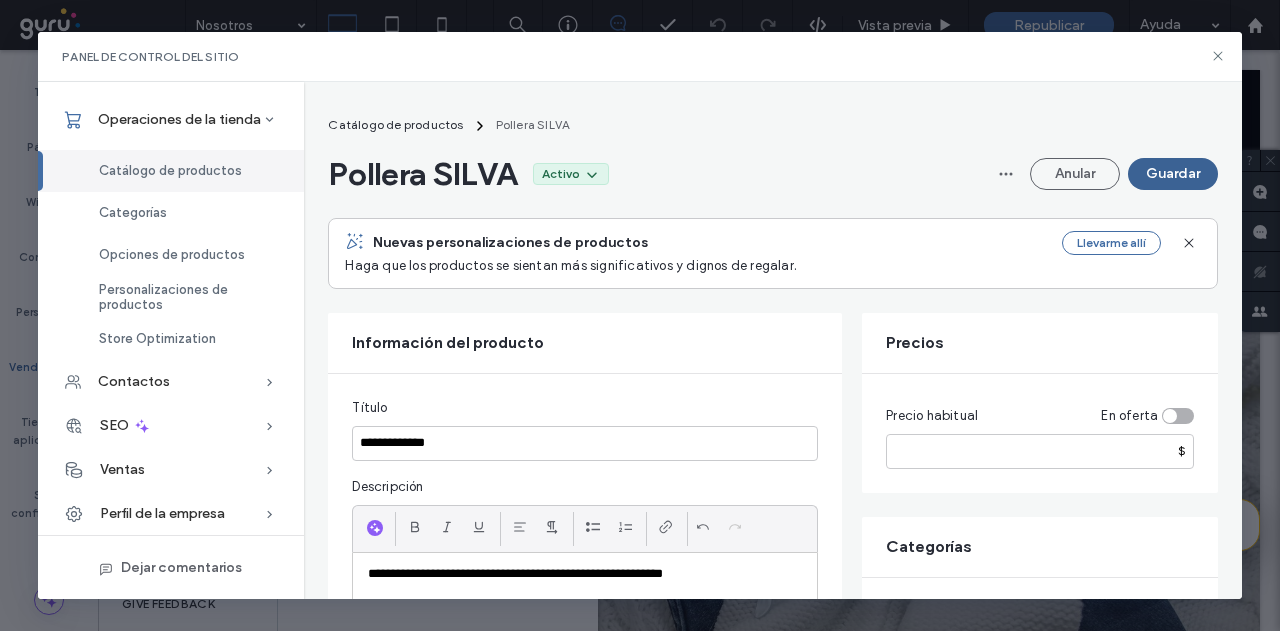 click on "Guardar" at bounding box center [1173, 174] 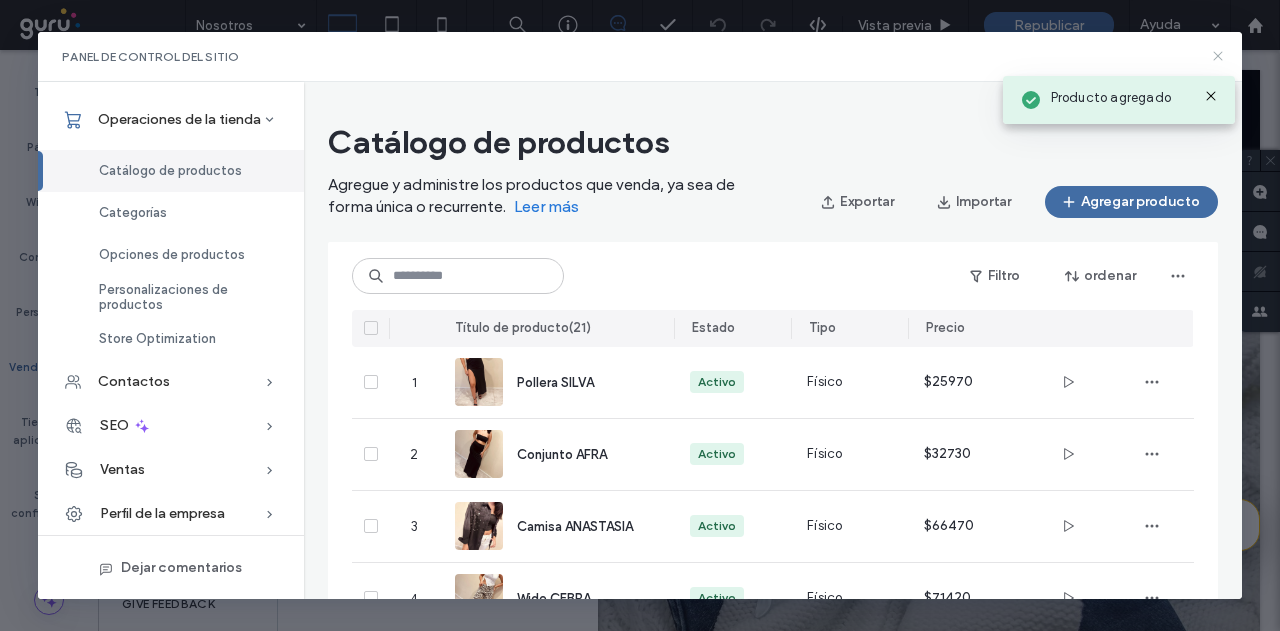 drag, startPoint x: 1220, startPoint y: 55, endPoint x: 1121, endPoint y: 8, distance: 109.59015 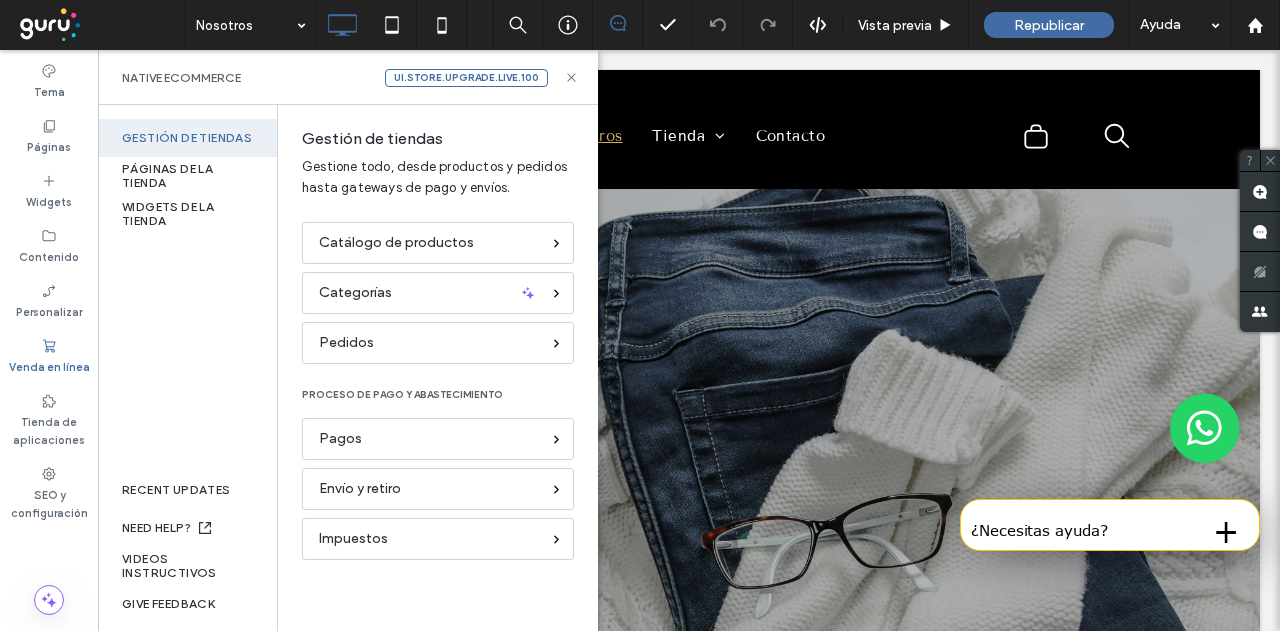 click on "ui.store.upgrade.live.100 Native eCommerce" at bounding box center [348, 77] 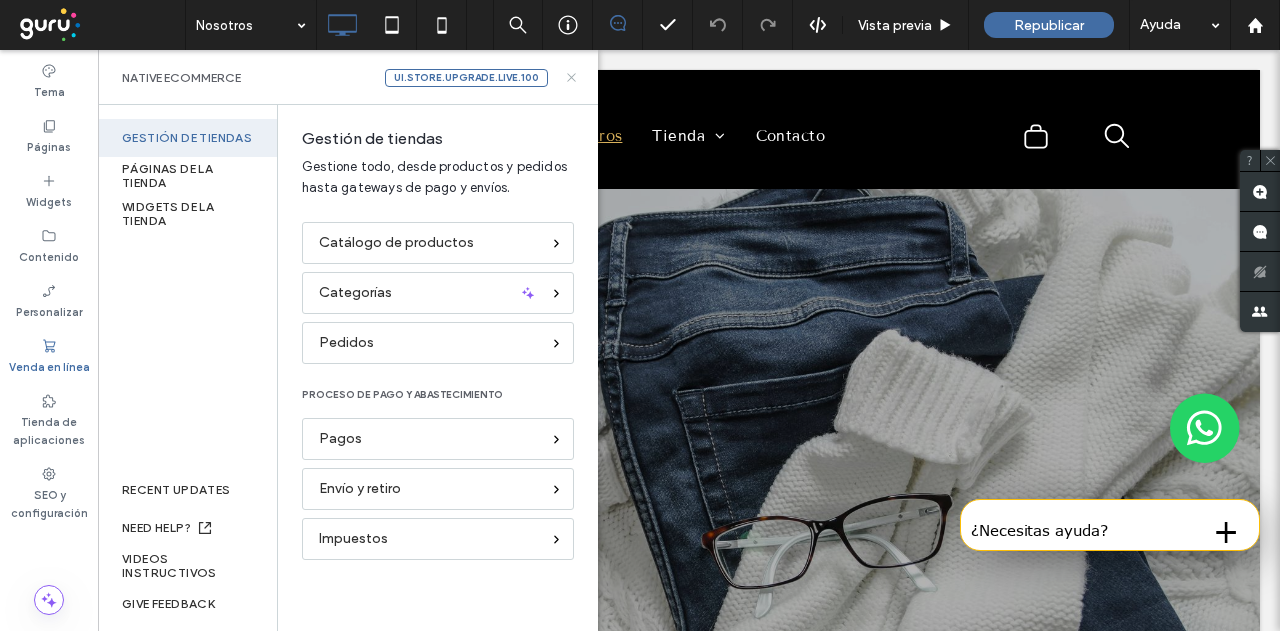 click 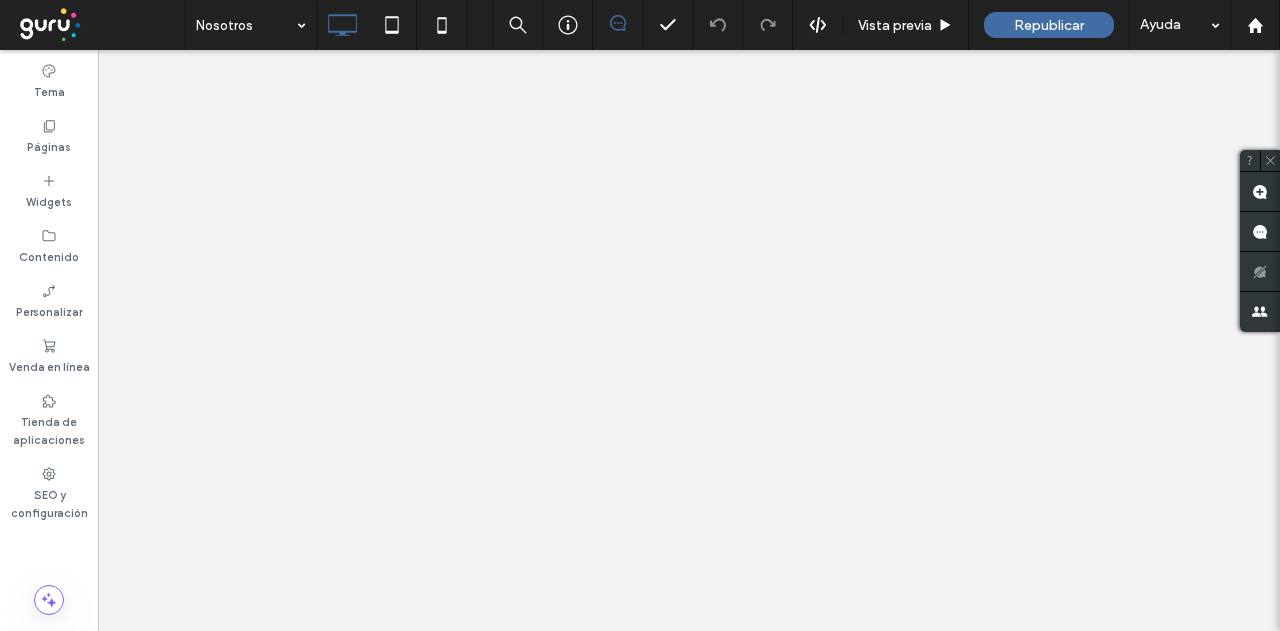click on "Republicar" at bounding box center [1049, 25] 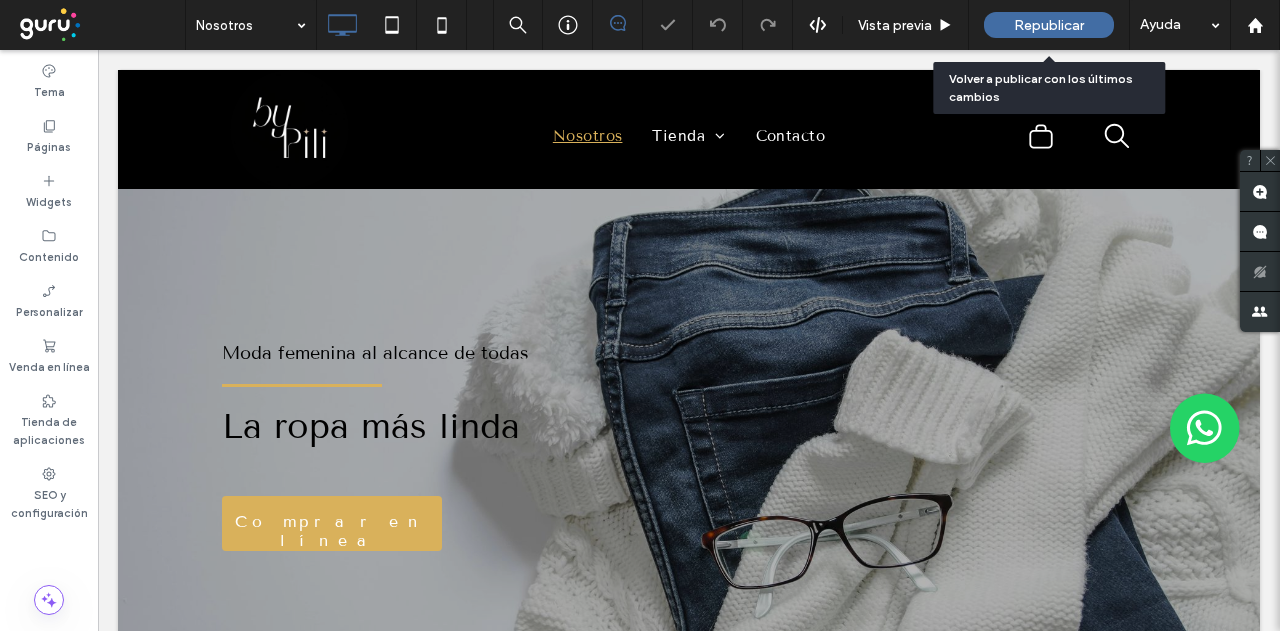 scroll, scrollTop: 0, scrollLeft: 0, axis: both 